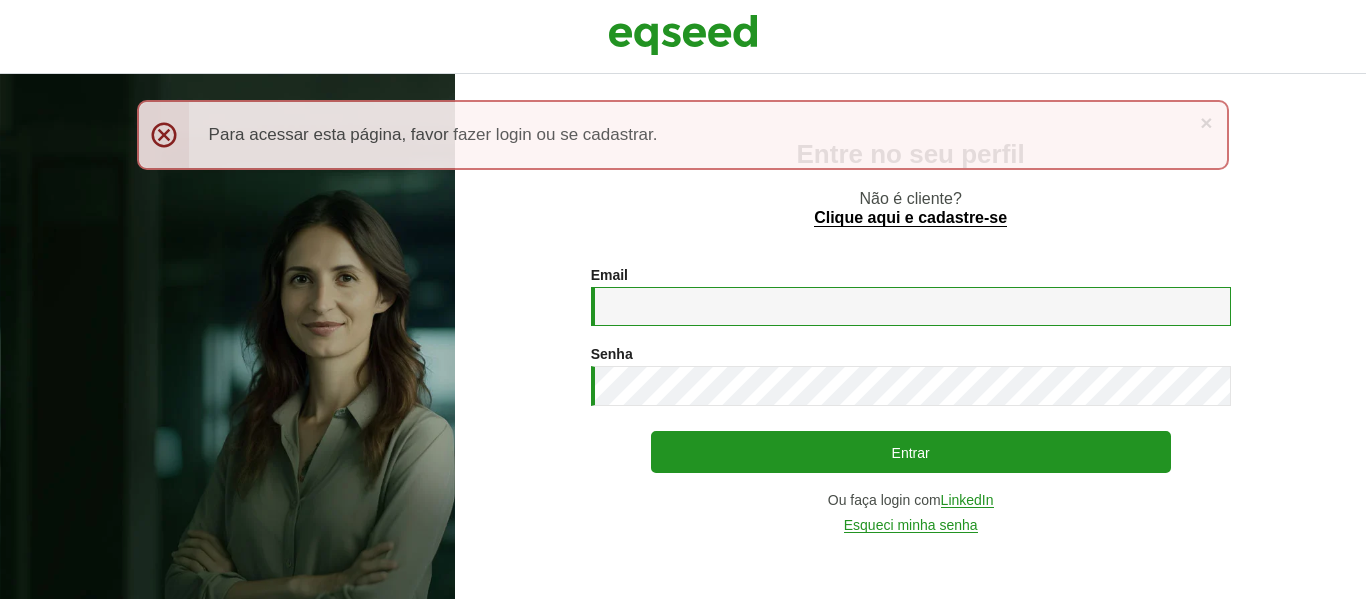 type on "**********" 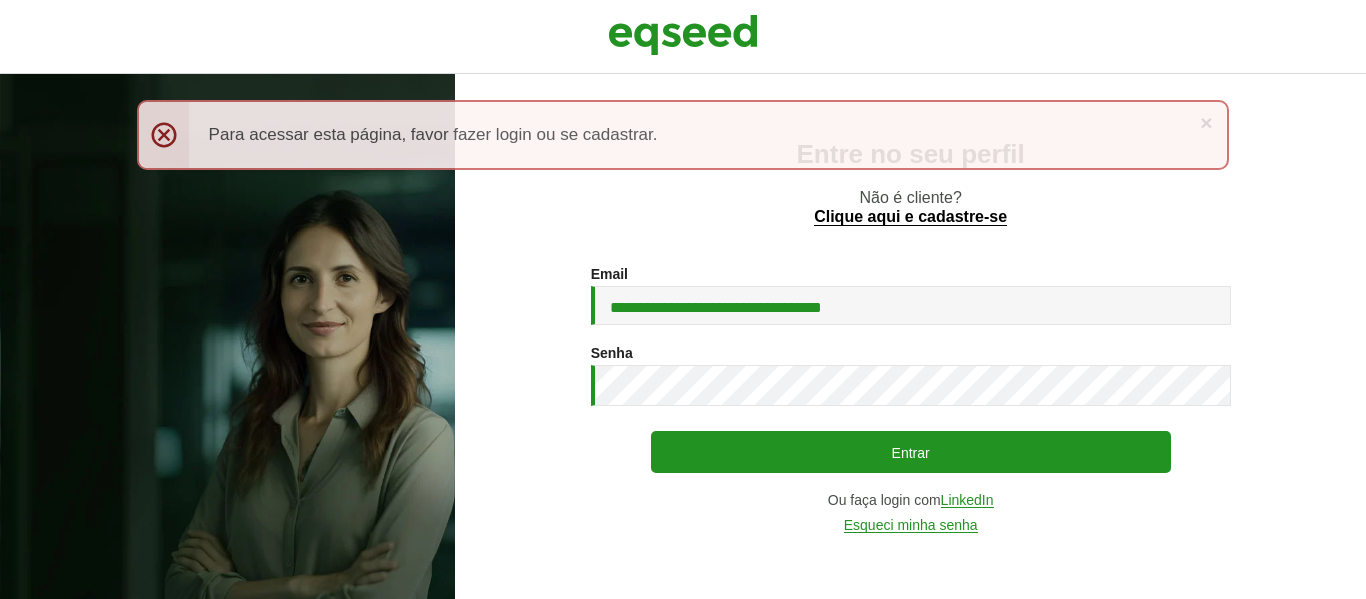 scroll, scrollTop: 0, scrollLeft: 0, axis: both 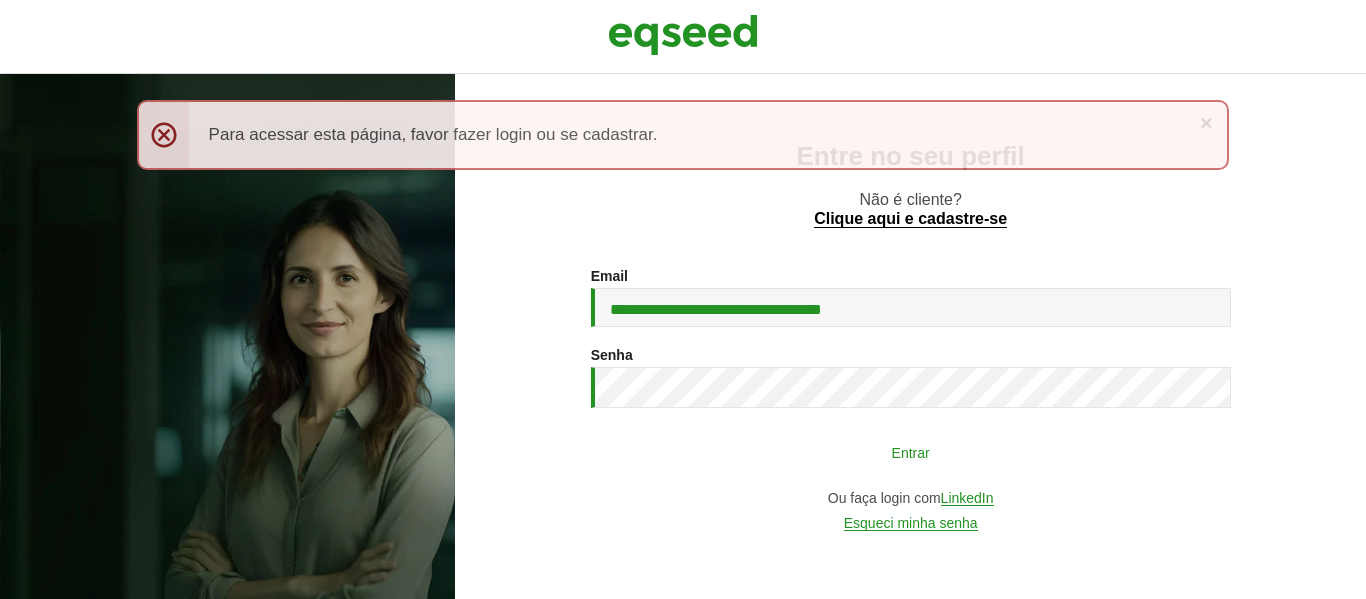 click on "Entrar" at bounding box center [911, 452] 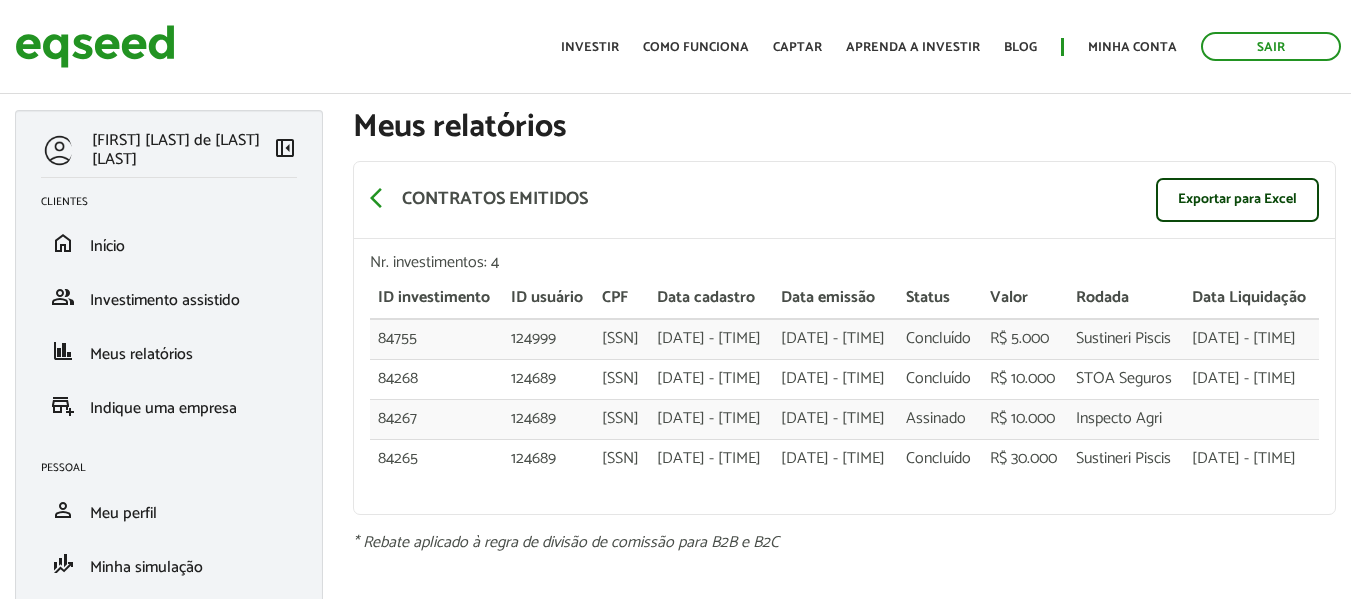 scroll, scrollTop: 0, scrollLeft: 0, axis: both 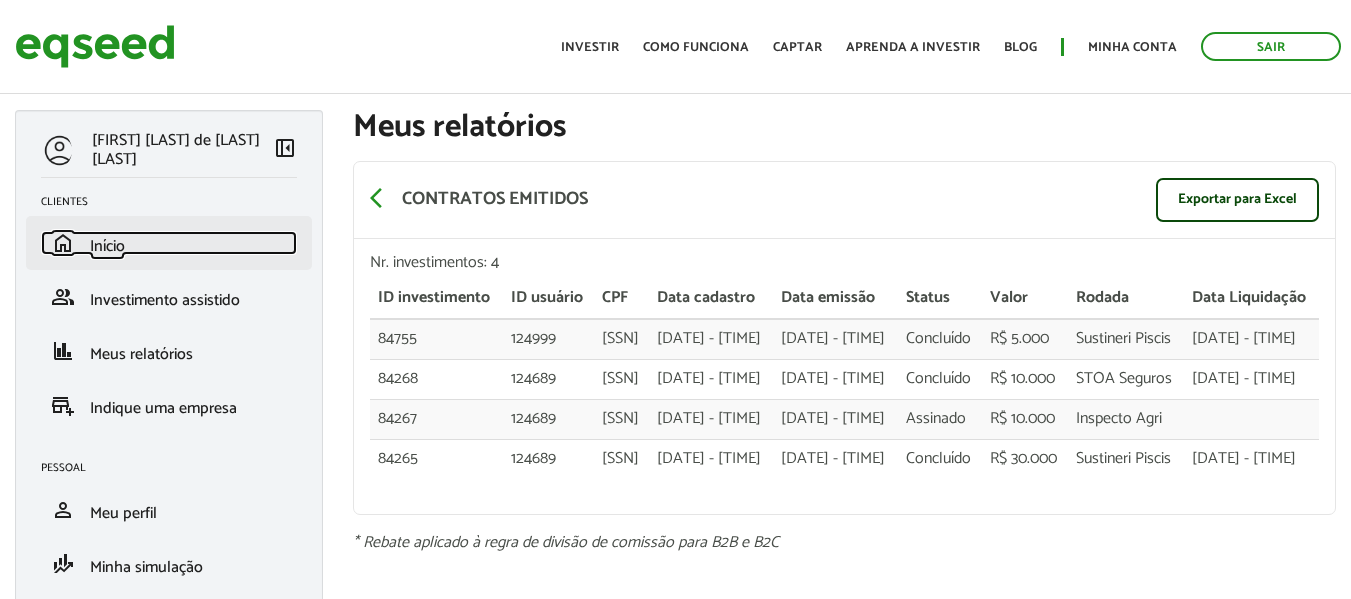 click on "home Início" at bounding box center (169, 243) 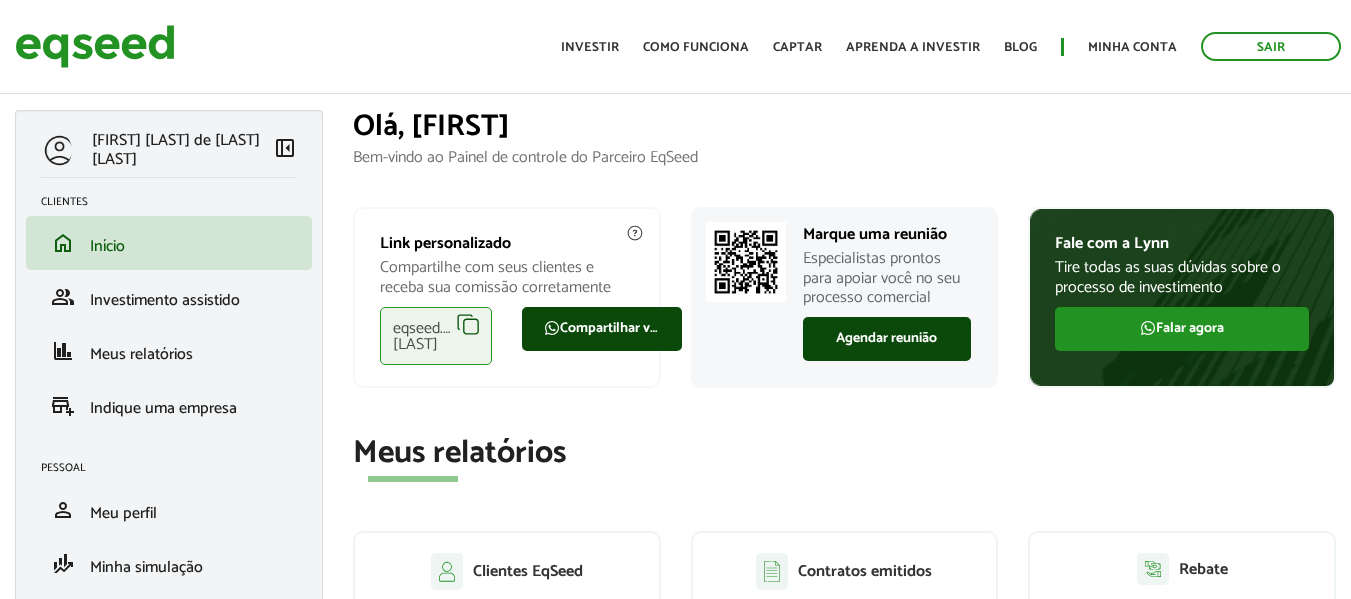 scroll, scrollTop: 0, scrollLeft: 0, axis: both 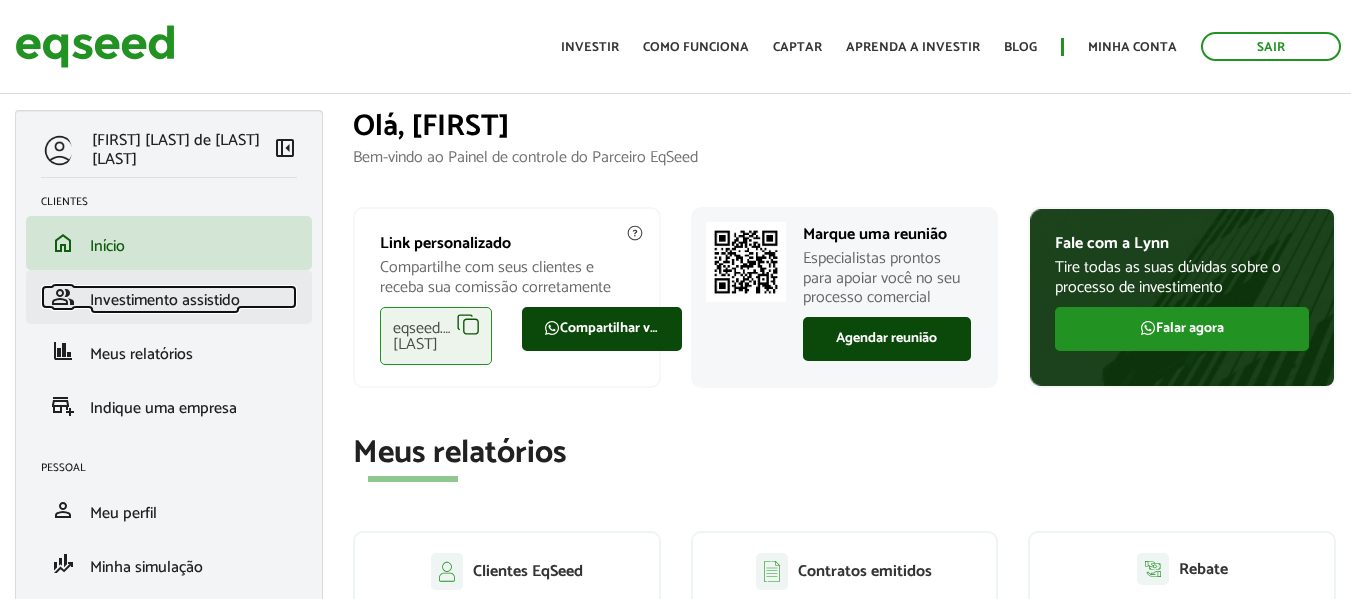 click on "Investimento assistido" at bounding box center [165, 300] 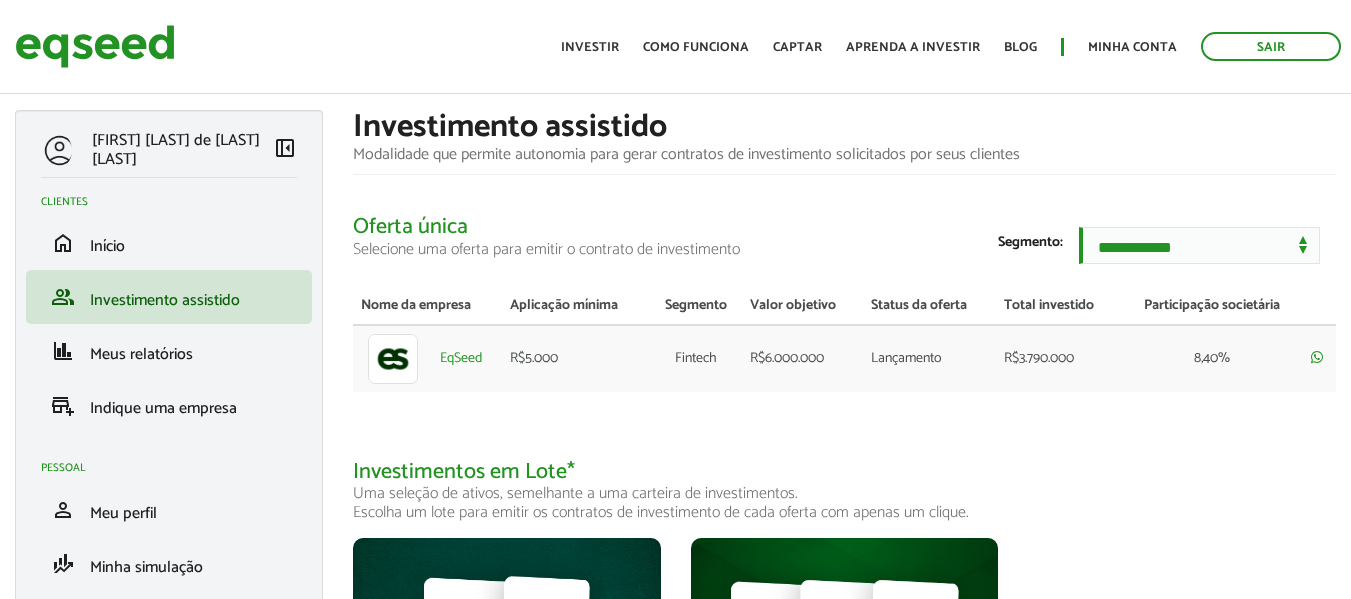 scroll, scrollTop: 0, scrollLeft: 0, axis: both 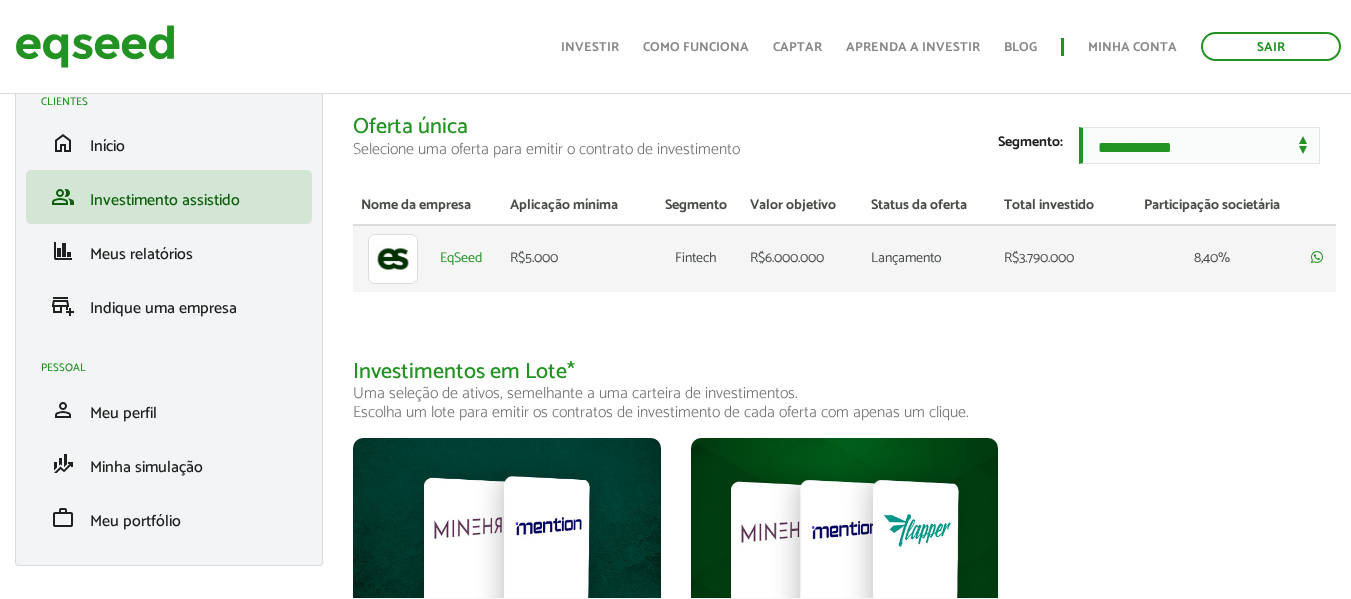 click on "R$6.000.000" at bounding box center (802, 258) 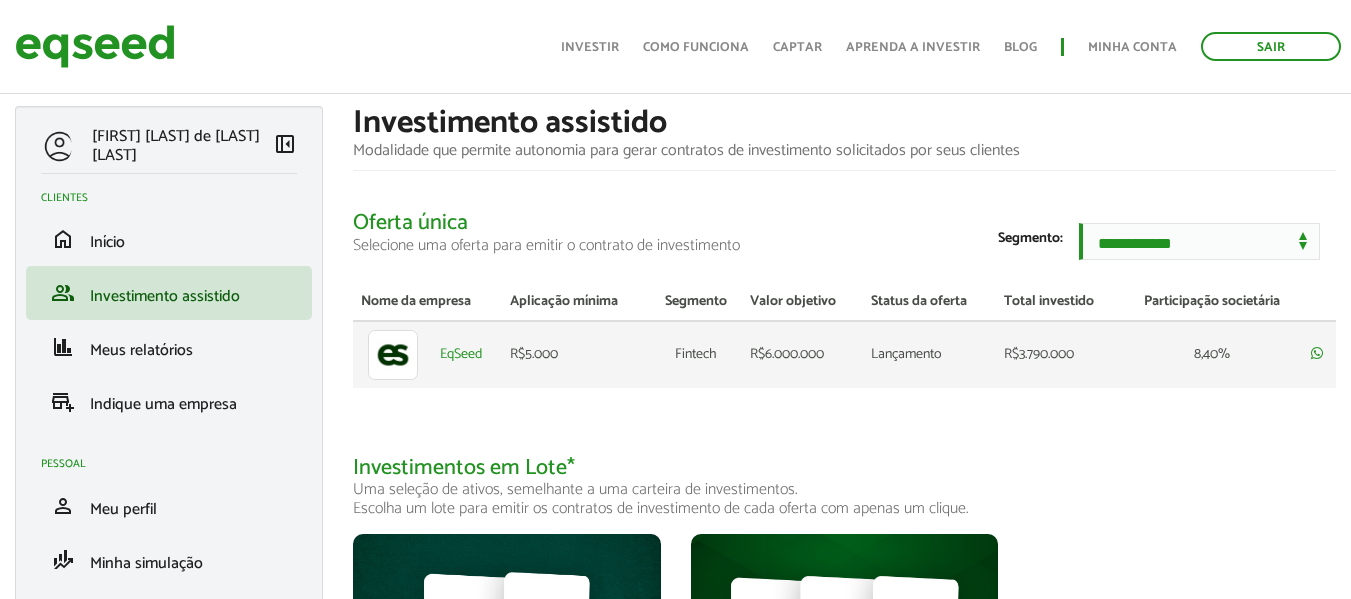 scroll, scrollTop: 0, scrollLeft: 0, axis: both 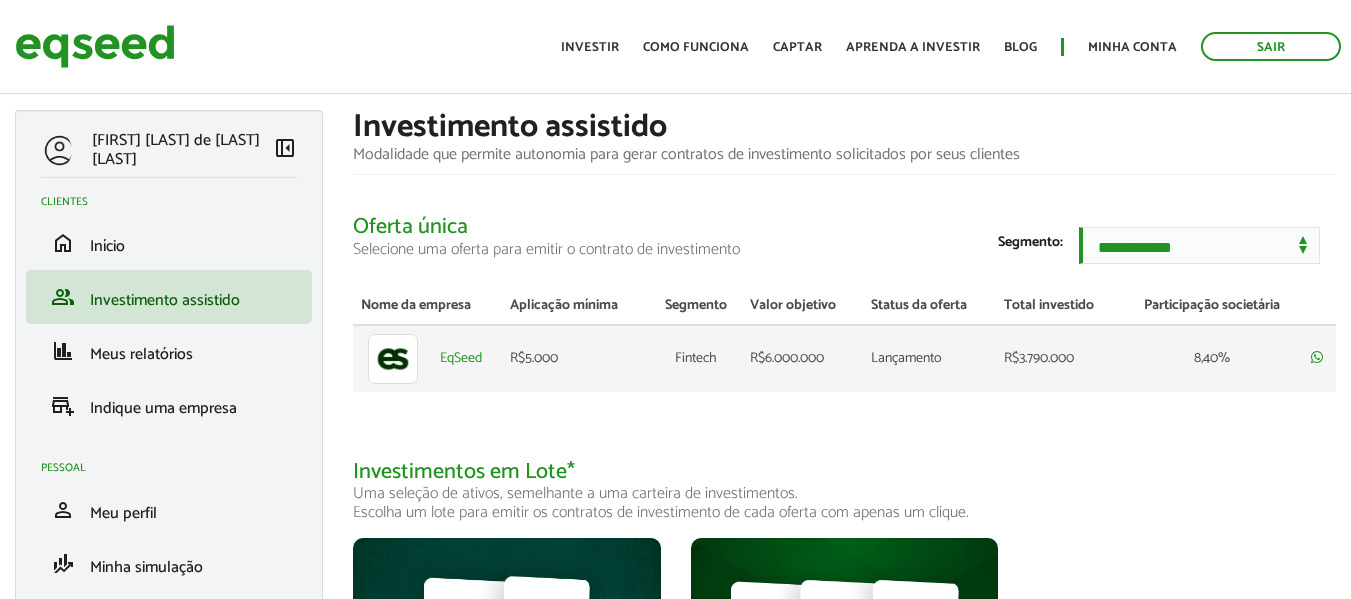 click at bounding box center [393, 359] 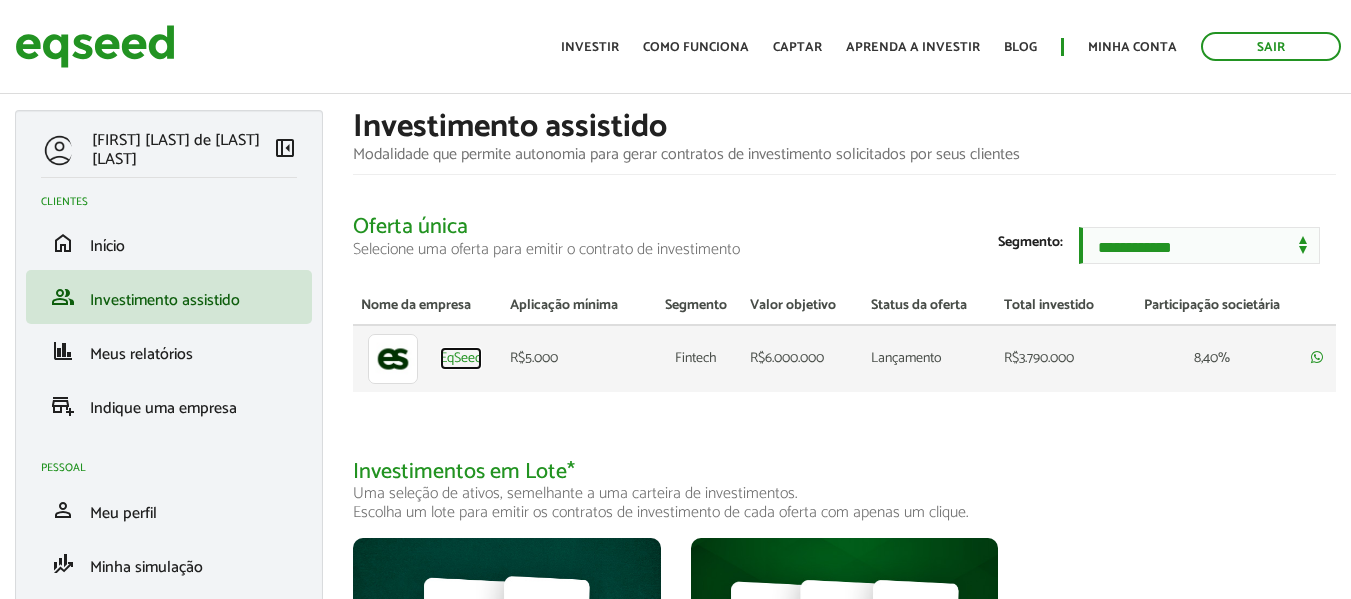 click on "EqSeed" at bounding box center [461, 359] 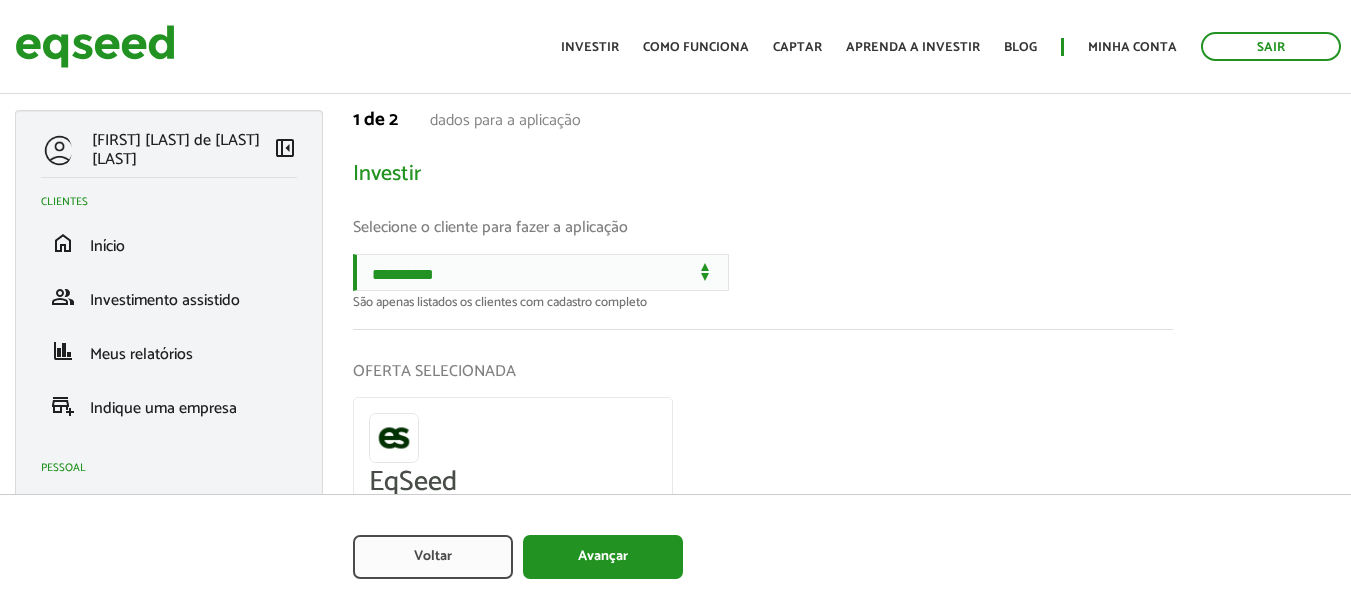 scroll, scrollTop: 0, scrollLeft: 0, axis: both 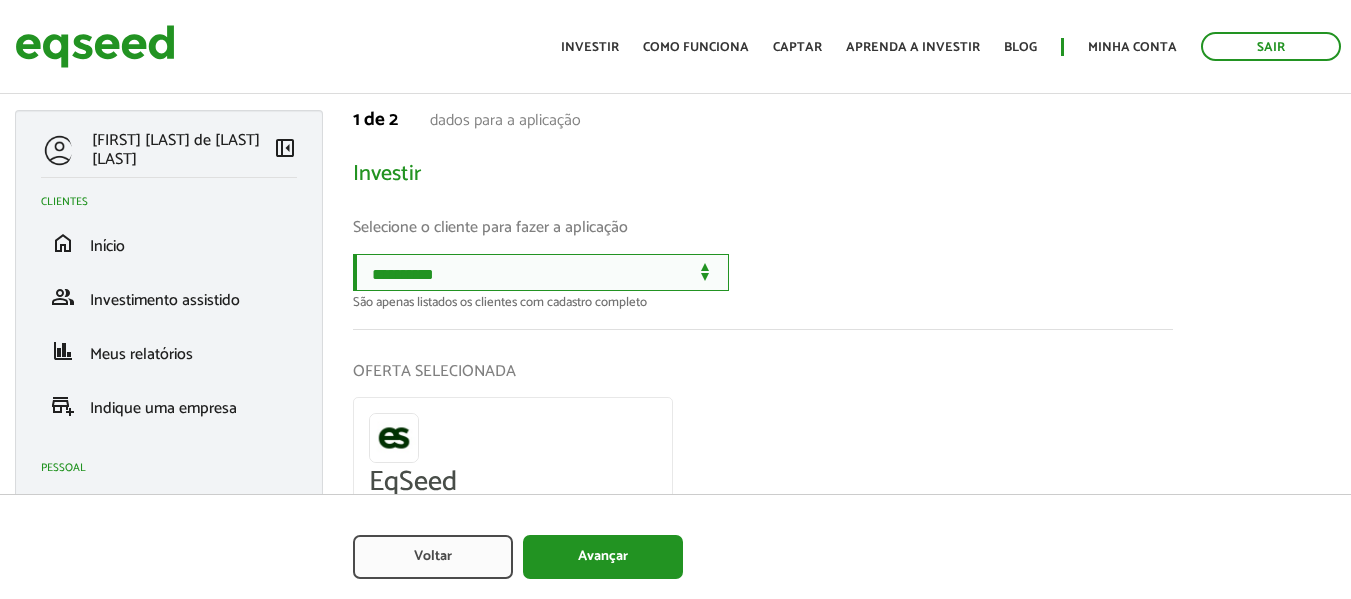 click on "**********" at bounding box center [541, 272] 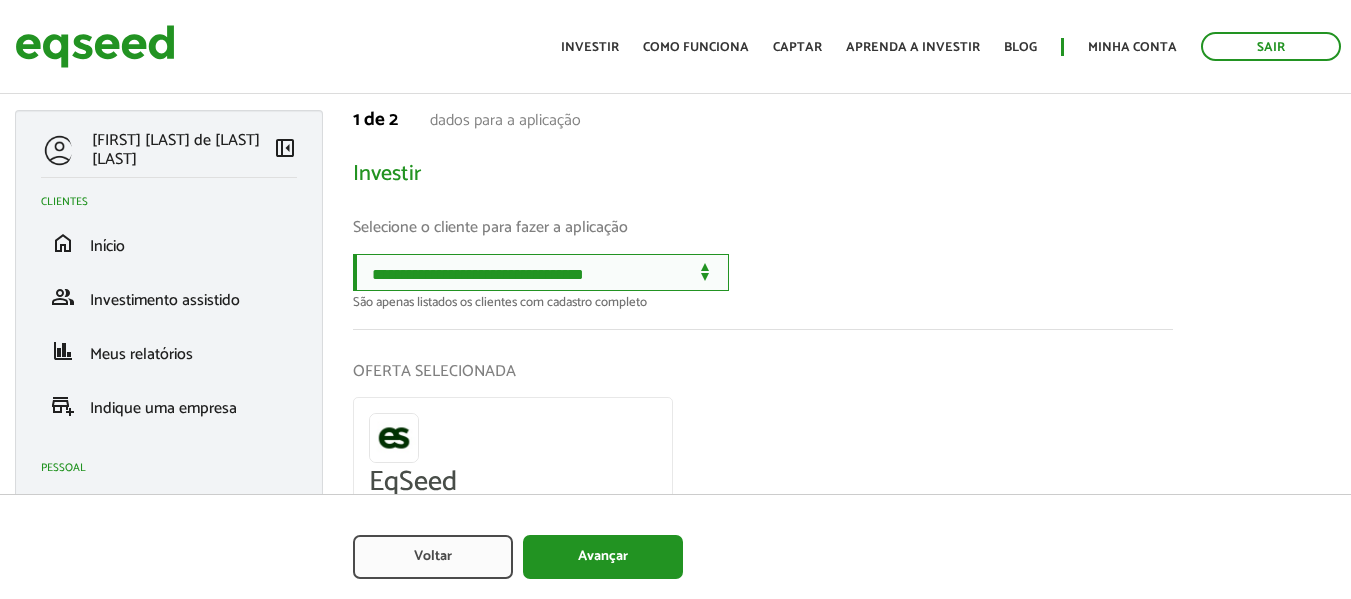 click on "**********" at bounding box center (541, 272) 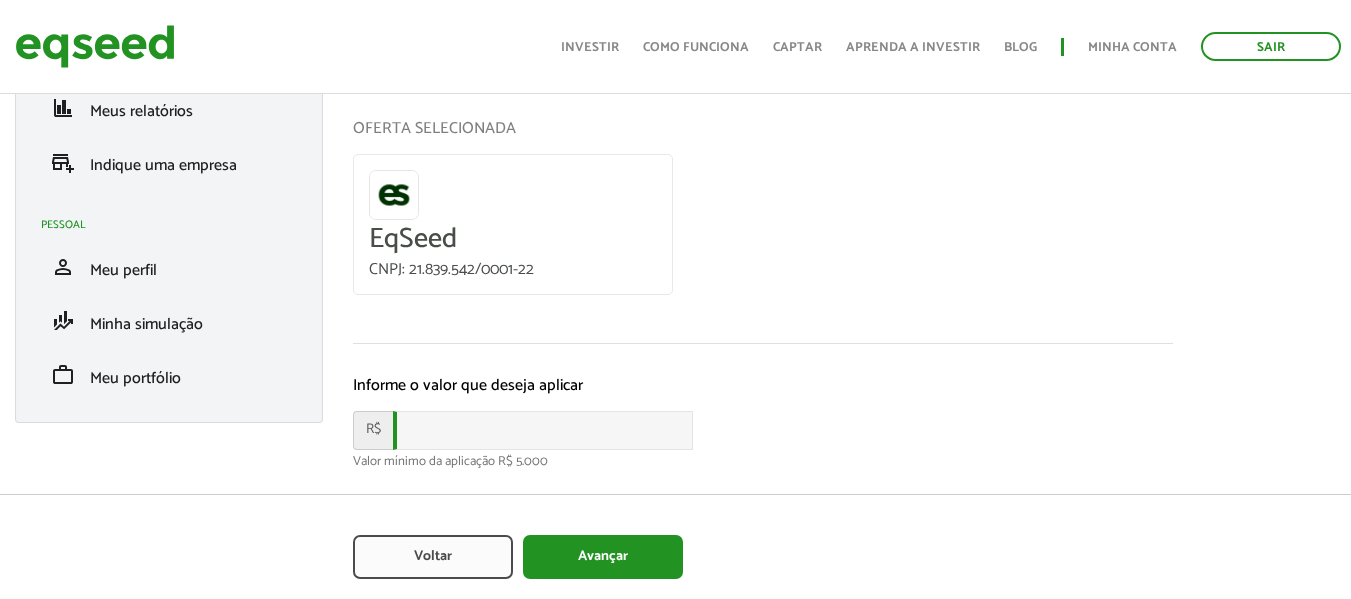 scroll, scrollTop: 284, scrollLeft: 0, axis: vertical 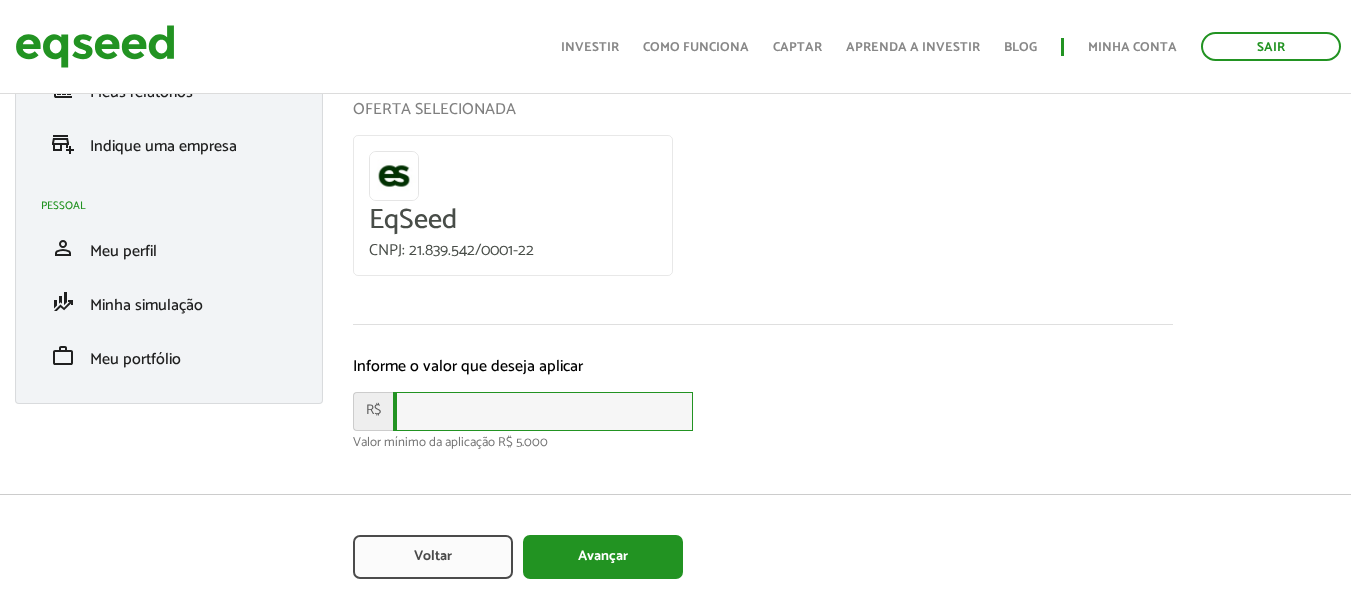 click at bounding box center (543, 411) 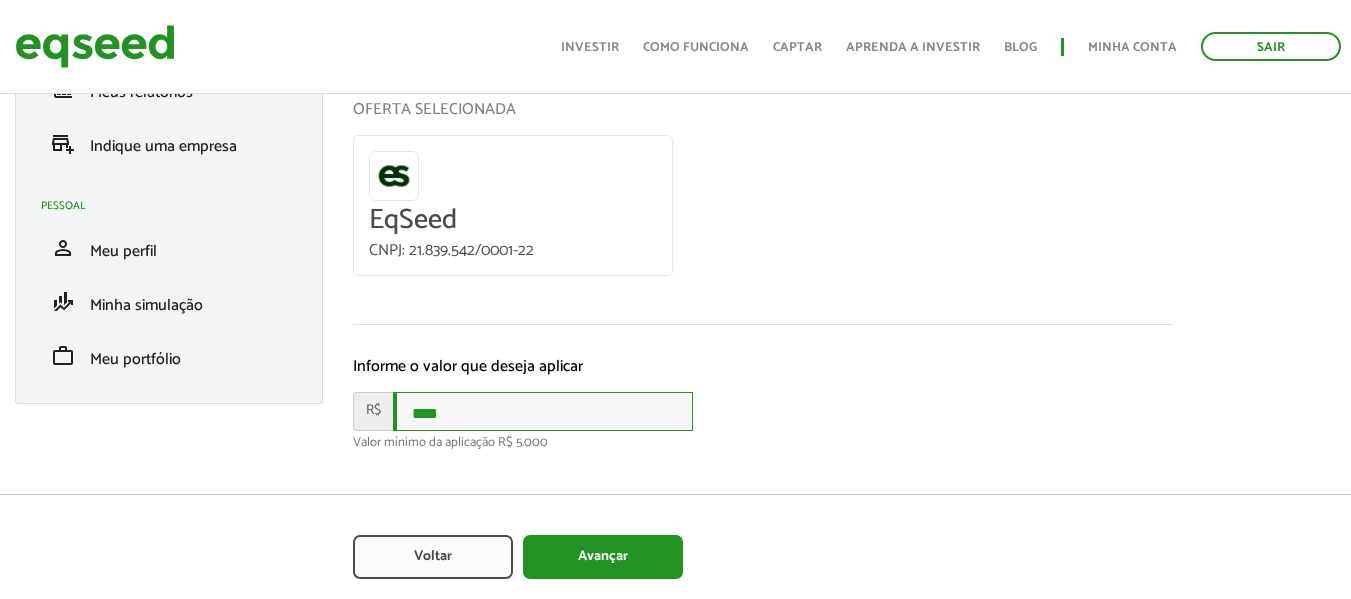 type on "****" 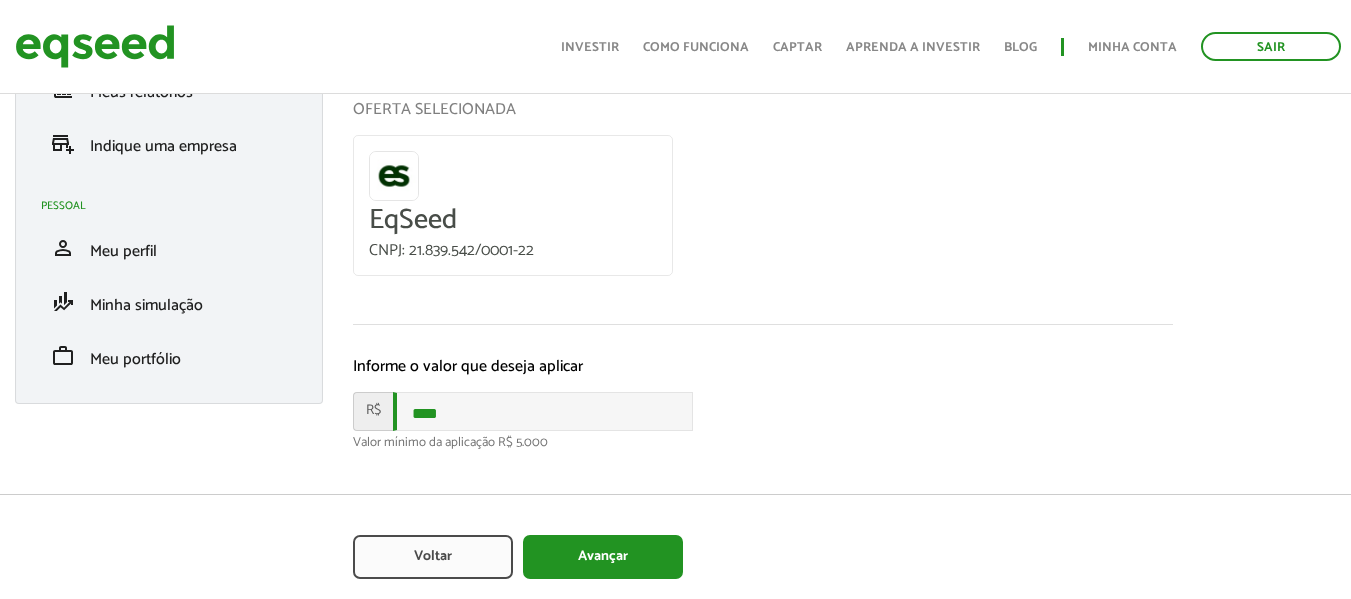 click on "Informe o valor que deseja aplicar" at bounding box center (763, 366) 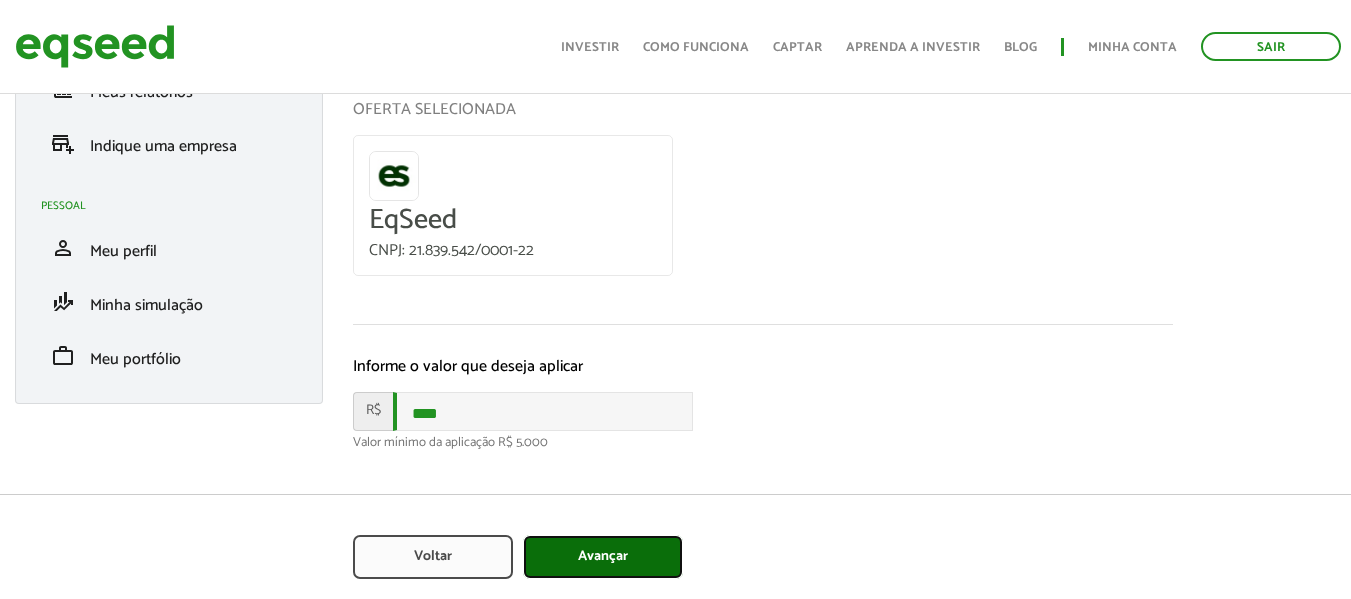 click on "Avançar" at bounding box center (603, 557) 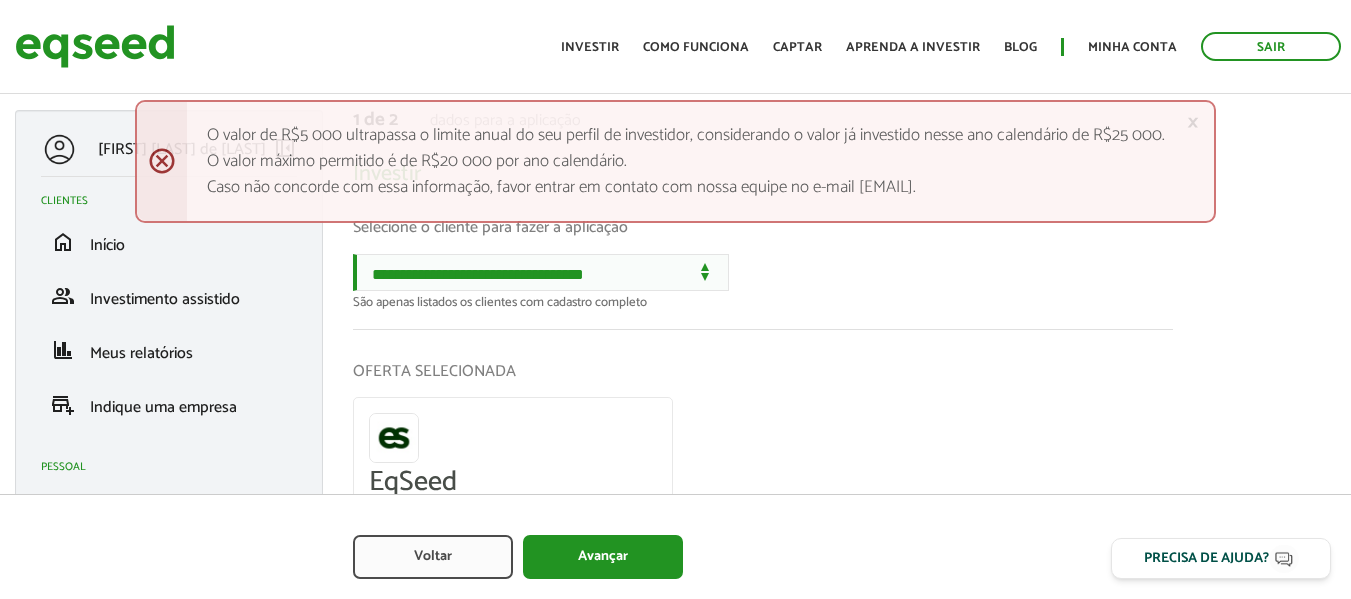 scroll, scrollTop: 0, scrollLeft: 0, axis: both 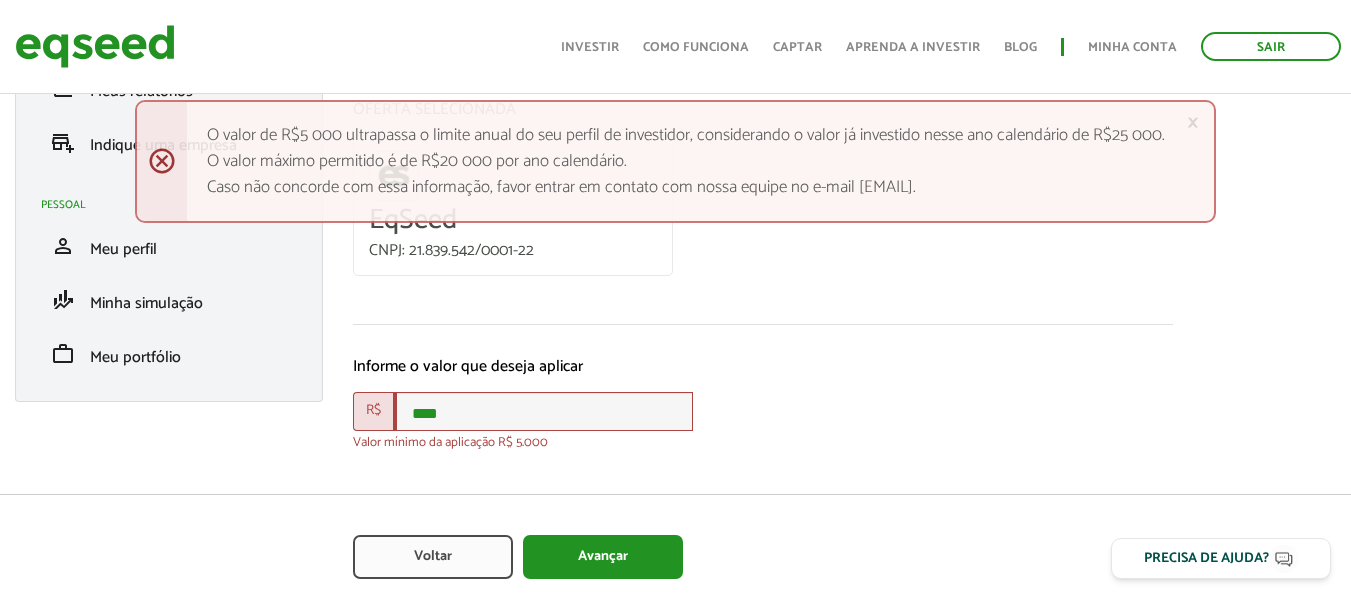 click on "R$ ****" at bounding box center [763, 411] 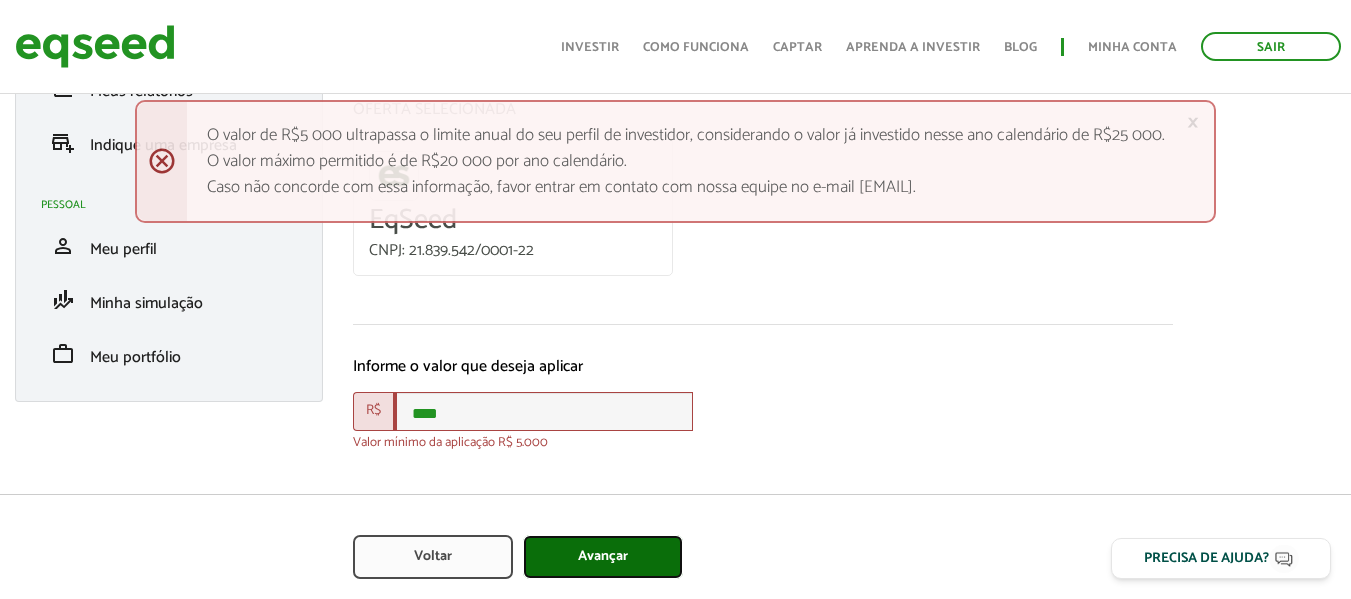 click on "Avançar" at bounding box center [603, 557] 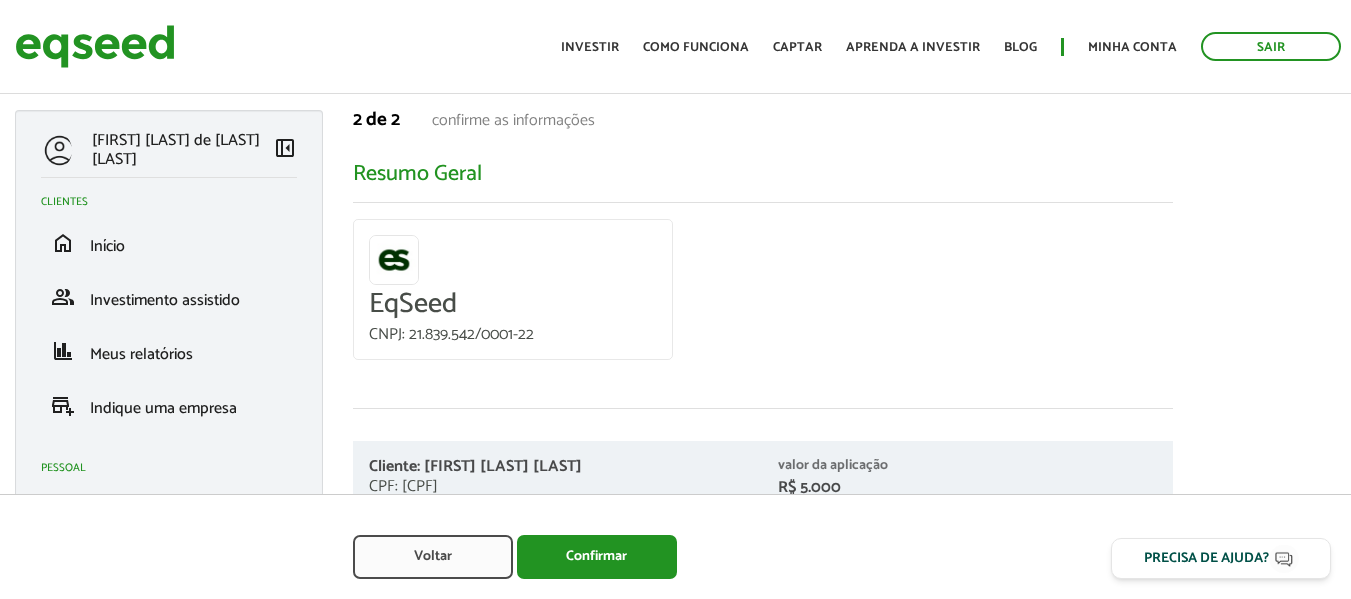 scroll, scrollTop: 0, scrollLeft: 0, axis: both 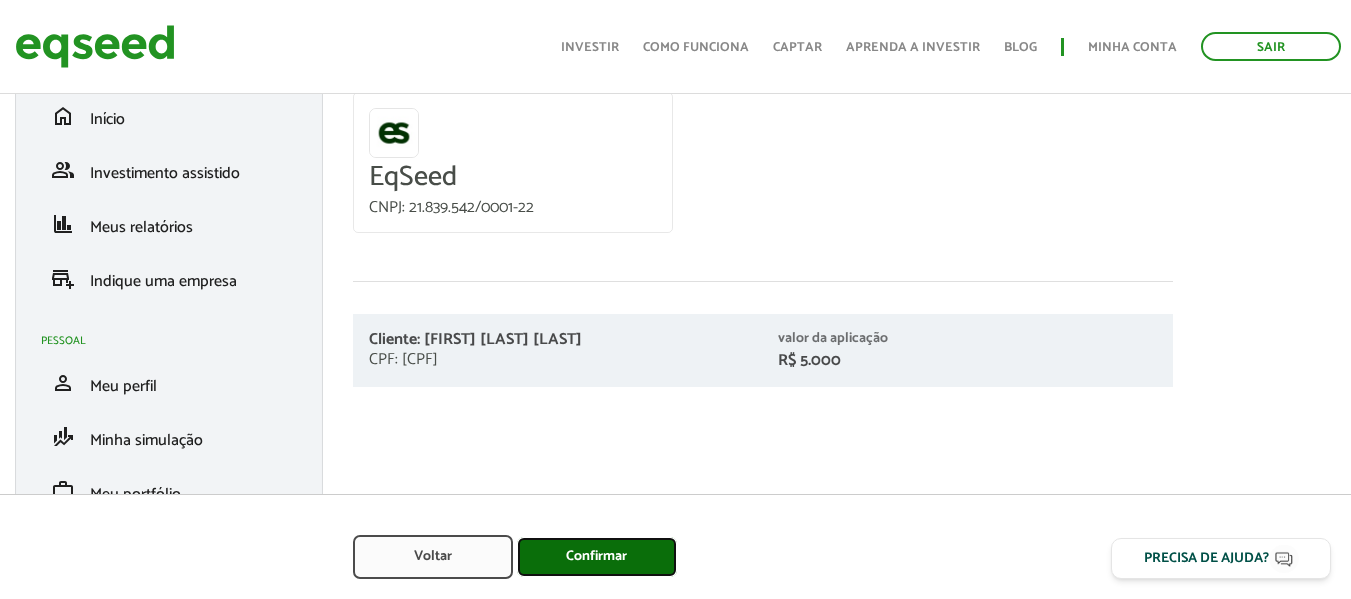 click on "Confirmar" at bounding box center (597, 557) 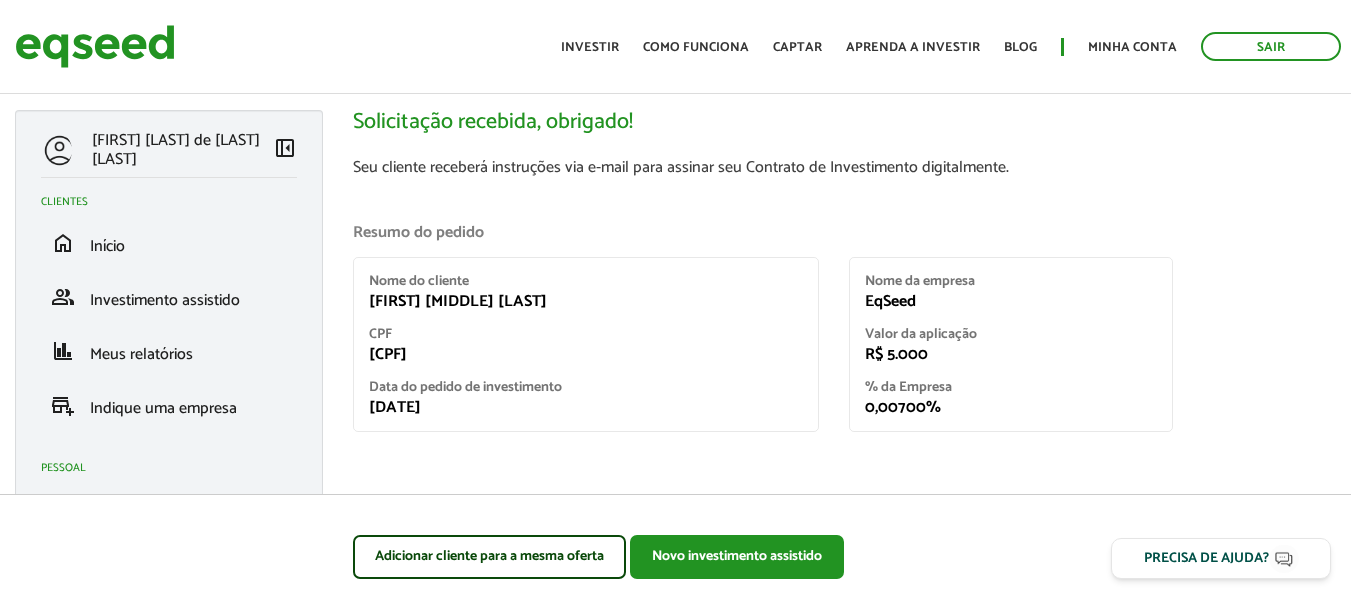 scroll, scrollTop: 0, scrollLeft: 0, axis: both 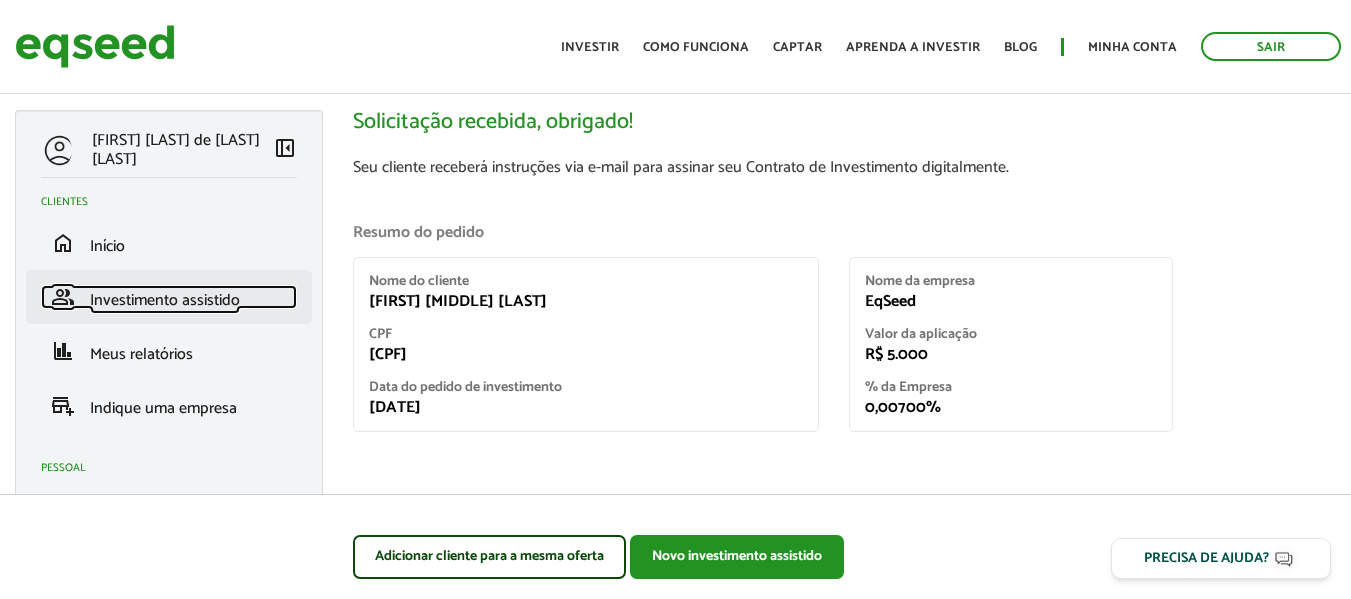 click on "Investimento assistido" at bounding box center [165, 300] 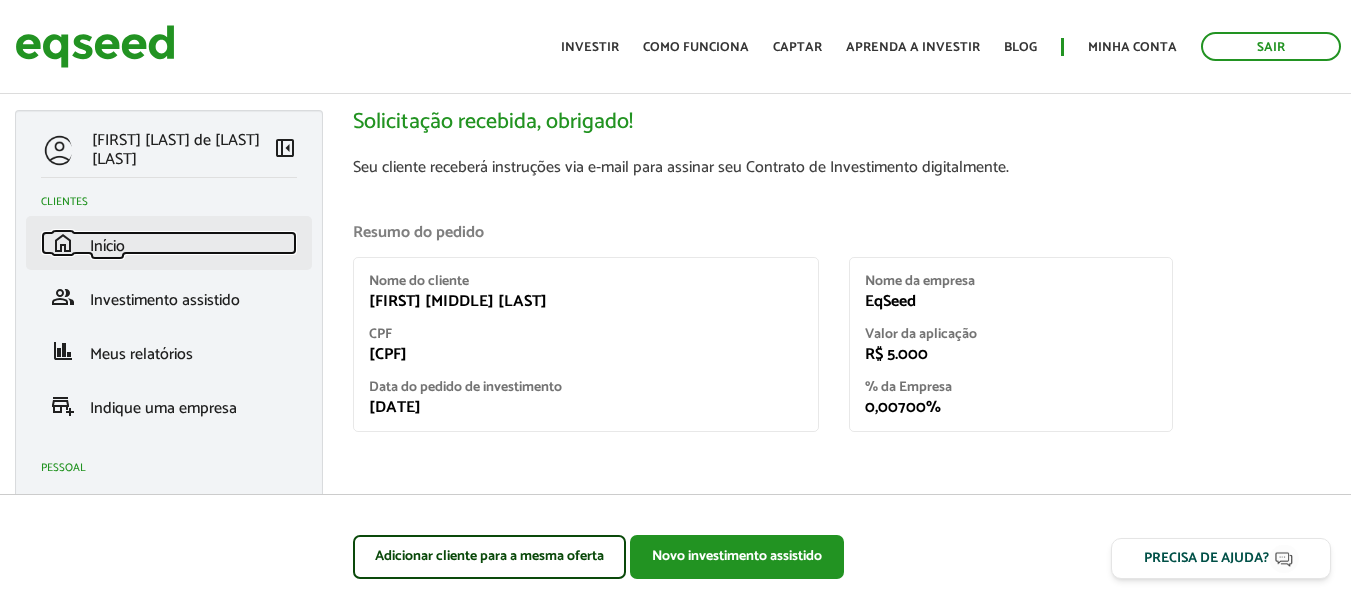 click on "Início" at bounding box center (107, 246) 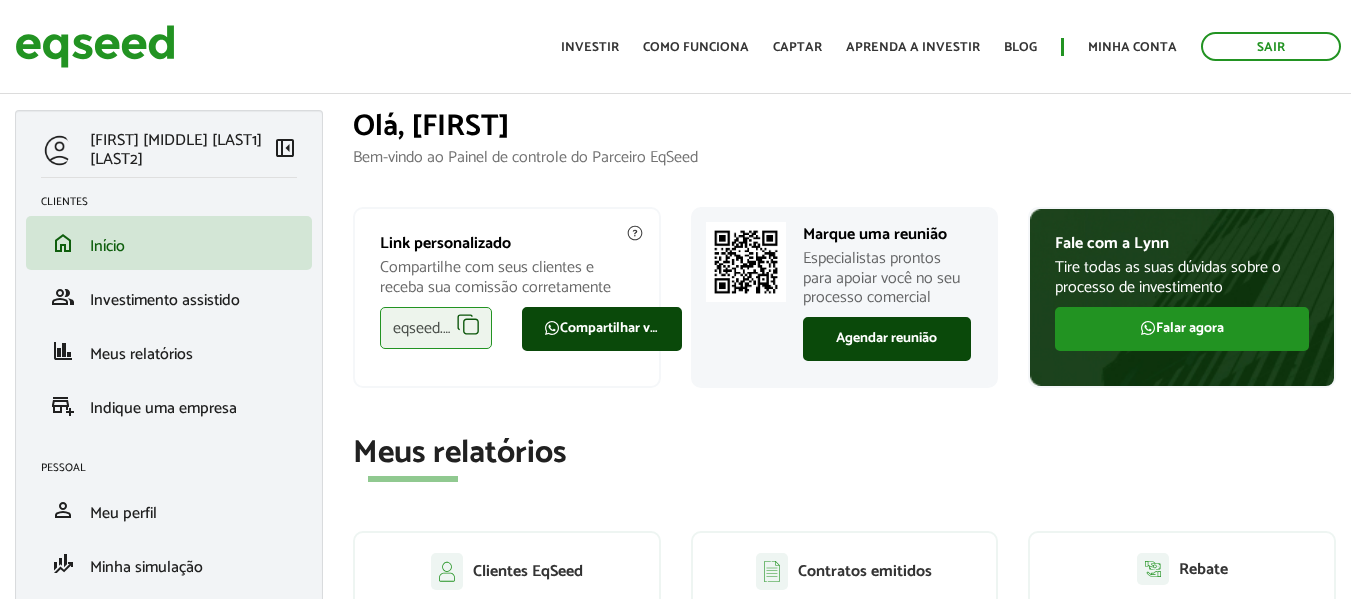 scroll, scrollTop: 0, scrollLeft: 0, axis: both 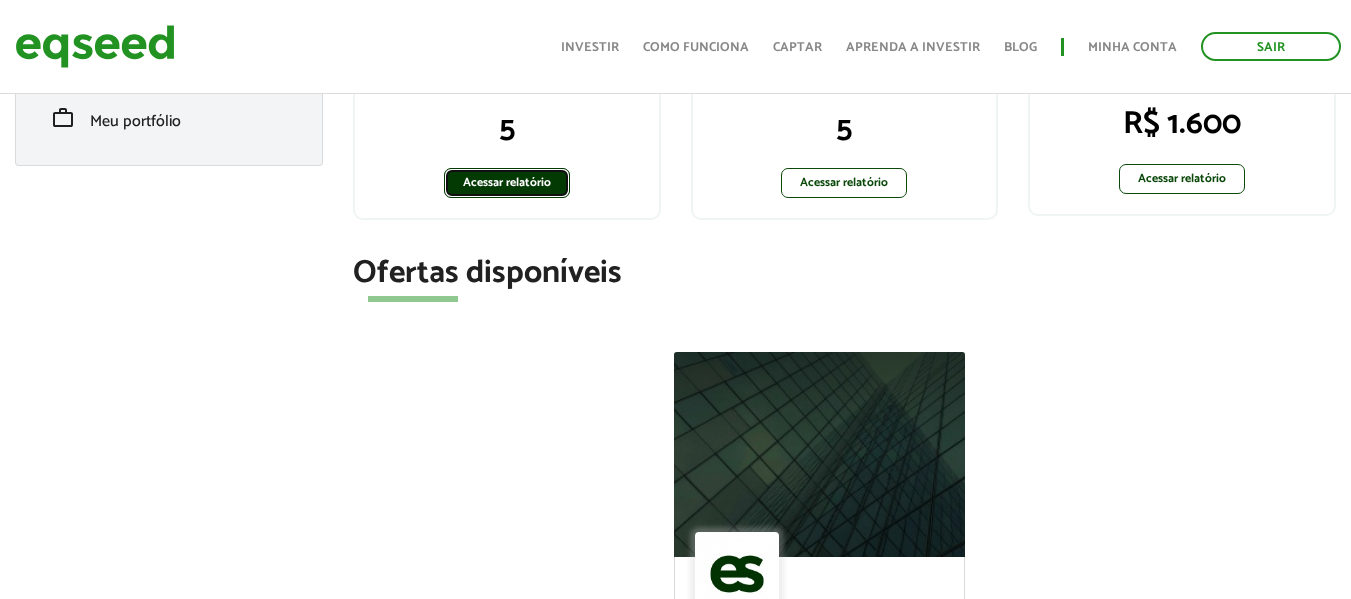 click on "Acessar relatório" at bounding box center (507, 183) 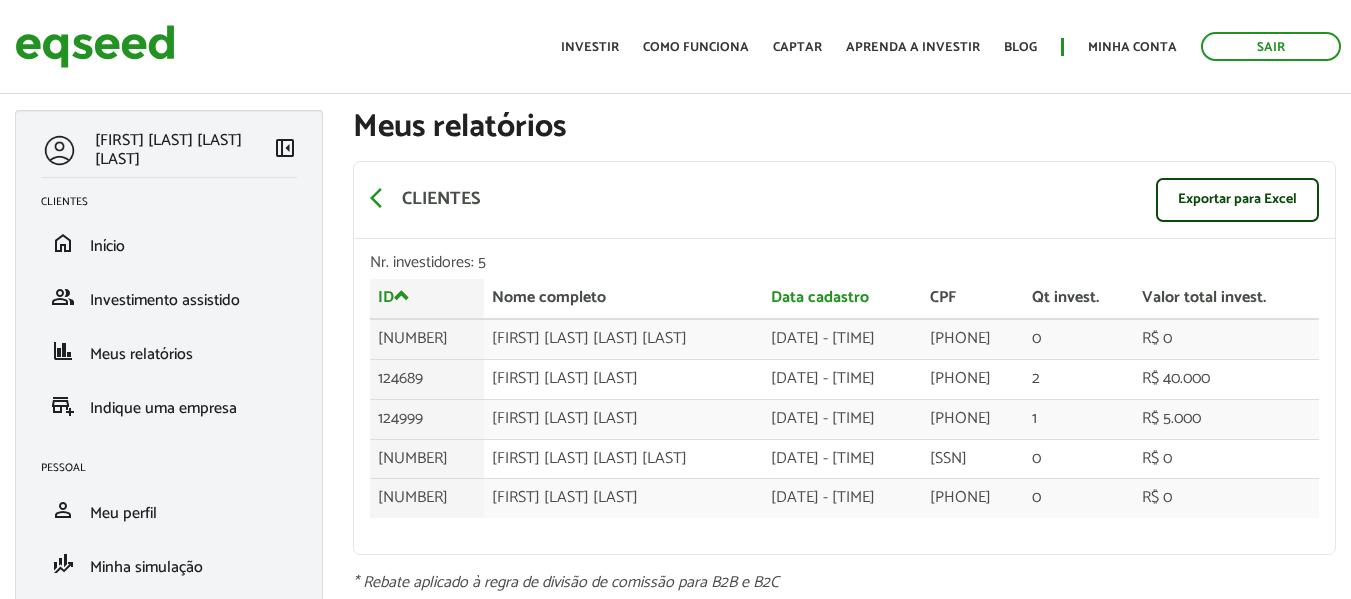 scroll, scrollTop: 0, scrollLeft: 0, axis: both 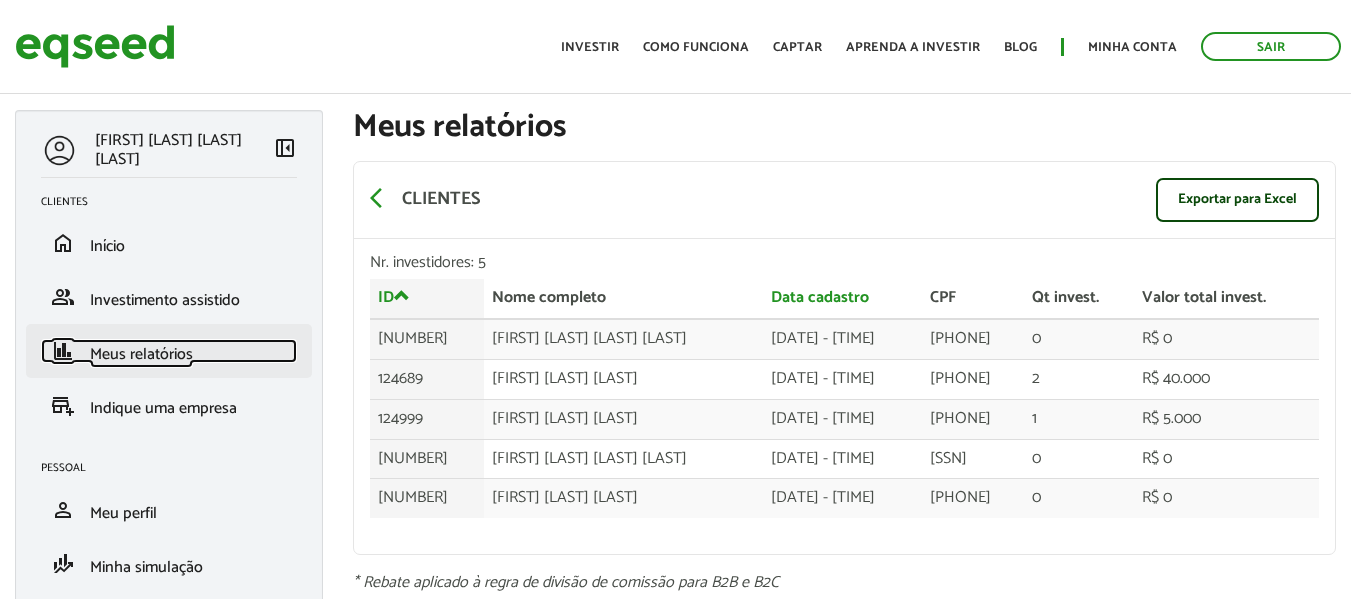 click on "Meus relatórios" at bounding box center [141, 354] 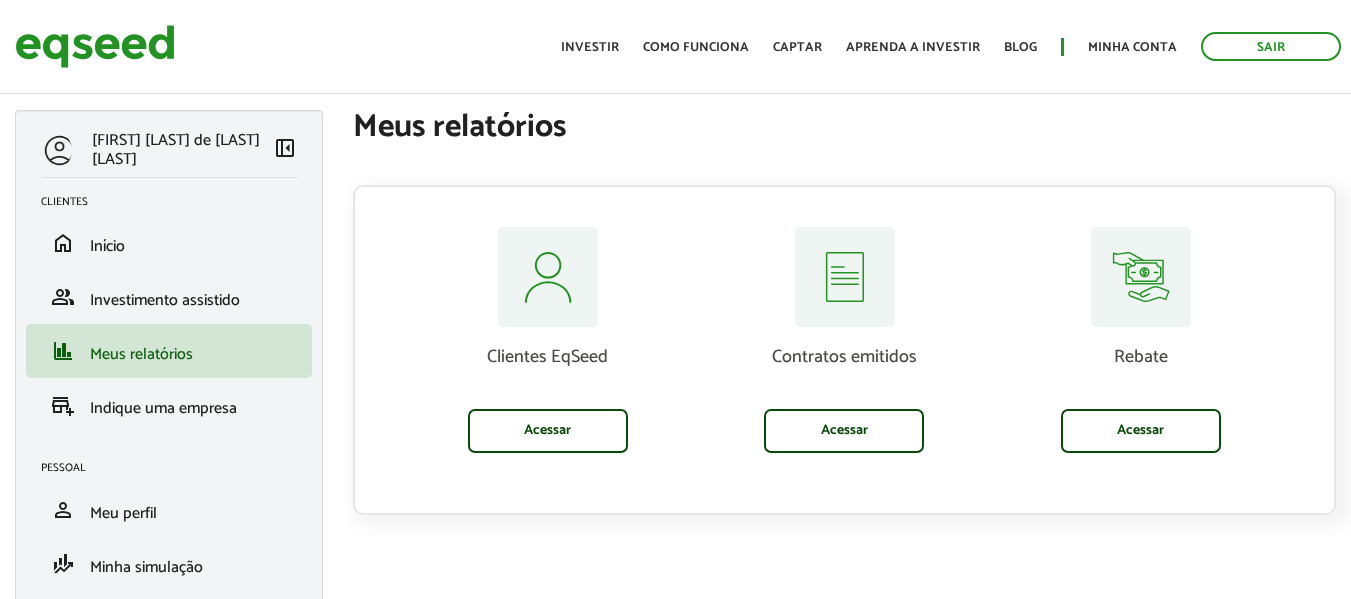 scroll, scrollTop: 0, scrollLeft: 0, axis: both 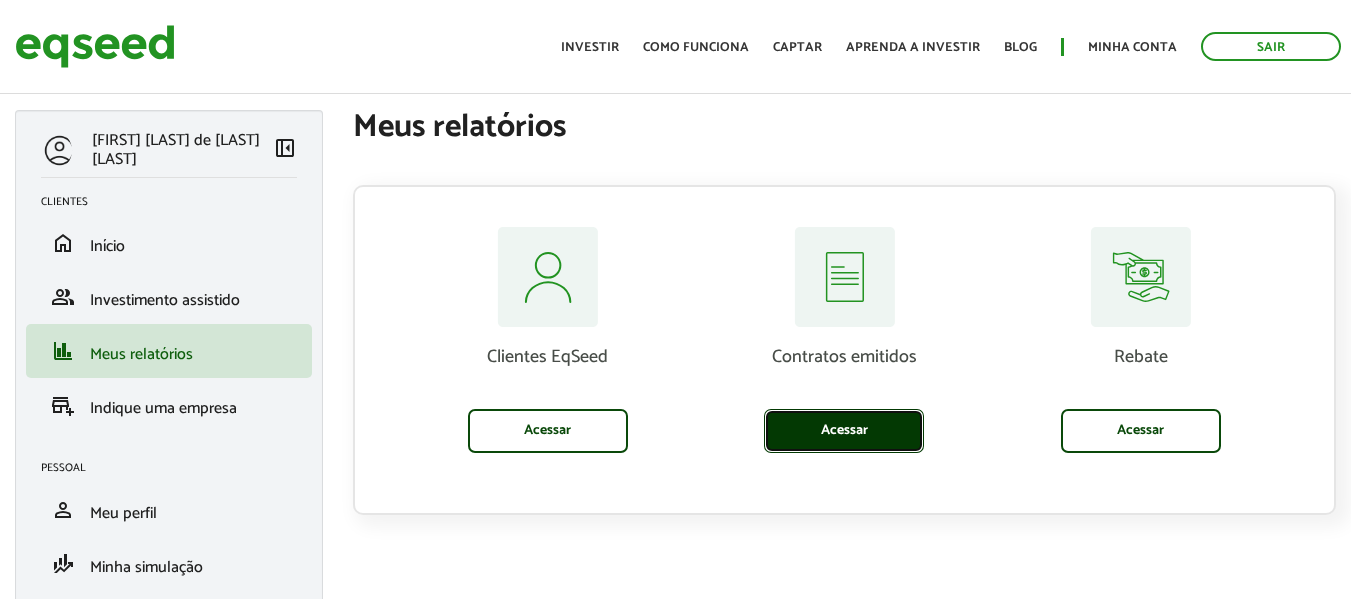 click on "Acessar" at bounding box center (844, 431) 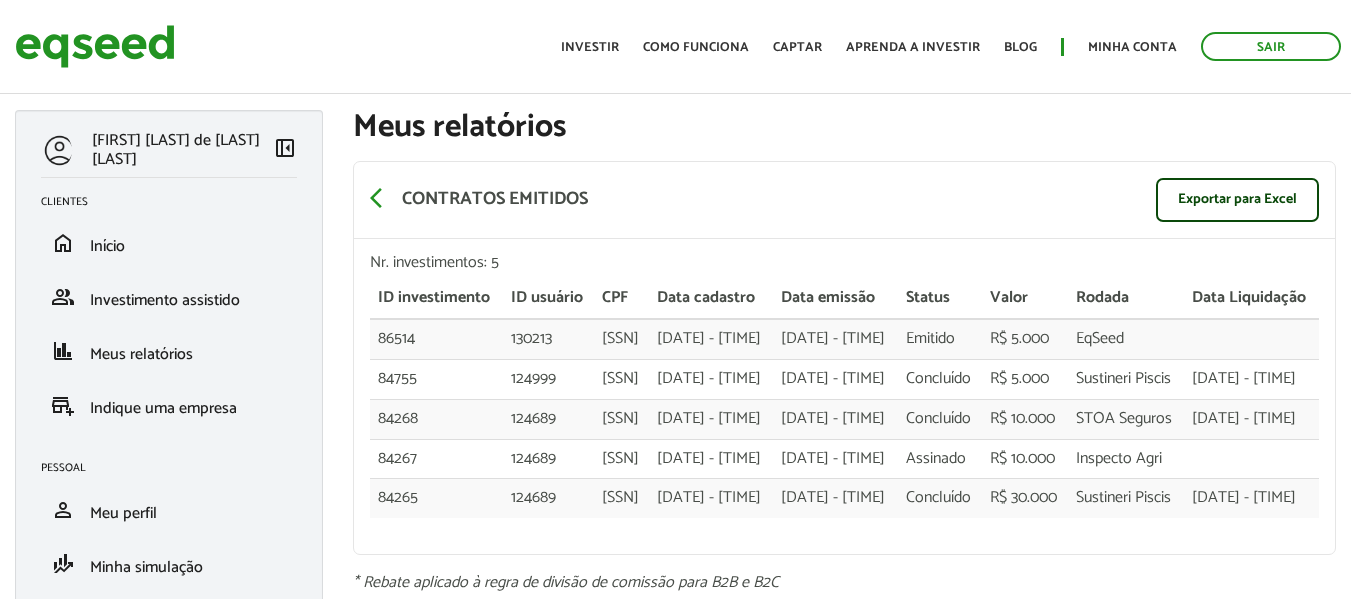 scroll, scrollTop: 0, scrollLeft: 0, axis: both 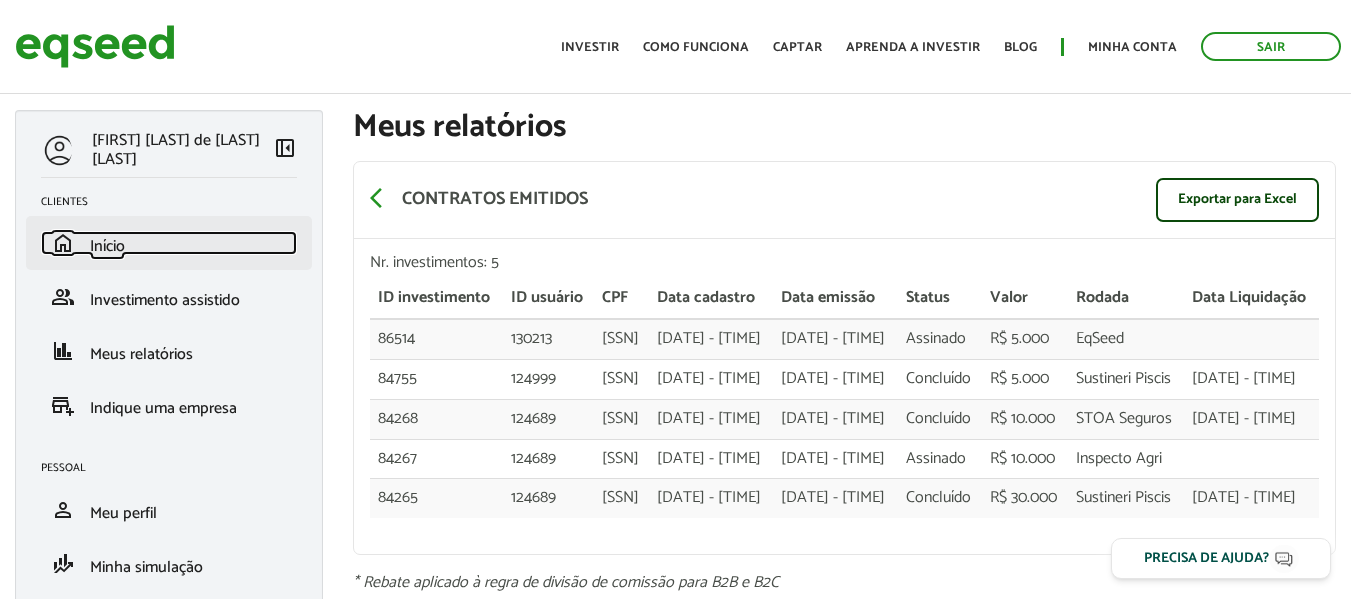 click on "Início" at bounding box center (107, 246) 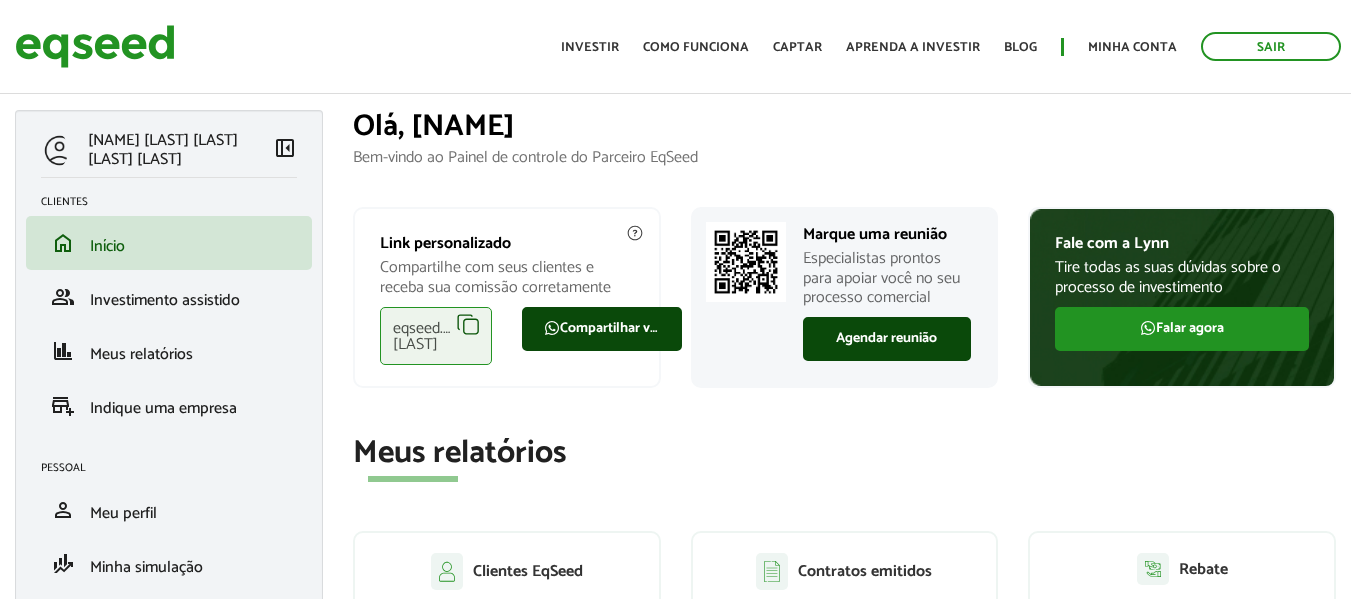 scroll, scrollTop: 0, scrollLeft: 0, axis: both 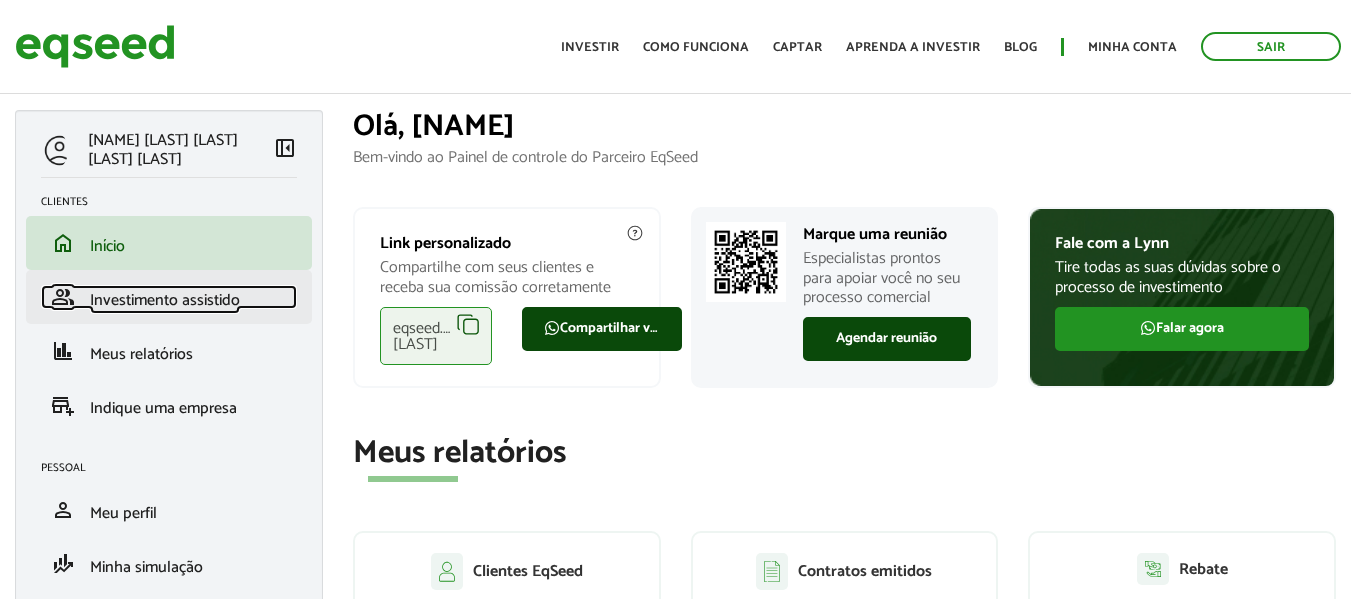 click on "Investimento assistido" at bounding box center (165, 300) 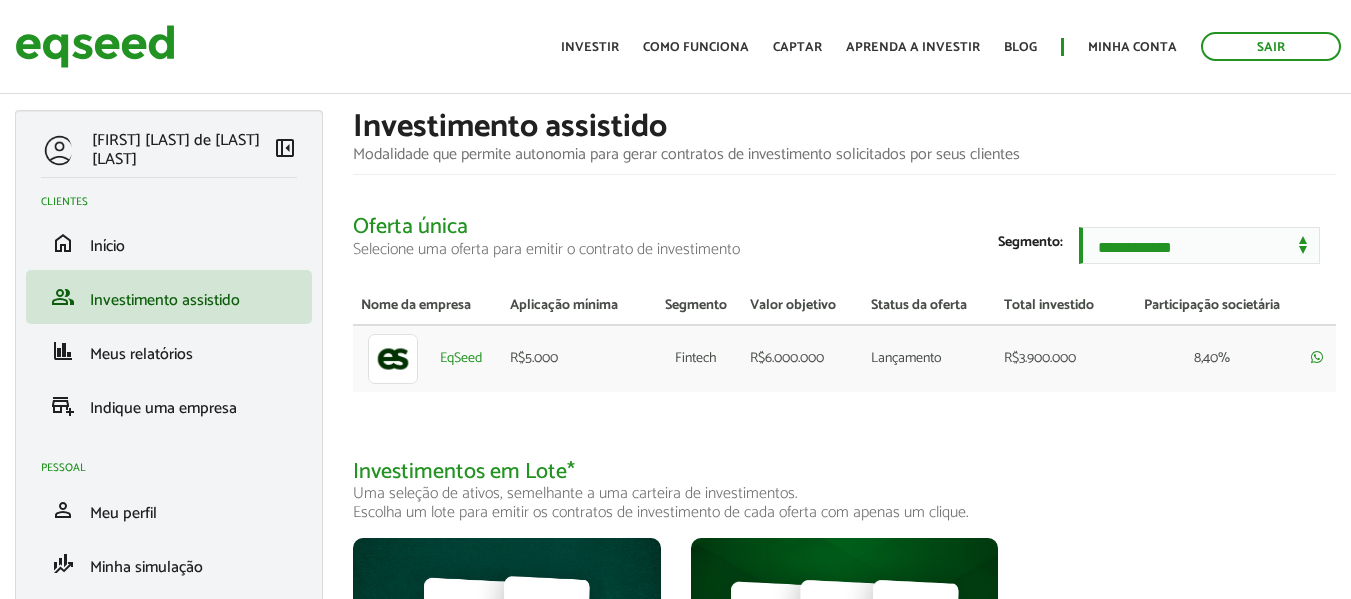 scroll, scrollTop: 0, scrollLeft: 0, axis: both 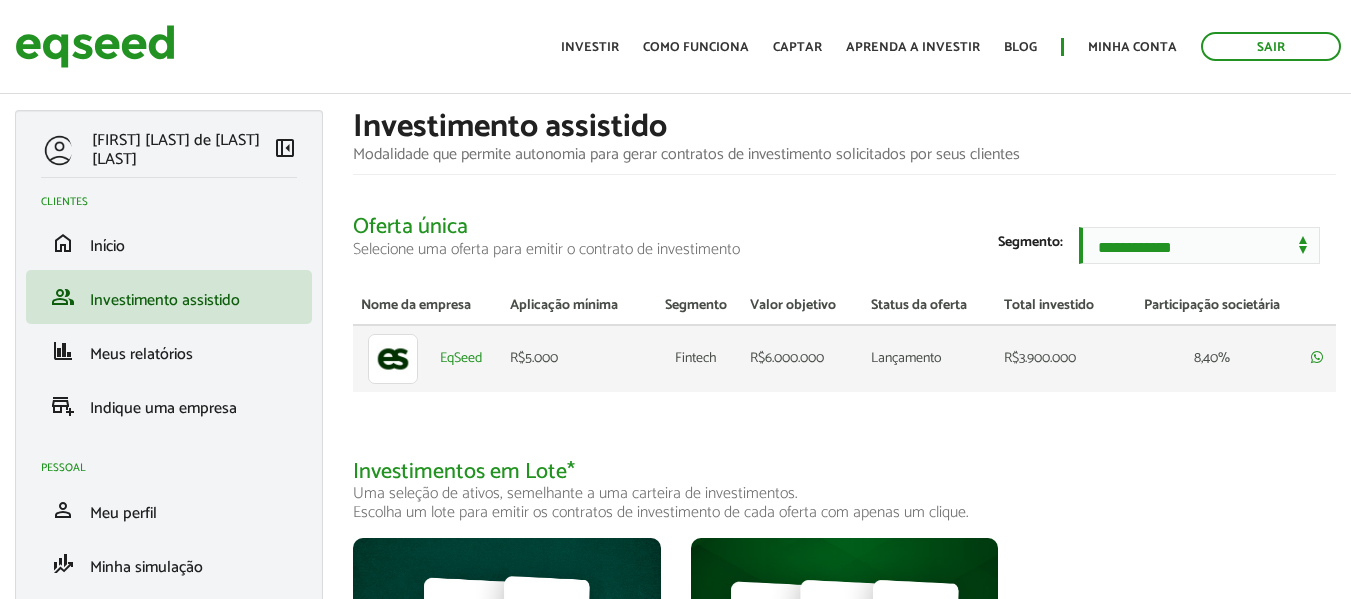 click at bounding box center (393, 359) 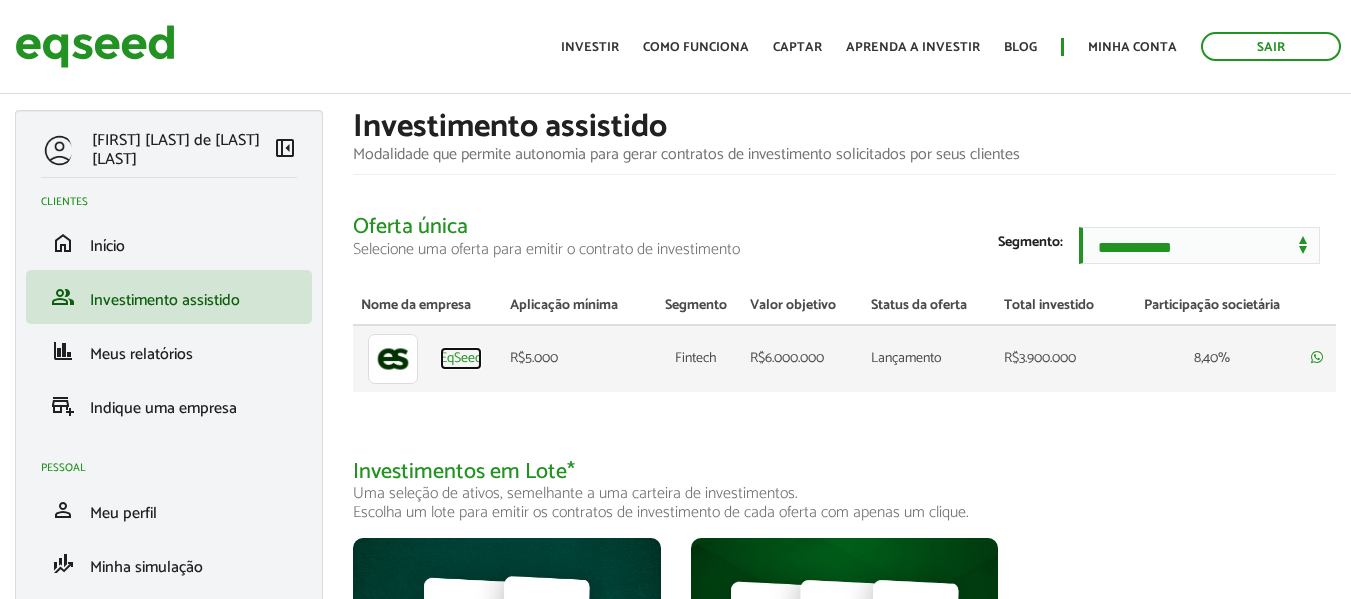 click on "EqSeed" at bounding box center (461, 359) 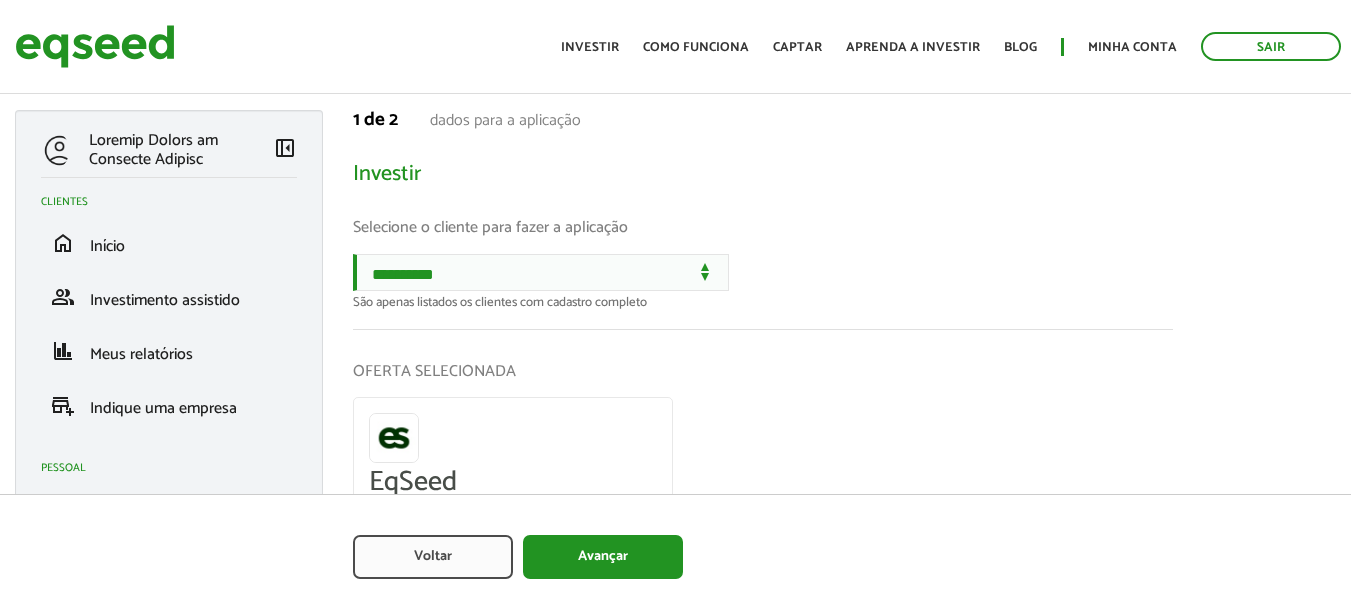scroll, scrollTop: 0, scrollLeft: 0, axis: both 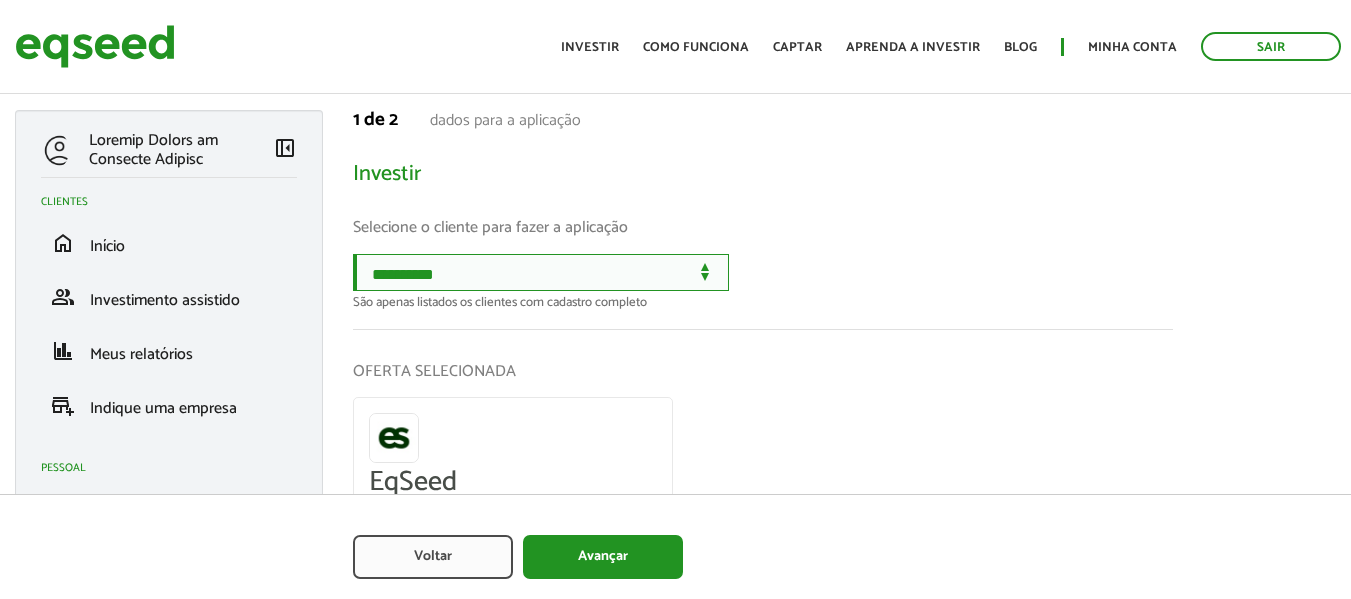 click on "**********" at bounding box center [541, 272] 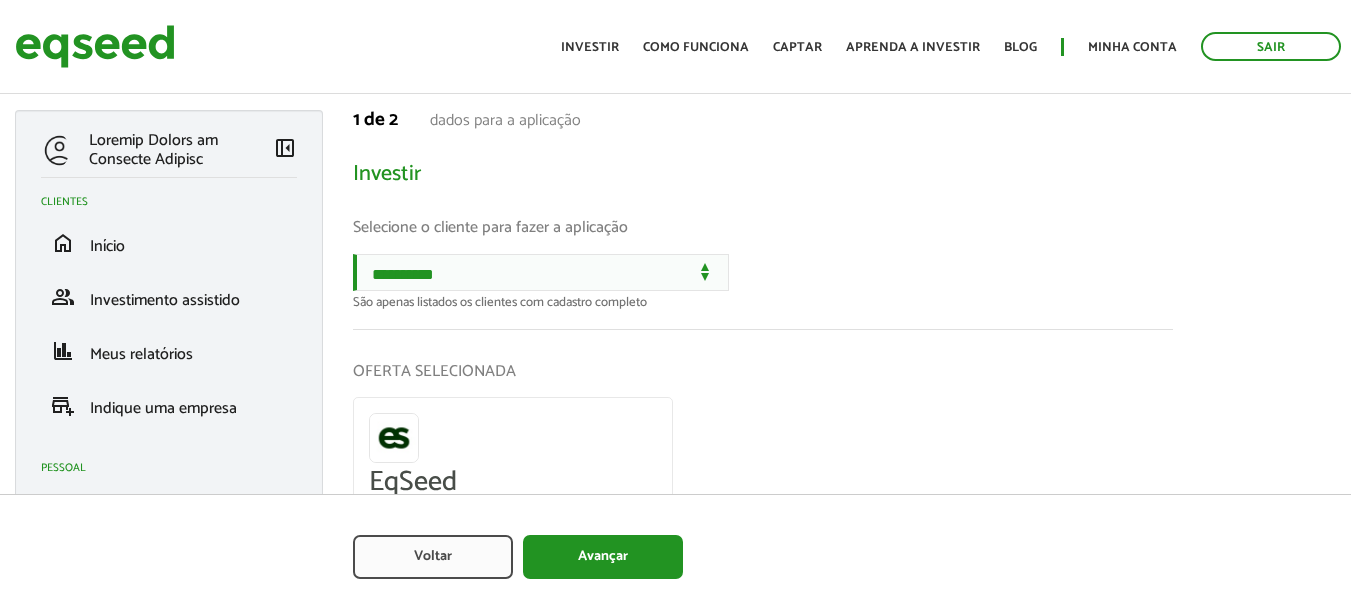 click on "**********" at bounding box center [763, 410] 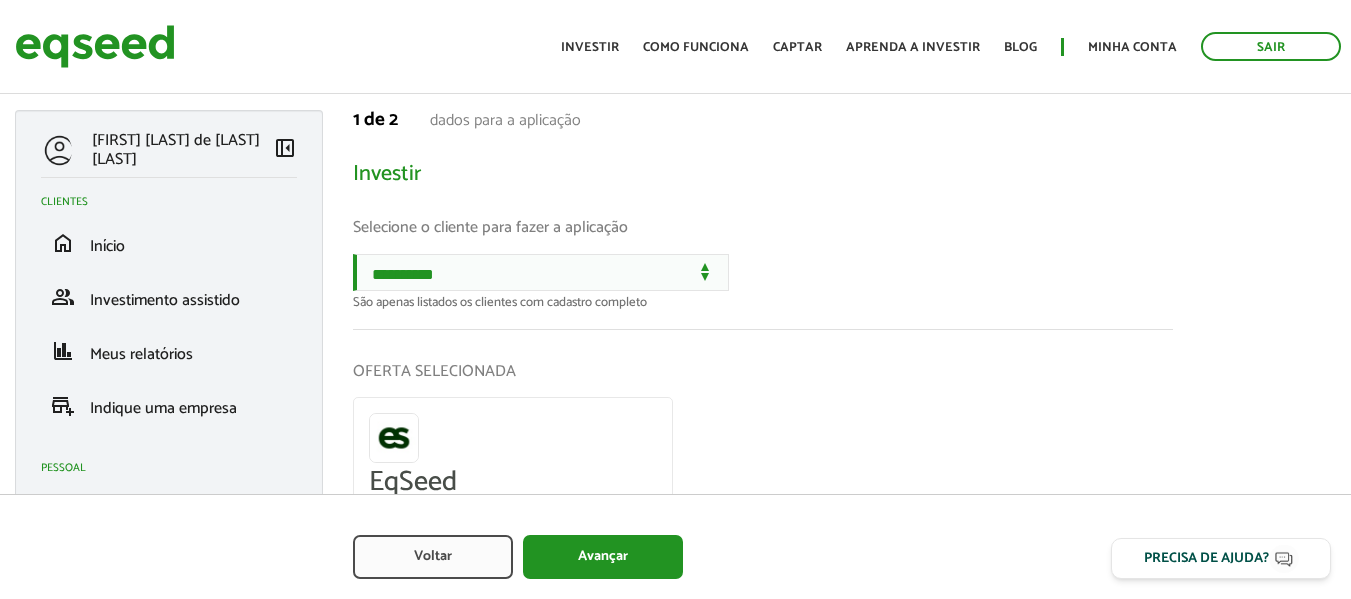 scroll, scrollTop: 0, scrollLeft: 0, axis: both 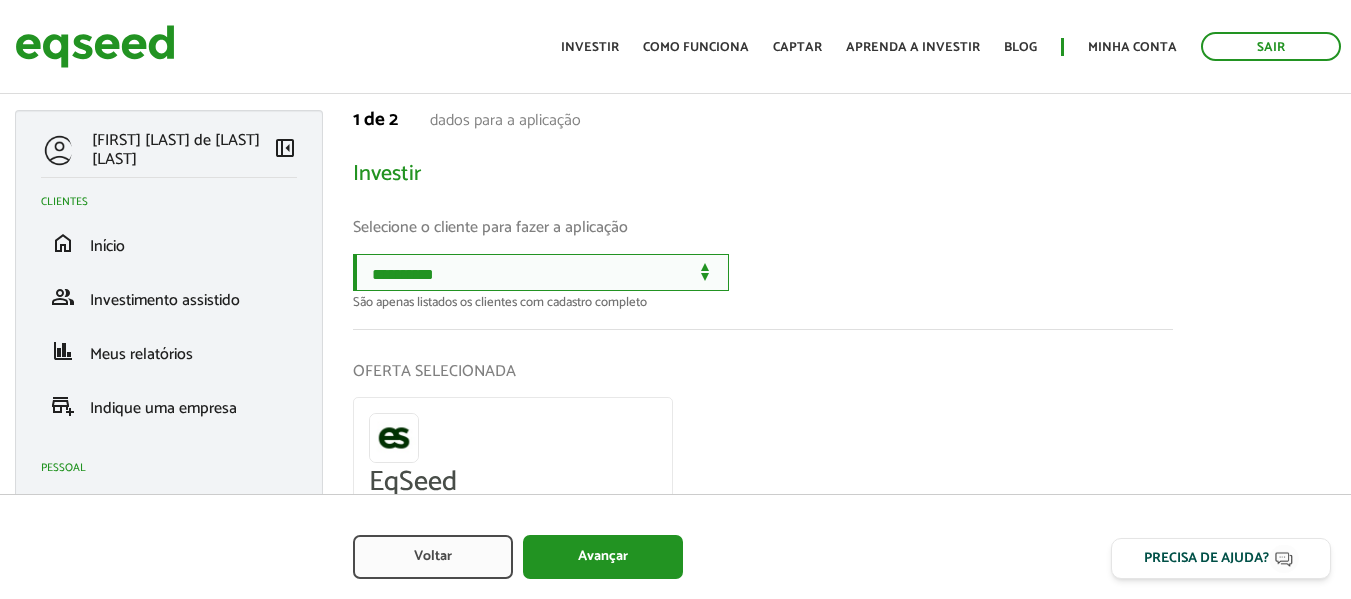 click on "**********" at bounding box center [541, 272] 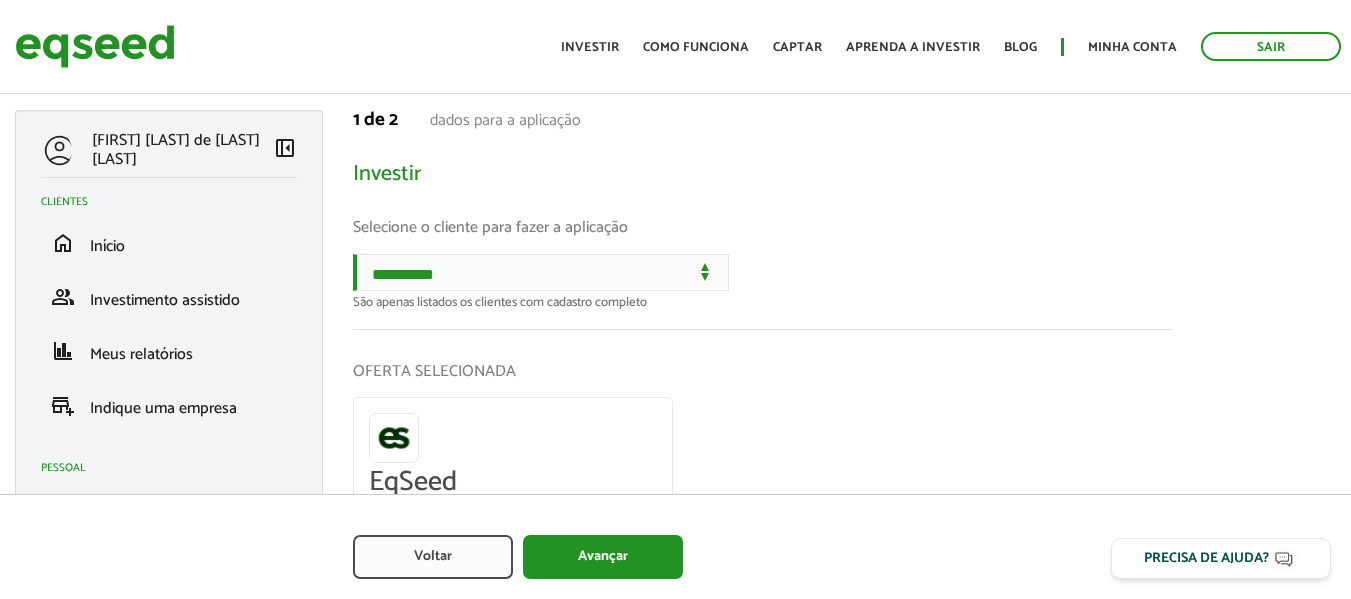 click on "1 de 2 dados para a aplicação" at bounding box center (763, 120) 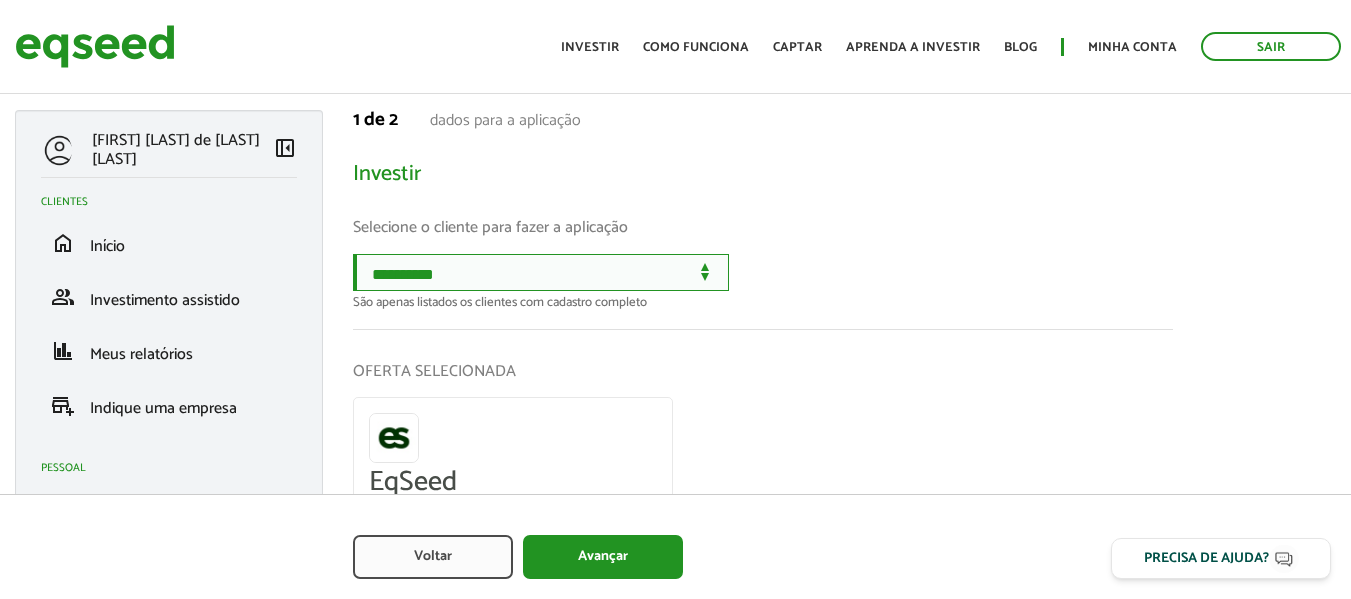 click on "**********" at bounding box center (541, 272) 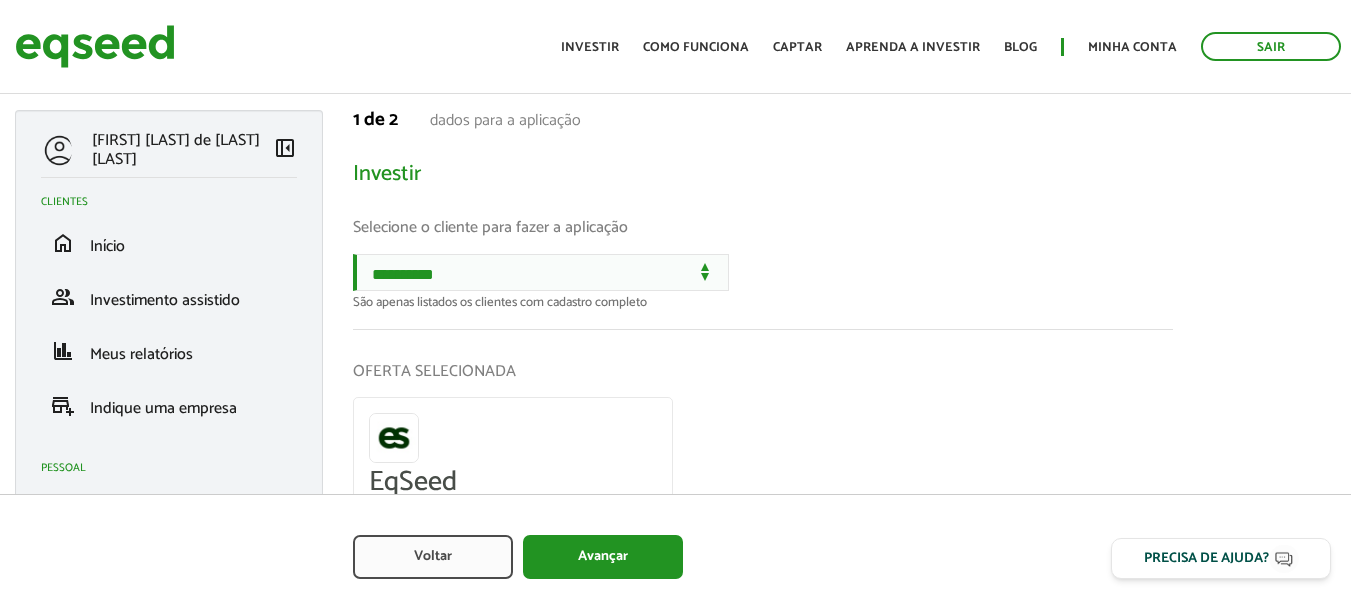 click on "Selecione o cliente para fazer a aplicação" at bounding box center (763, 227) 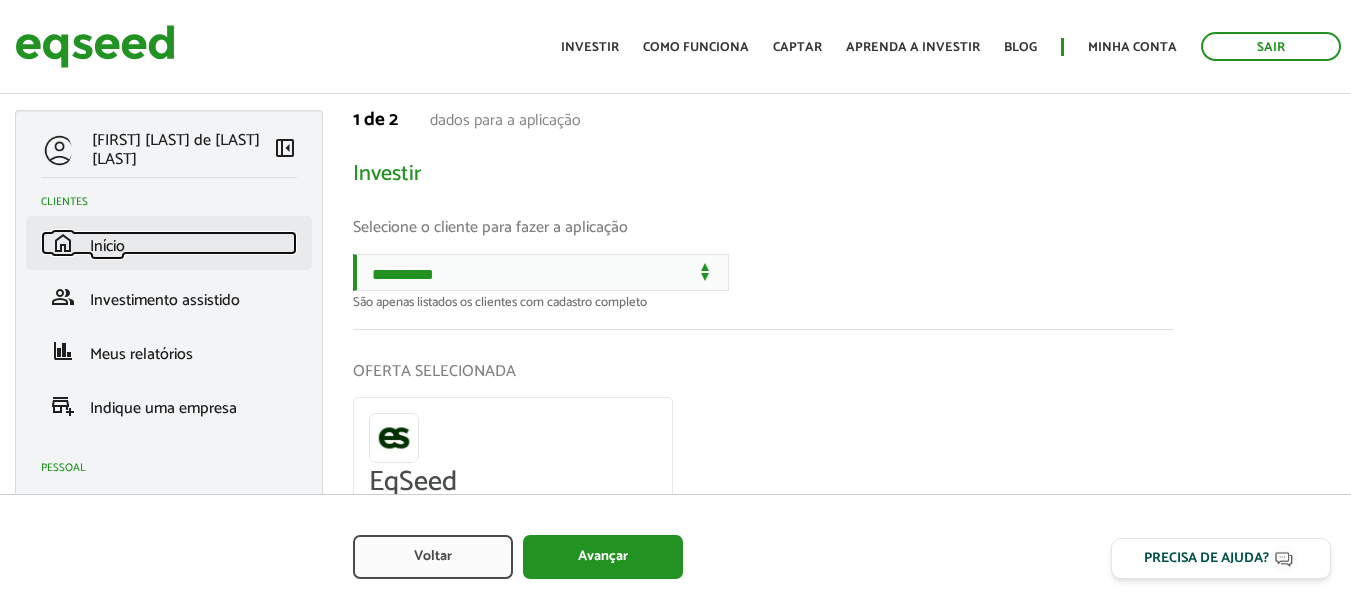 click on "home Início" at bounding box center (169, 243) 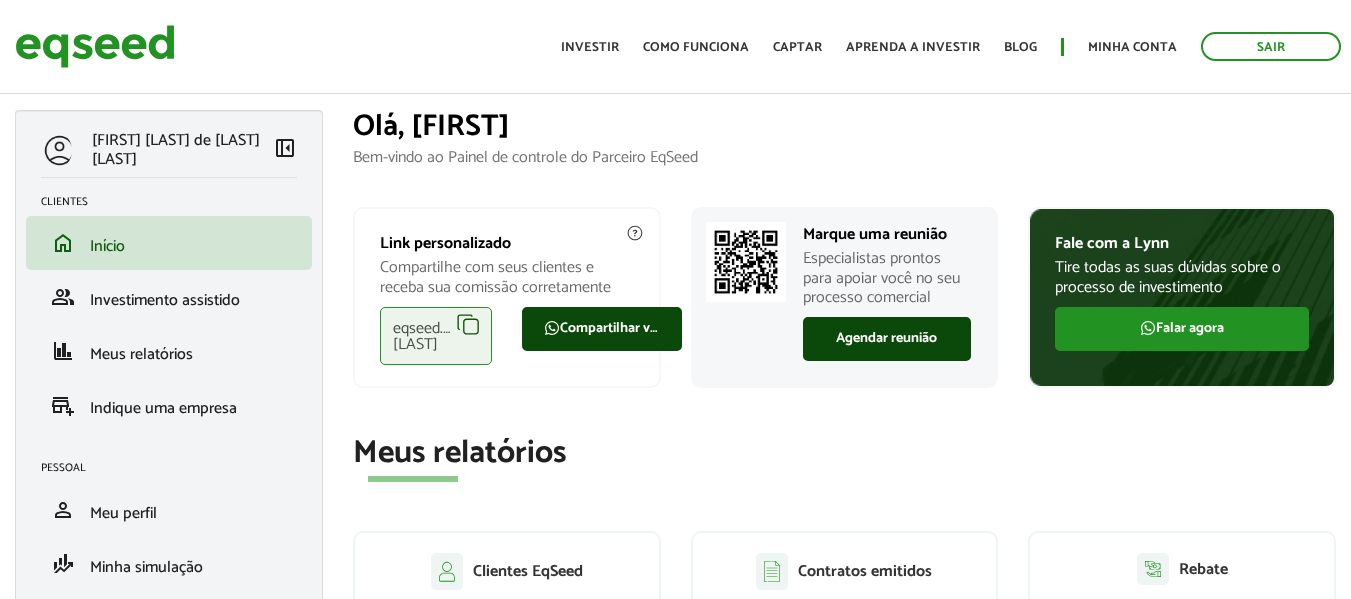 scroll, scrollTop: 0, scrollLeft: 0, axis: both 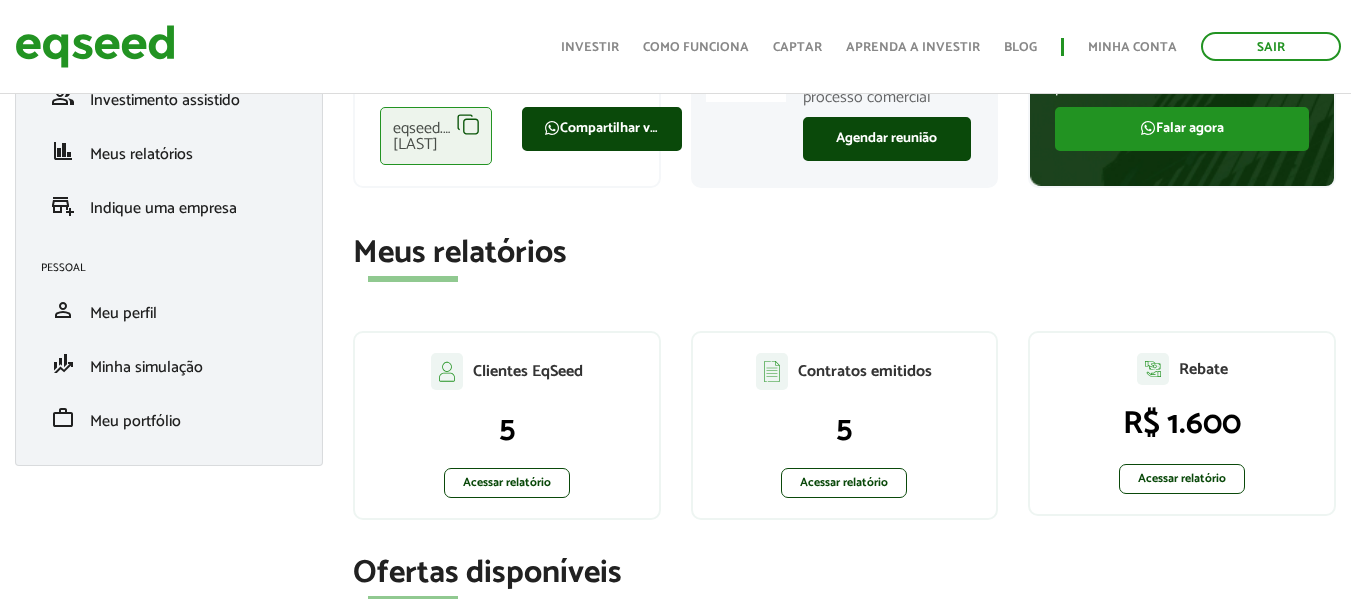click on "Clientes EqSeed
5
Acessar relatório" at bounding box center (507, 425) 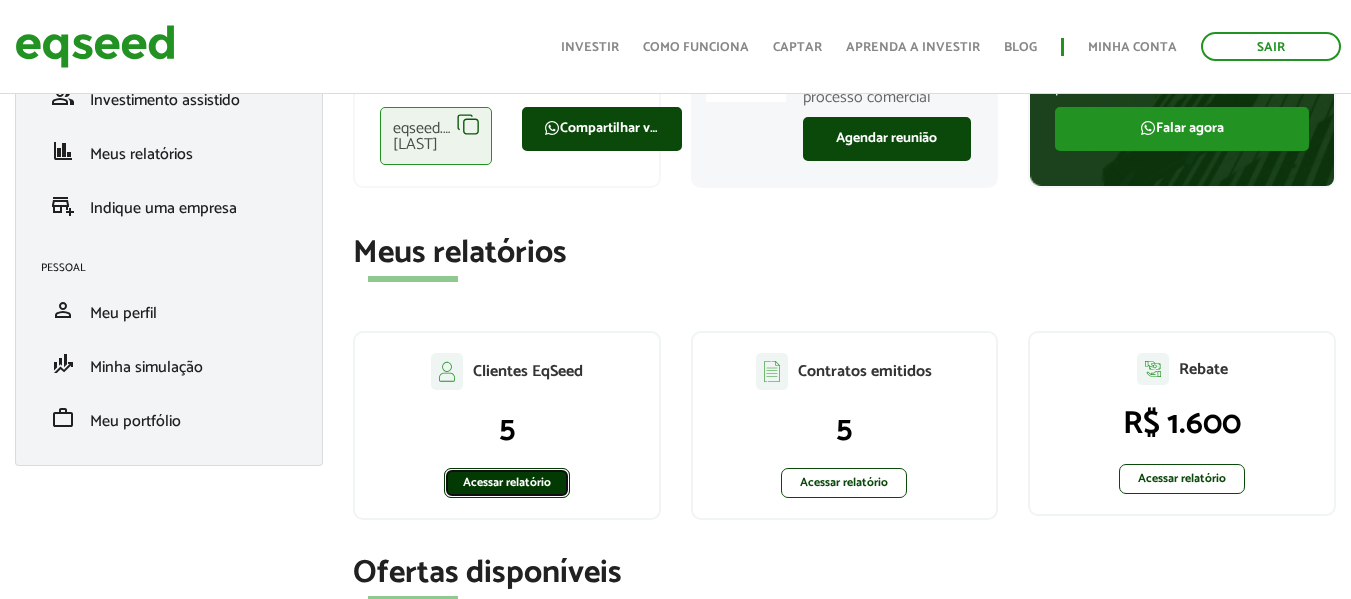 click on "Acessar relatório" at bounding box center (507, 483) 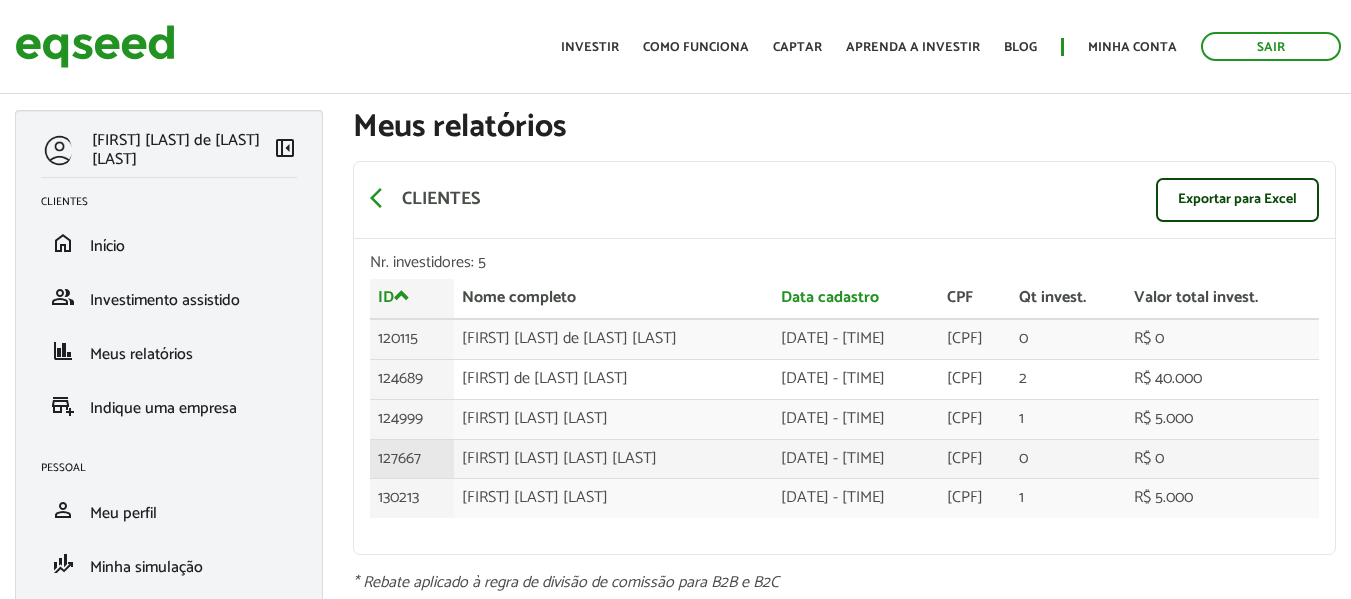 scroll, scrollTop: 0, scrollLeft: 0, axis: both 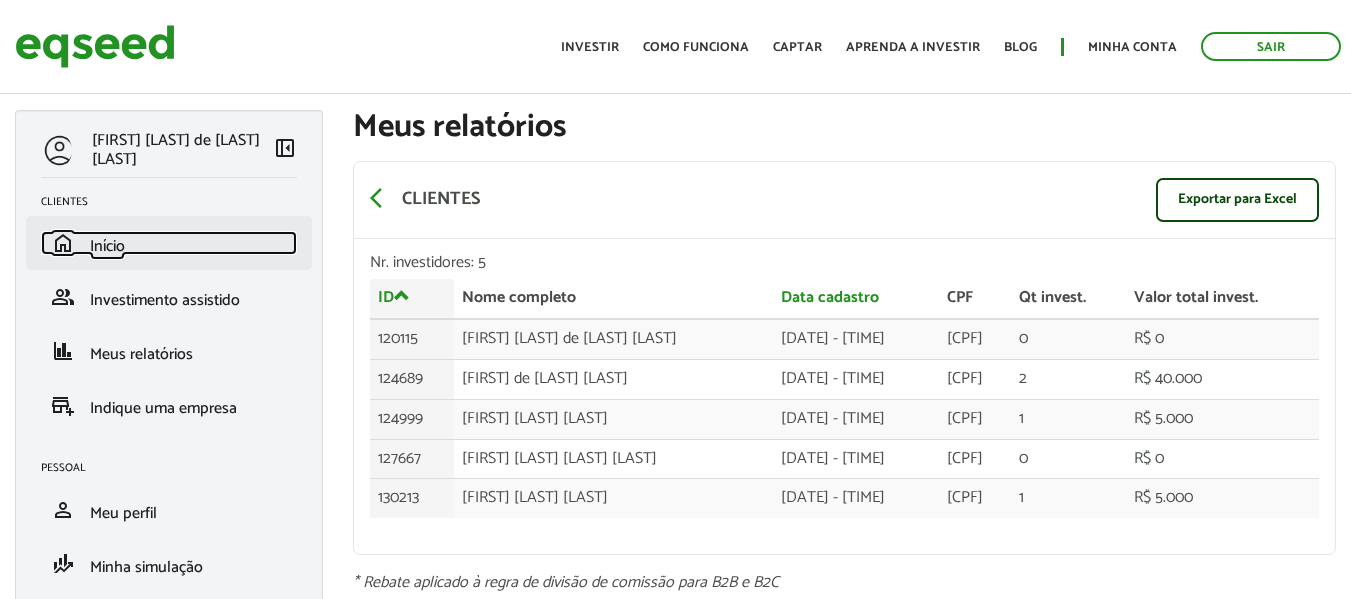 click on "home Início" at bounding box center [169, 243] 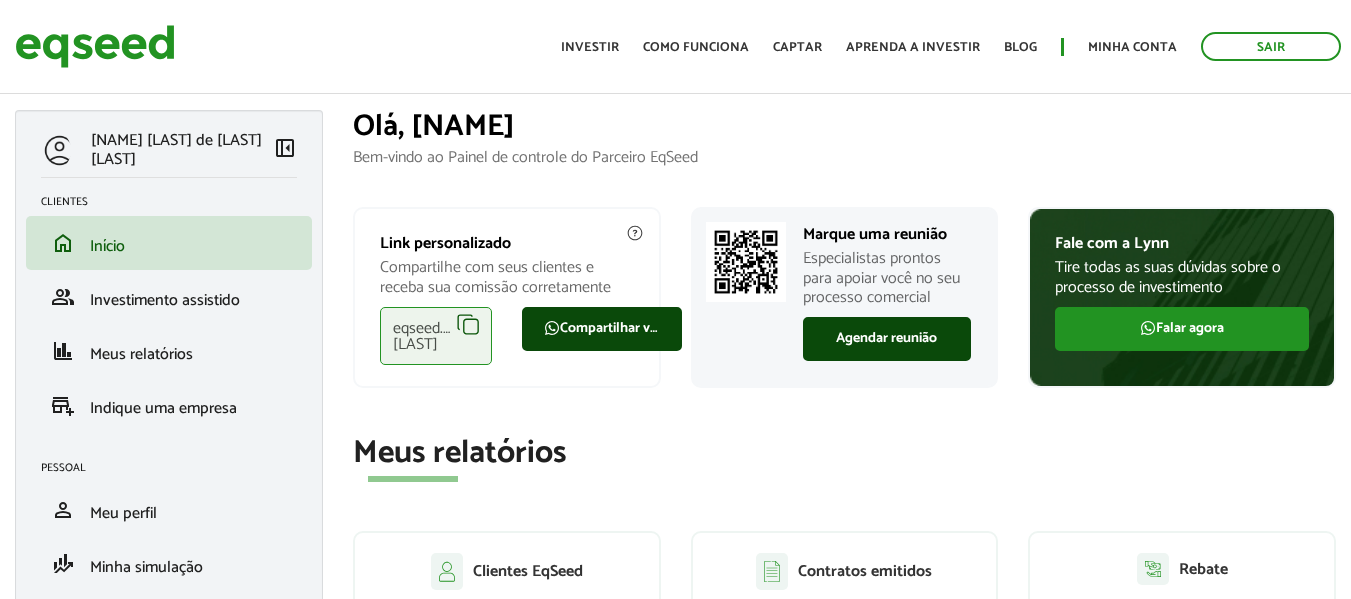 scroll, scrollTop: 0, scrollLeft: 0, axis: both 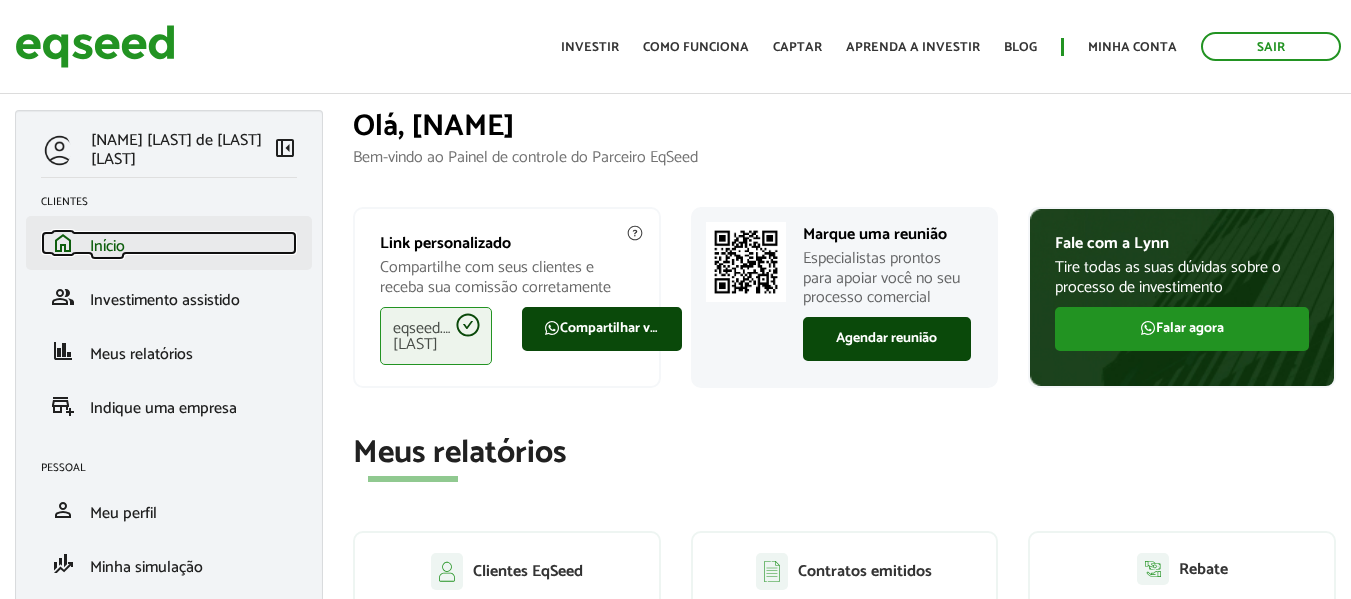click on "home Início" at bounding box center (169, 243) 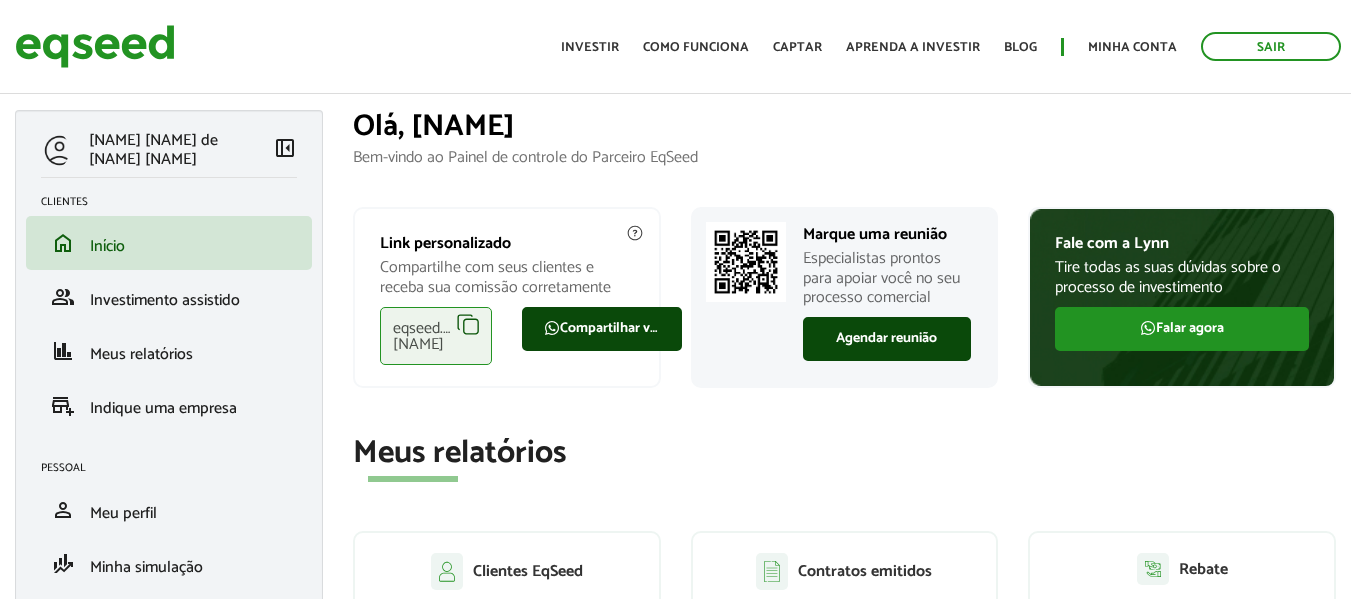 scroll, scrollTop: 0, scrollLeft: 0, axis: both 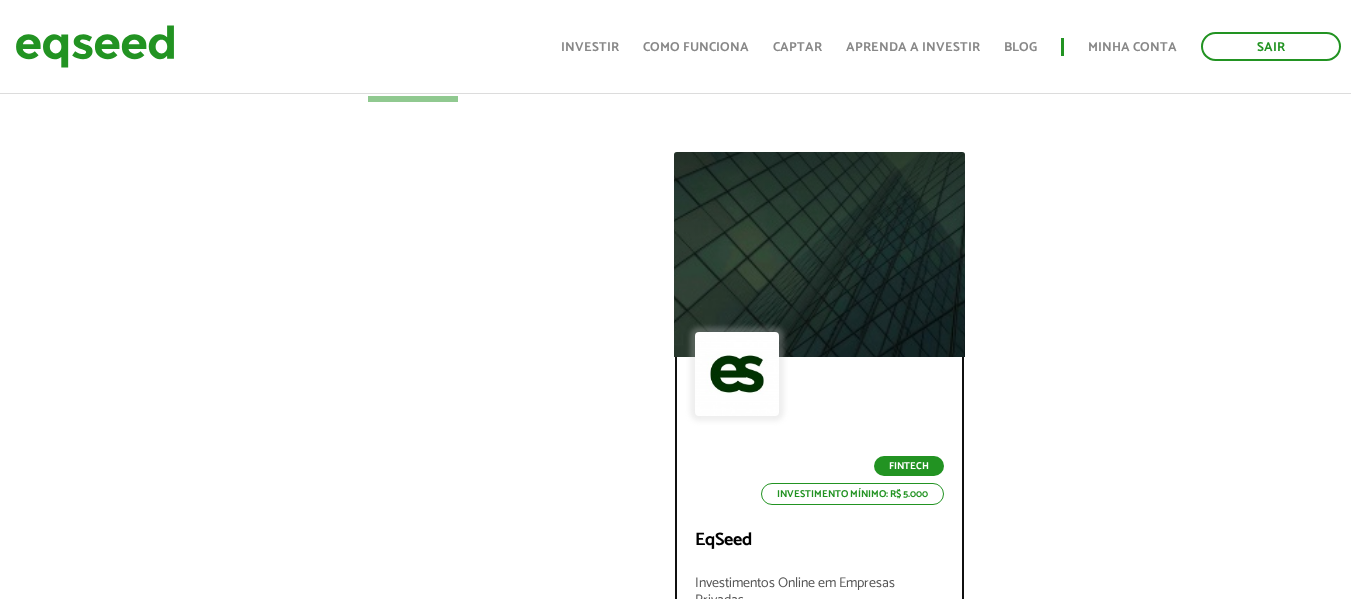 click at bounding box center (819, 254) 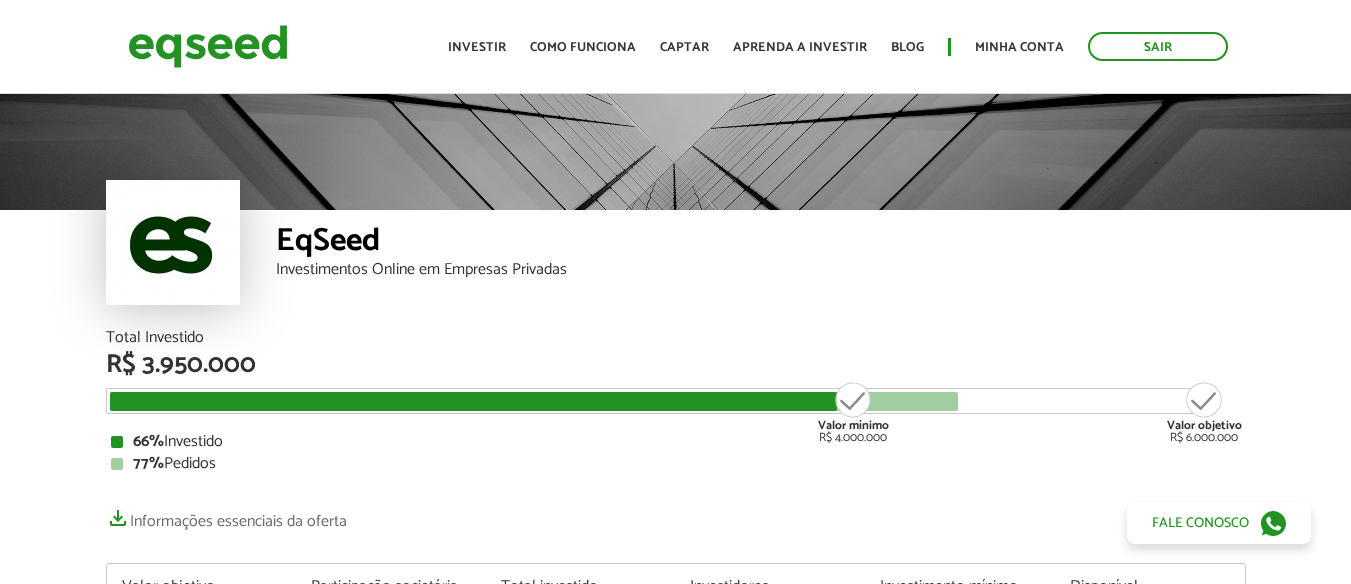 scroll, scrollTop: 0, scrollLeft: 0, axis: both 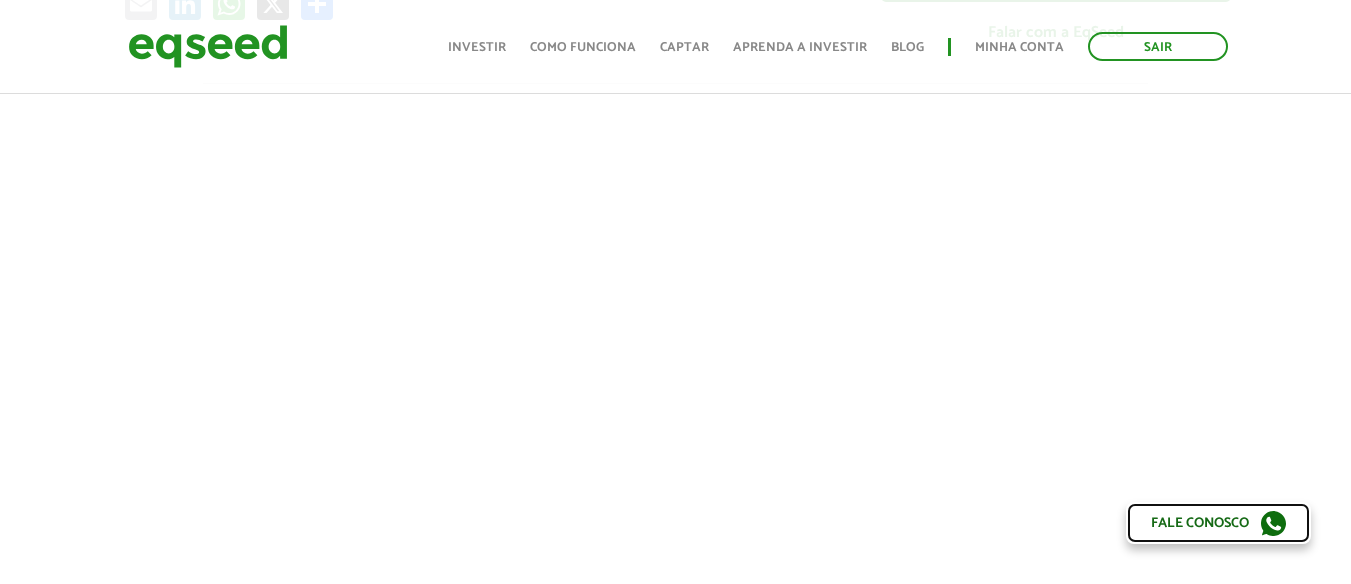 click on "Fale conosco" at bounding box center [1218, 523] 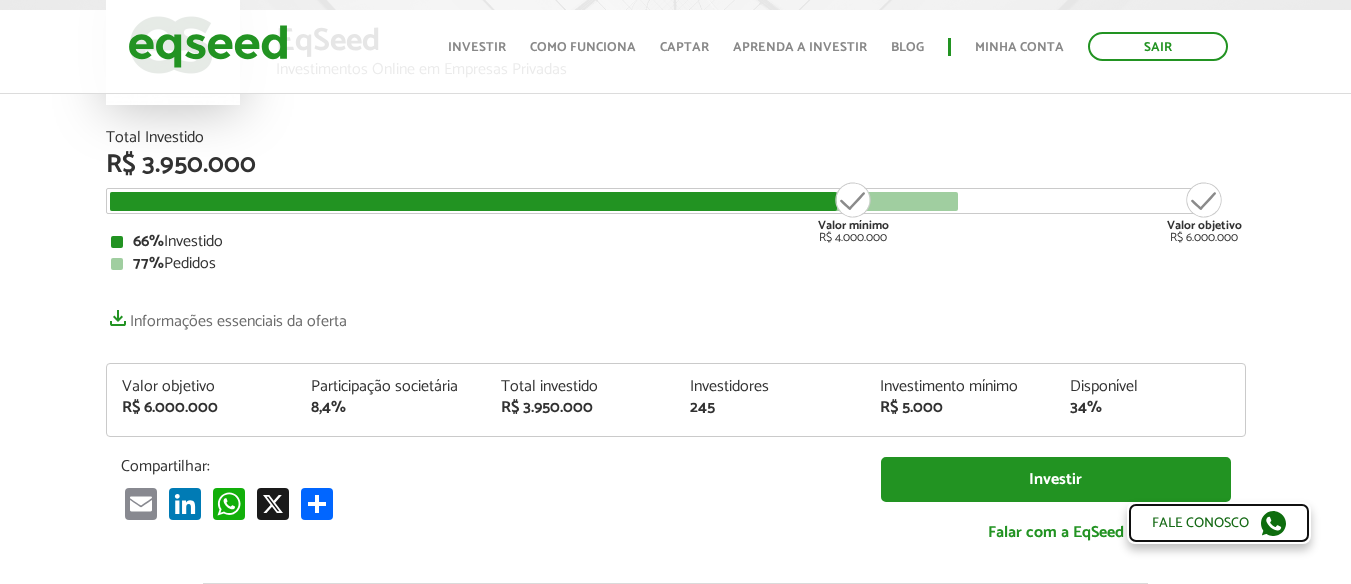 scroll, scrollTop: 0, scrollLeft: 0, axis: both 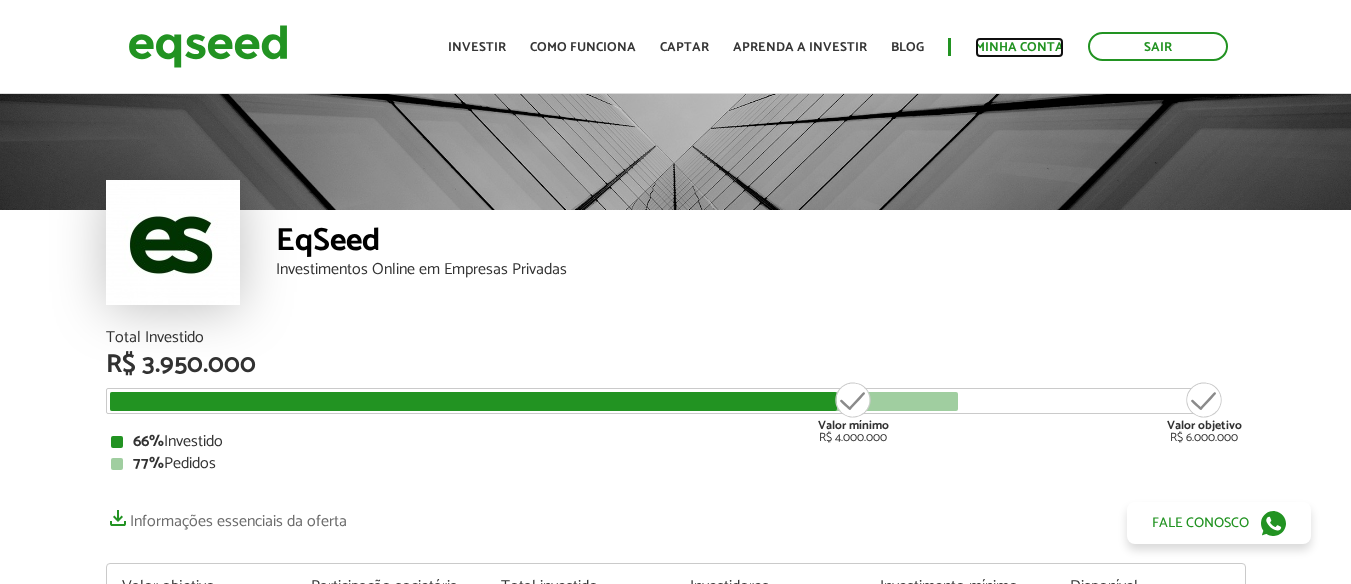 click on "Minha conta" at bounding box center (1019, 47) 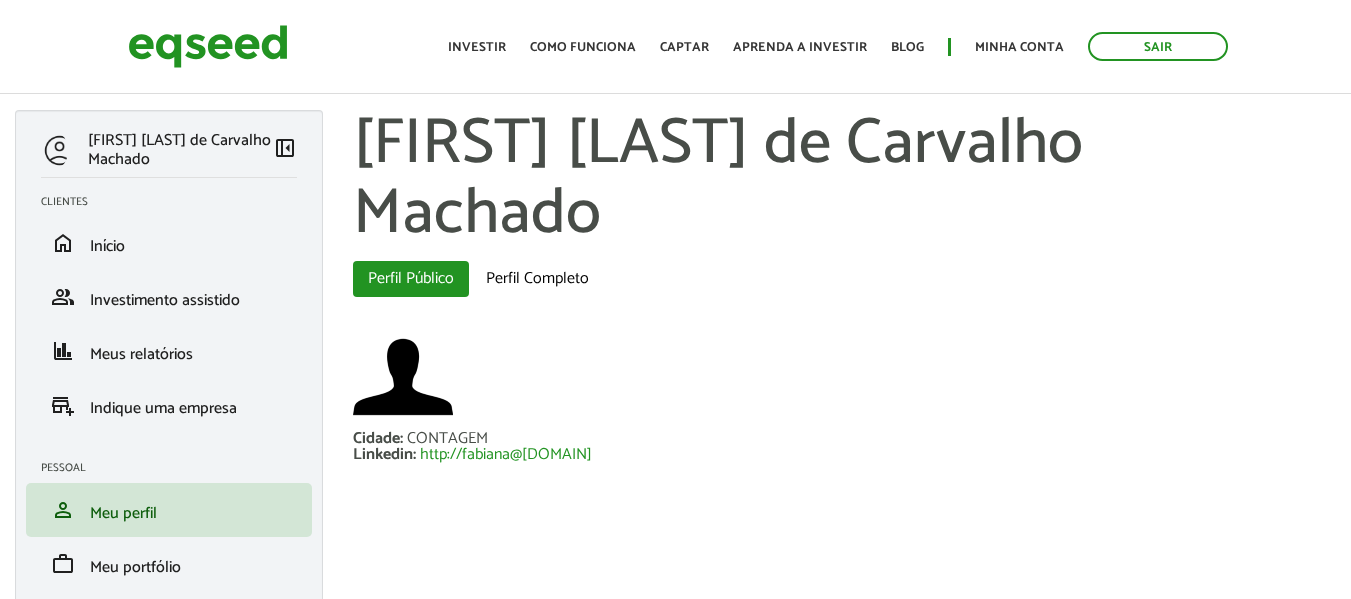 scroll, scrollTop: 0, scrollLeft: 0, axis: both 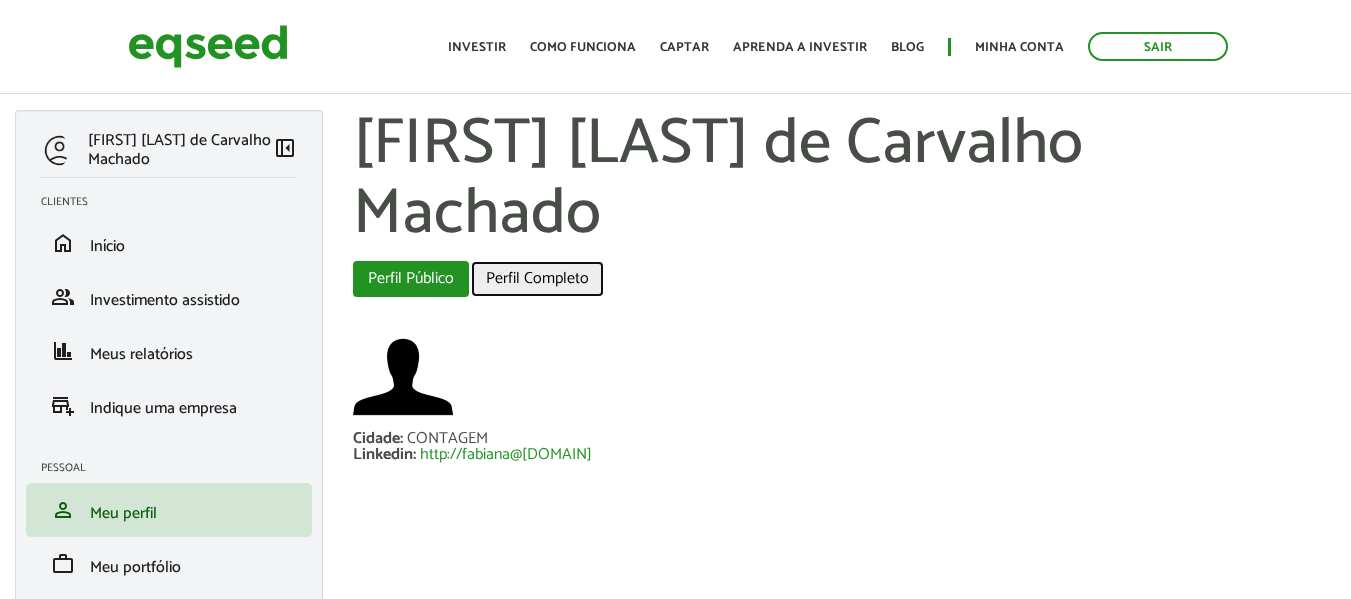 click on "Perfil Completo" at bounding box center [537, 279] 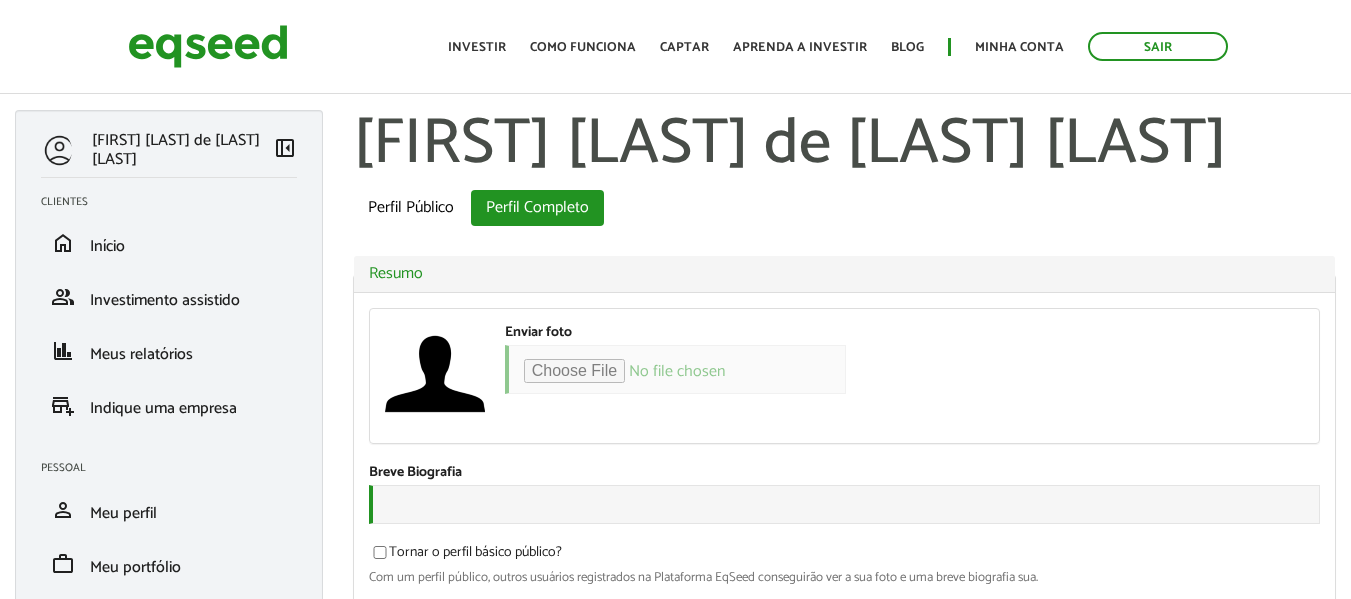 scroll, scrollTop: 0, scrollLeft: 0, axis: both 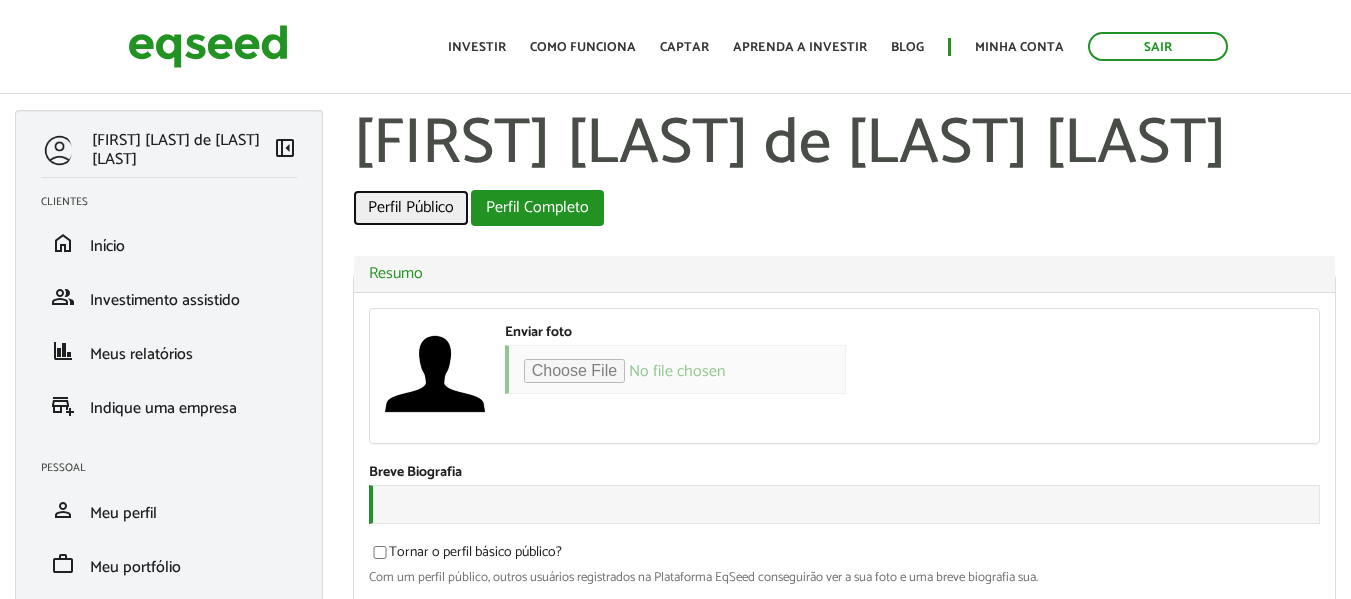 click on "Perfil Público" at bounding box center (411, 208) 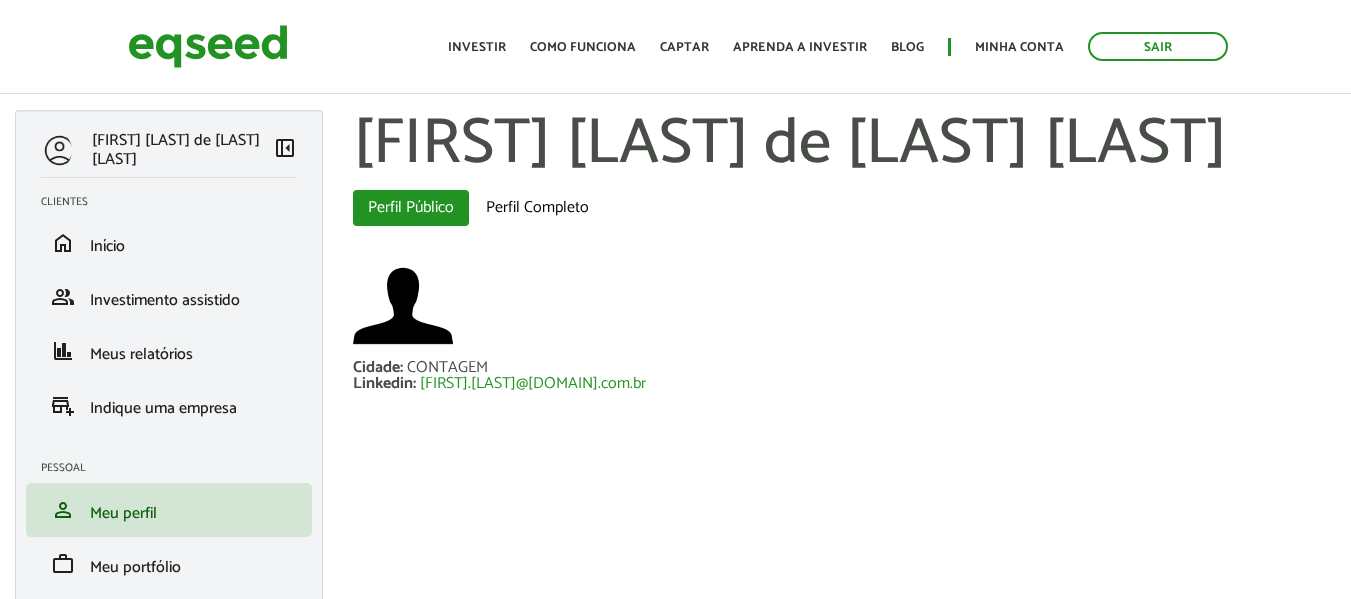 scroll, scrollTop: 0, scrollLeft: 0, axis: both 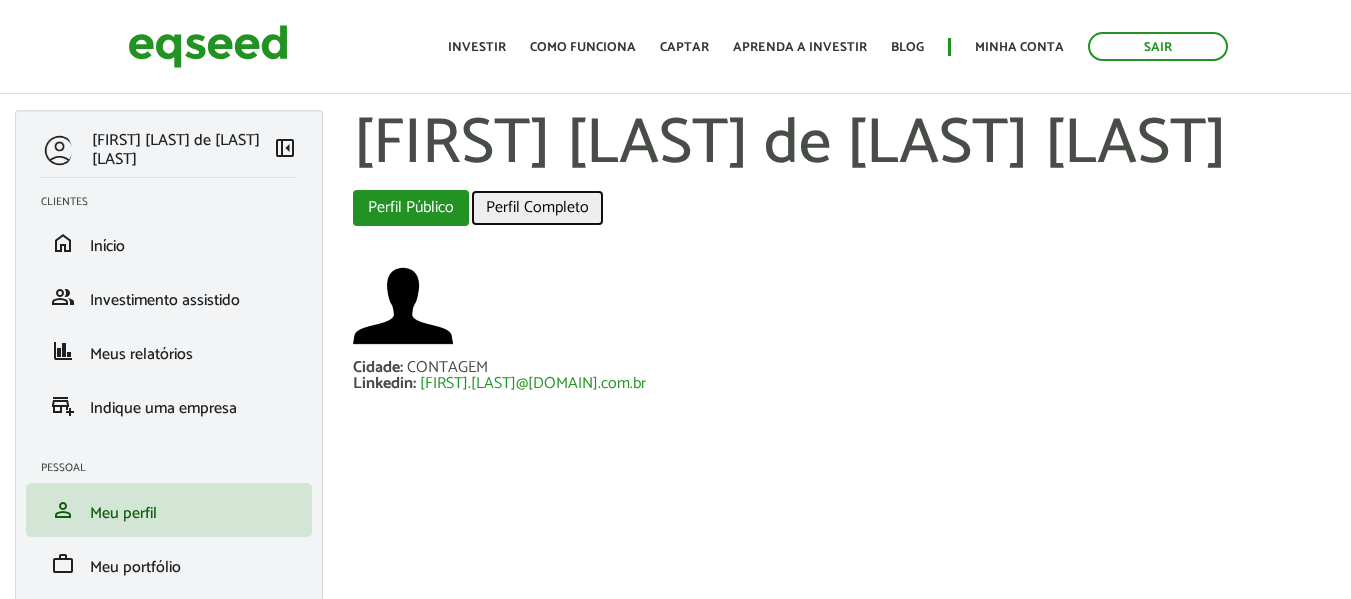 click on "Perfil Completo" at bounding box center (537, 208) 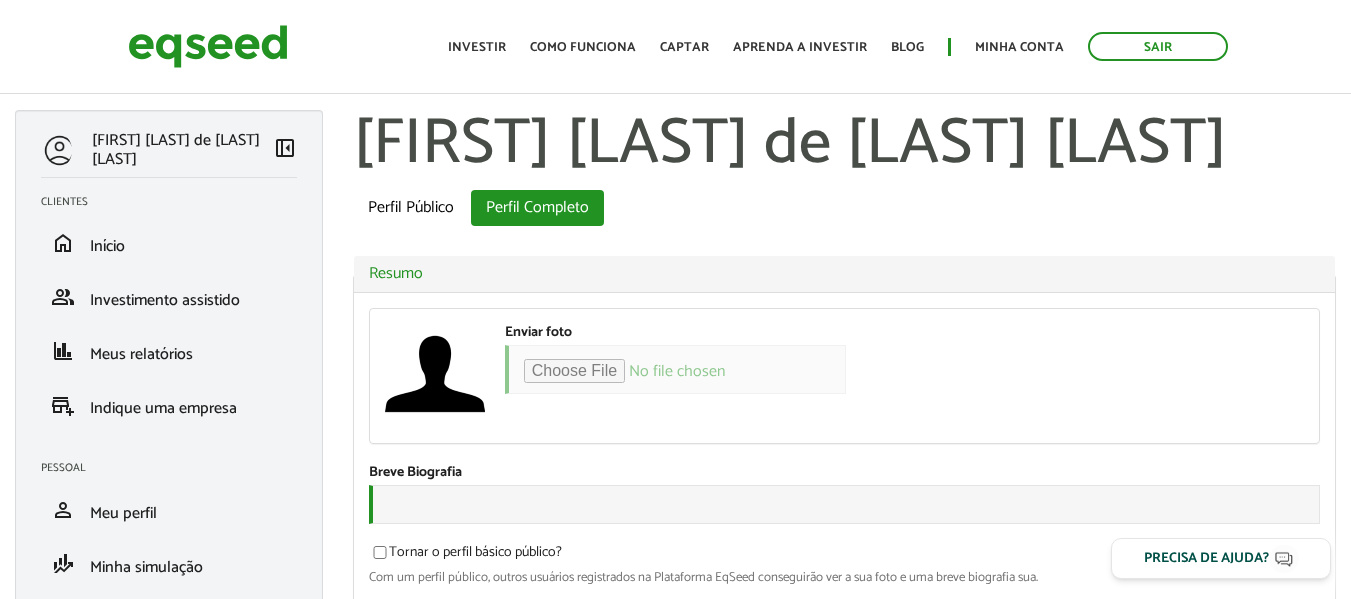scroll, scrollTop: 0, scrollLeft: 0, axis: both 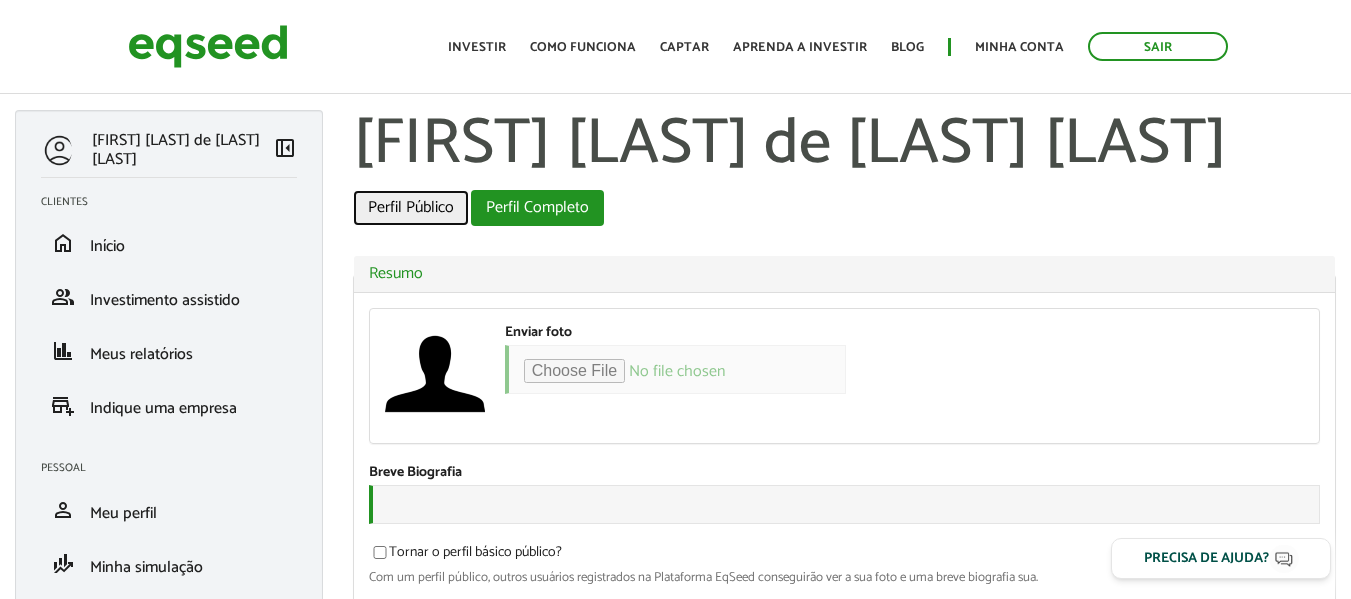 click on "Perfil Público" at bounding box center [411, 208] 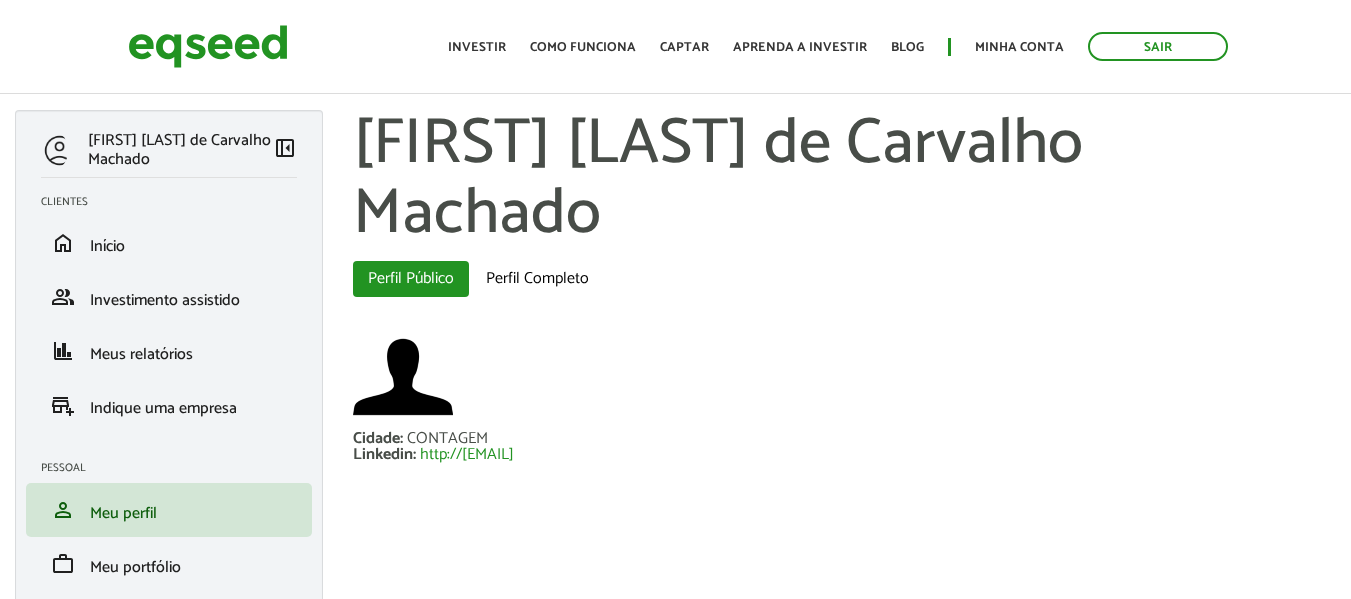 scroll, scrollTop: 0, scrollLeft: 0, axis: both 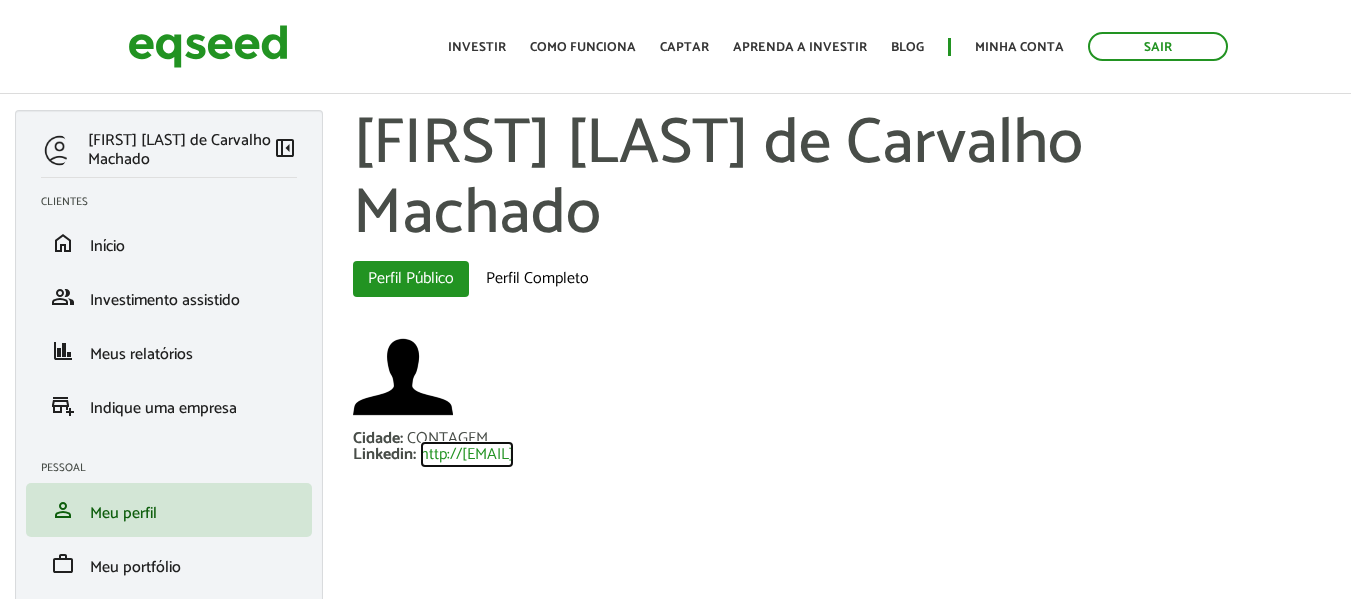 copy on "http://[EMAIL]" 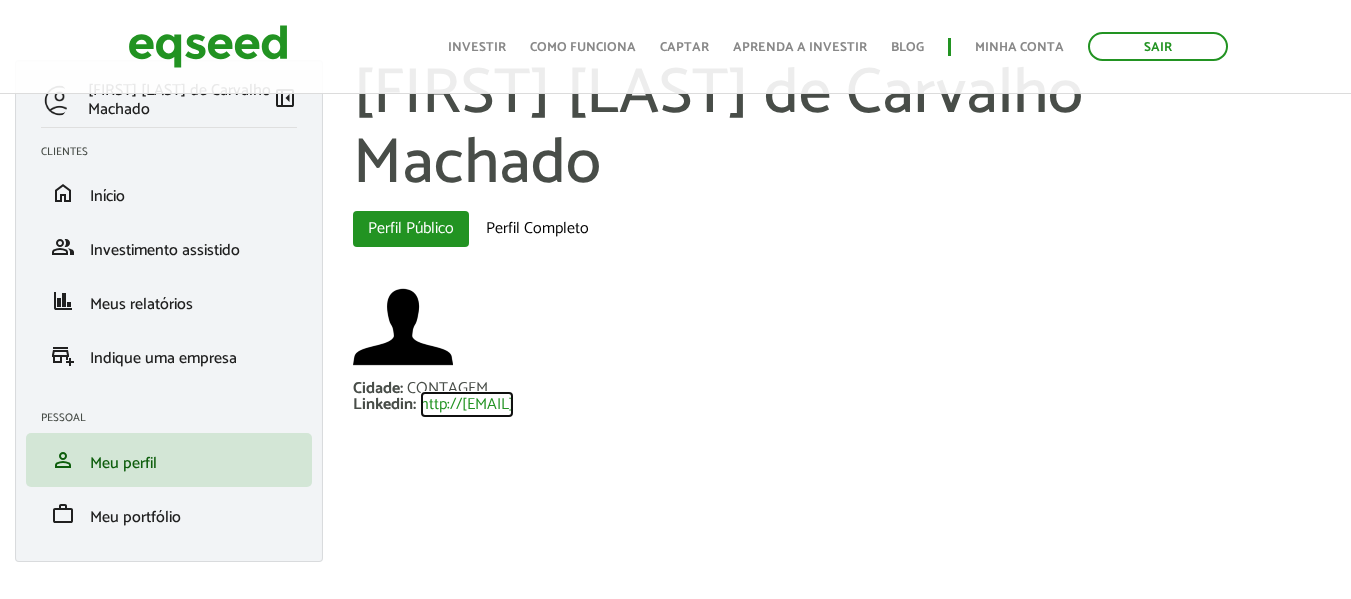scroll, scrollTop: 73, scrollLeft: 0, axis: vertical 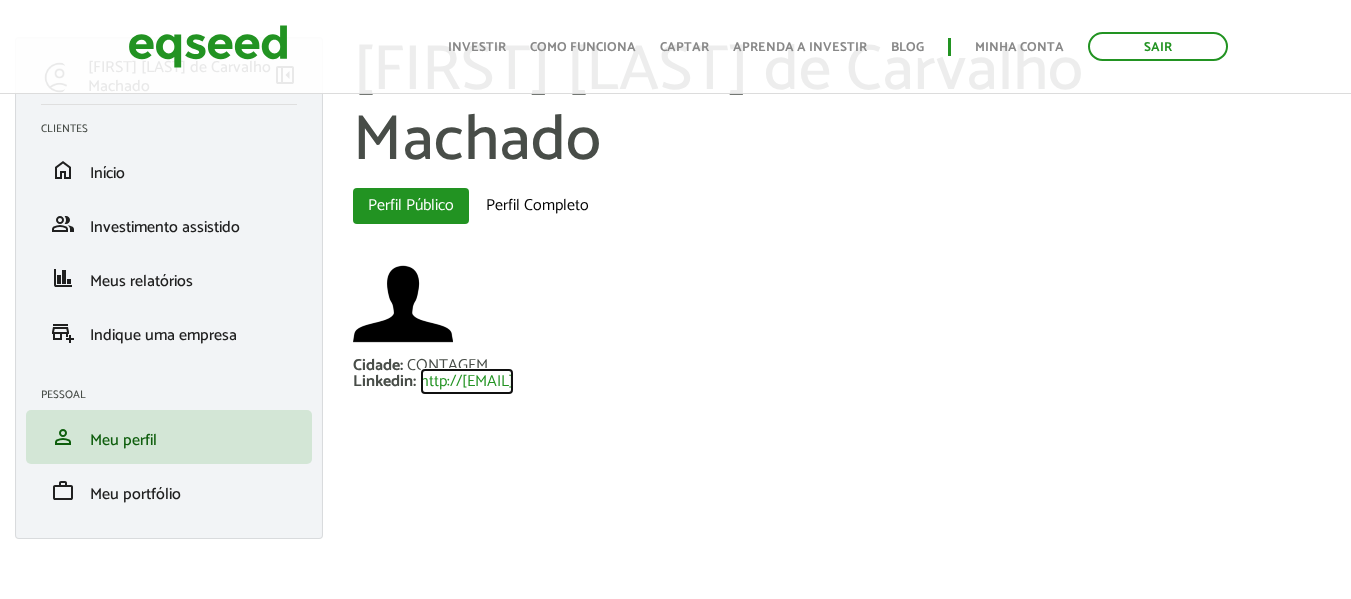 copy on "http://fabiana.carvalho@investsmart.com.br" 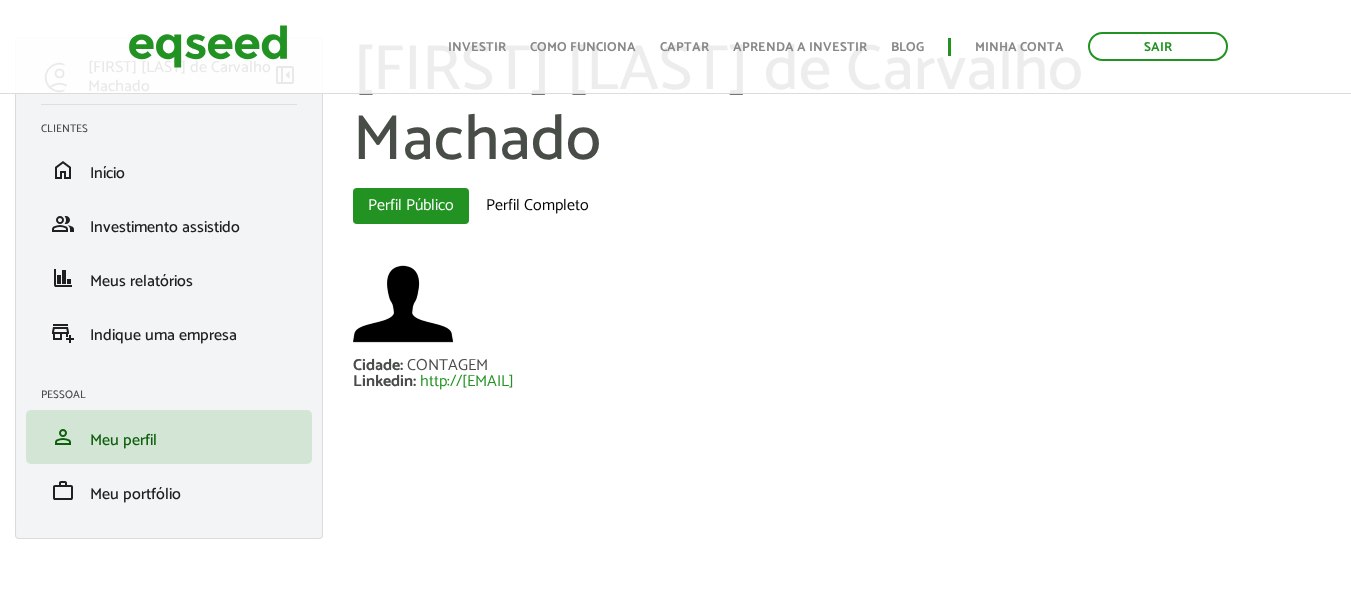 click on "Fabiana Santos de Carvalho Machado
left_panel_close
Clientes
home Início
group Investimento assistido
finance Meus relatórios
add_business Indique uma empresa
Pessoal
person Meu perfil
finance_mode Minha simulação
work Meu portfólio
Fabiana Santos de Carvalho Machado
Abas primárias Perfil Público (aba ativa)
Perfil Completo
Cidade :
CONTAGEM
Linkedin :
http://fabiana.carvalho@investsmart.com.br
Voltar" at bounding box center (675, 298) 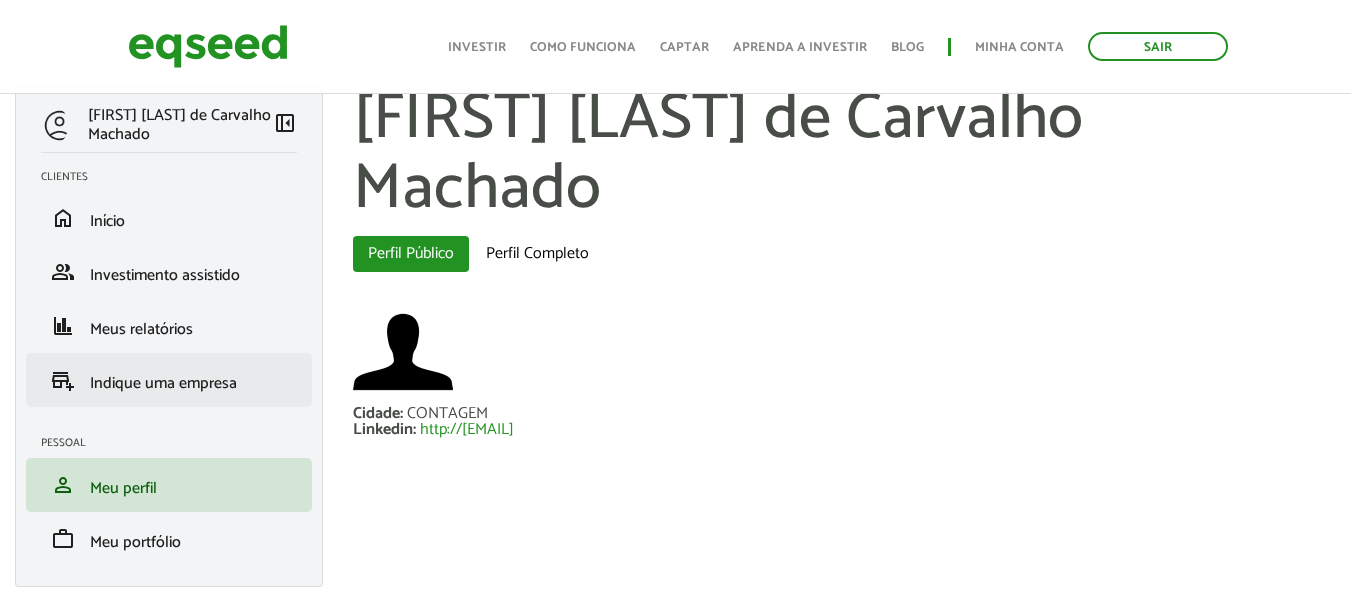 scroll, scrollTop: 0, scrollLeft: 0, axis: both 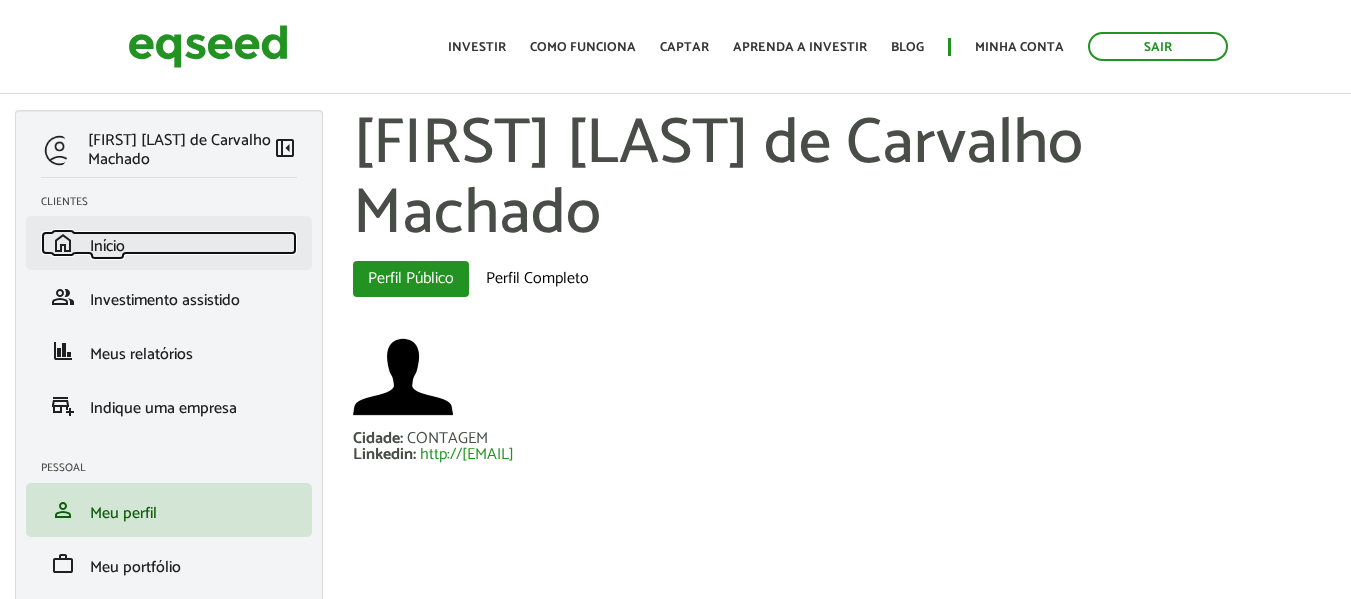 click on "home Início" at bounding box center (169, 243) 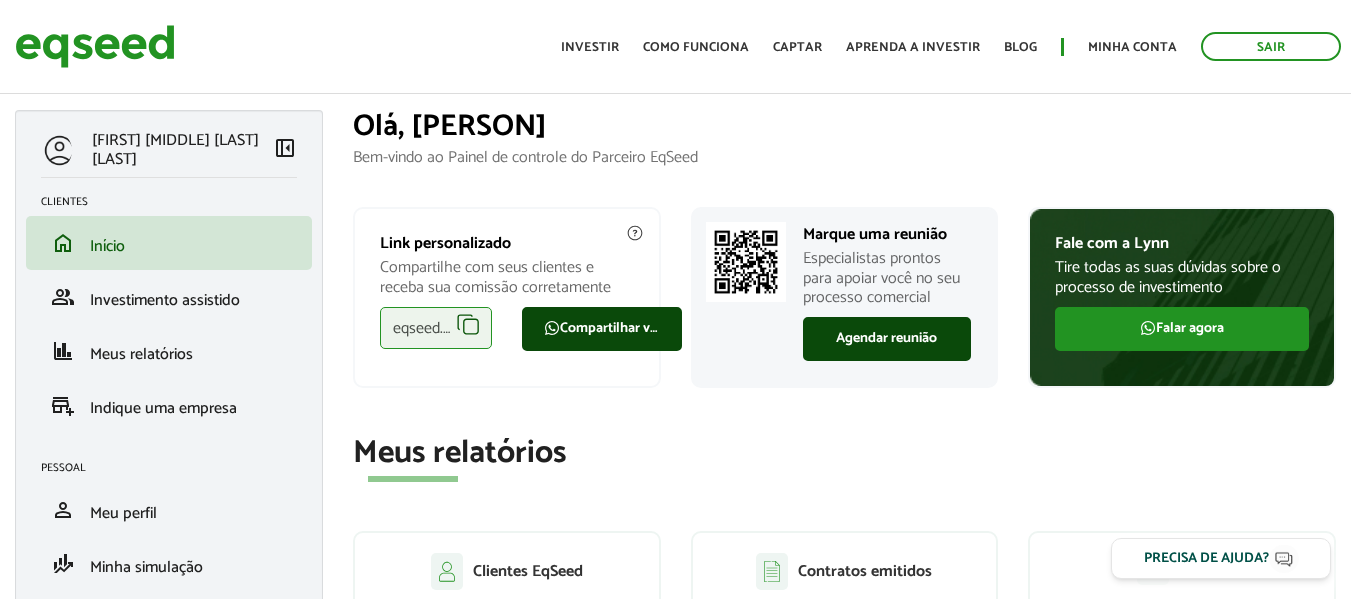 scroll, scrollTop: 0, scrollLeft: 0, axis: both 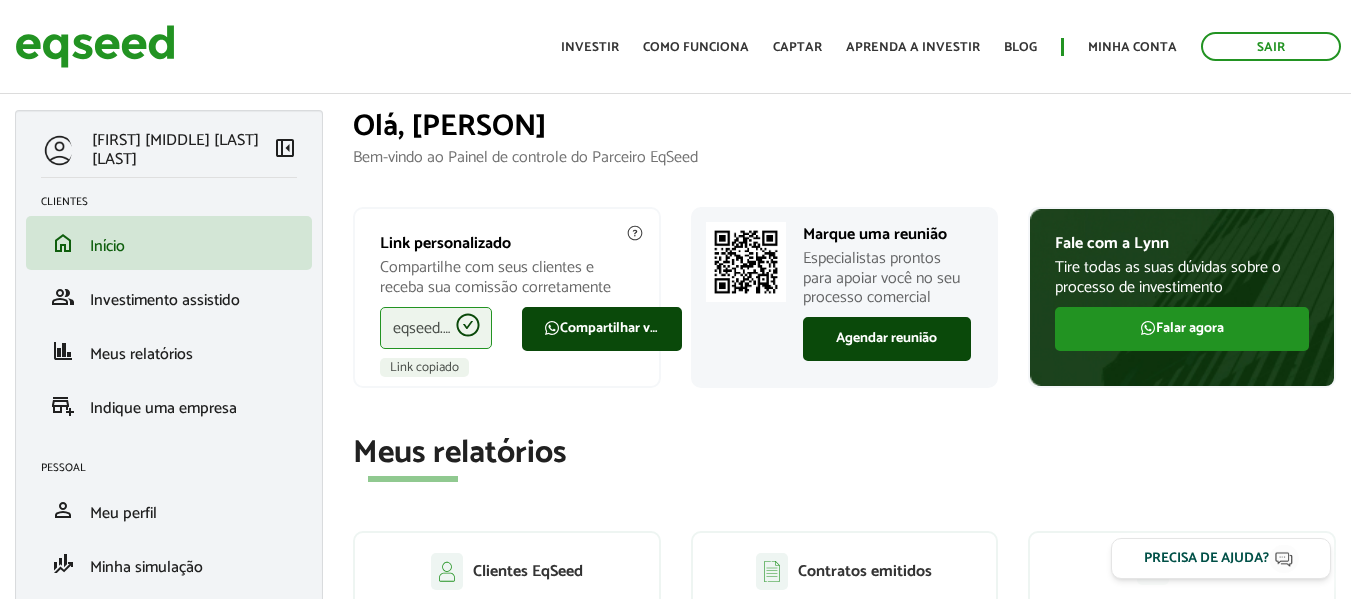 click on "eqseed.com/a/is/fabiana.carvalho" at bounding box center [436, 328] 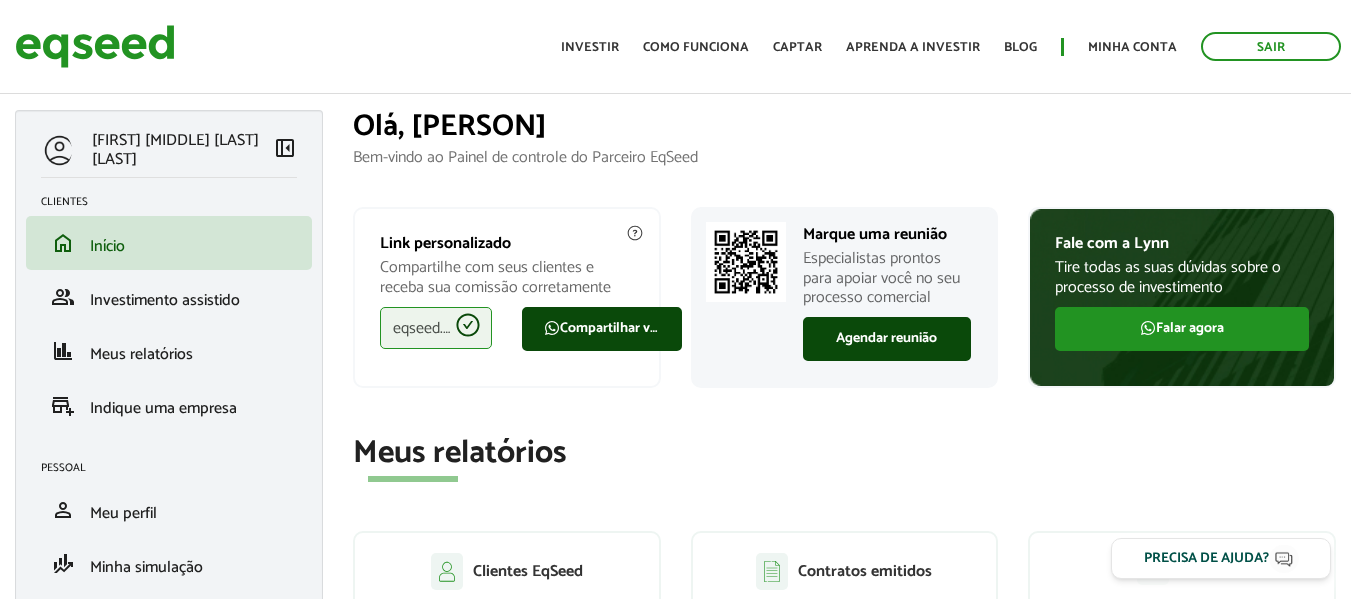 click on "eqseed.com/a/is/fabiana.carvalho" at bounding box center (436, 328) 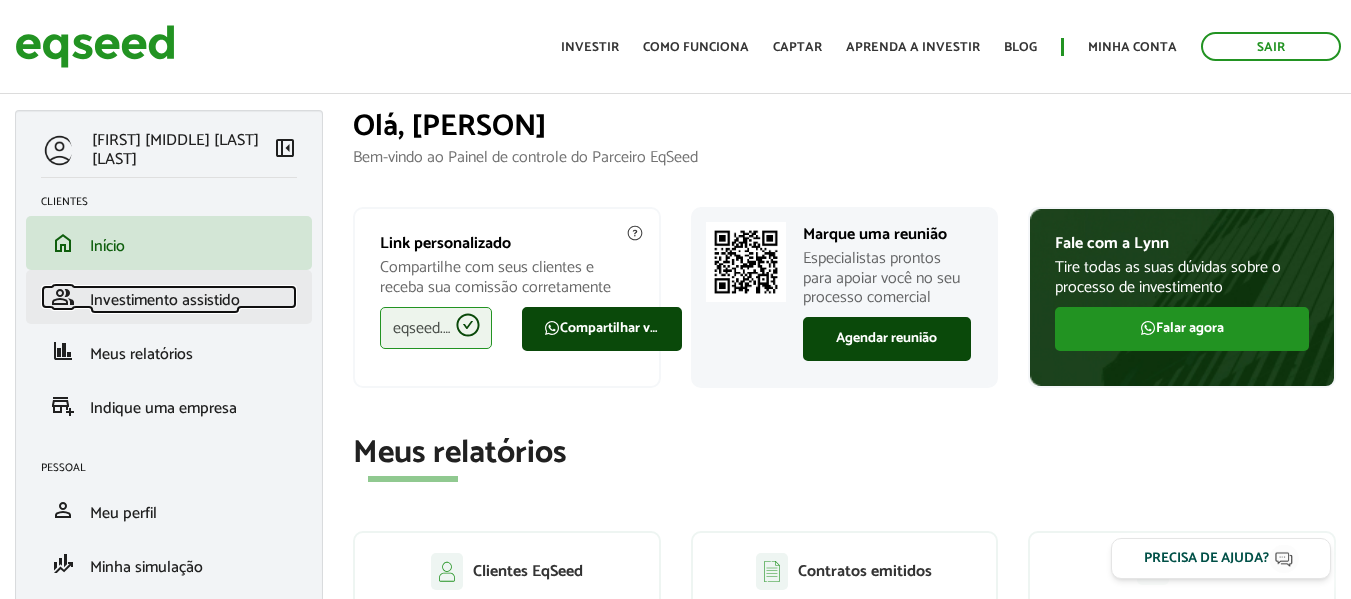 click on "Investimento assistido" at bounding box center [165, 300] 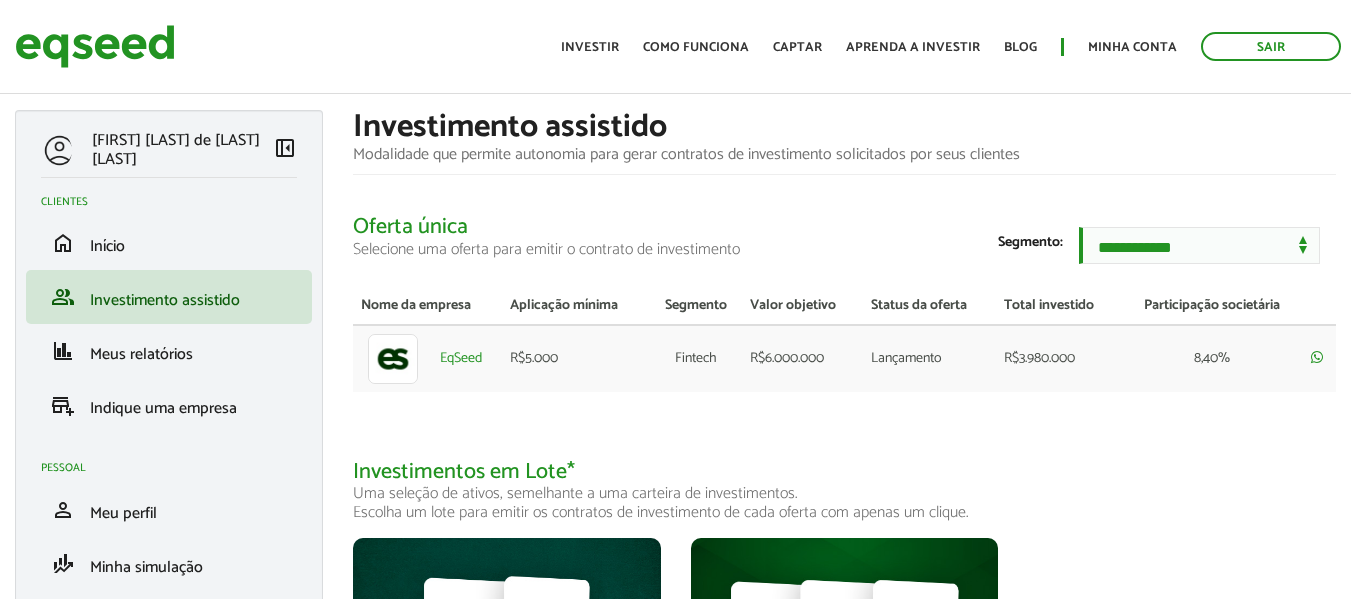 scroll, scrollTop: 0, scrollLeft: 0, axis: both 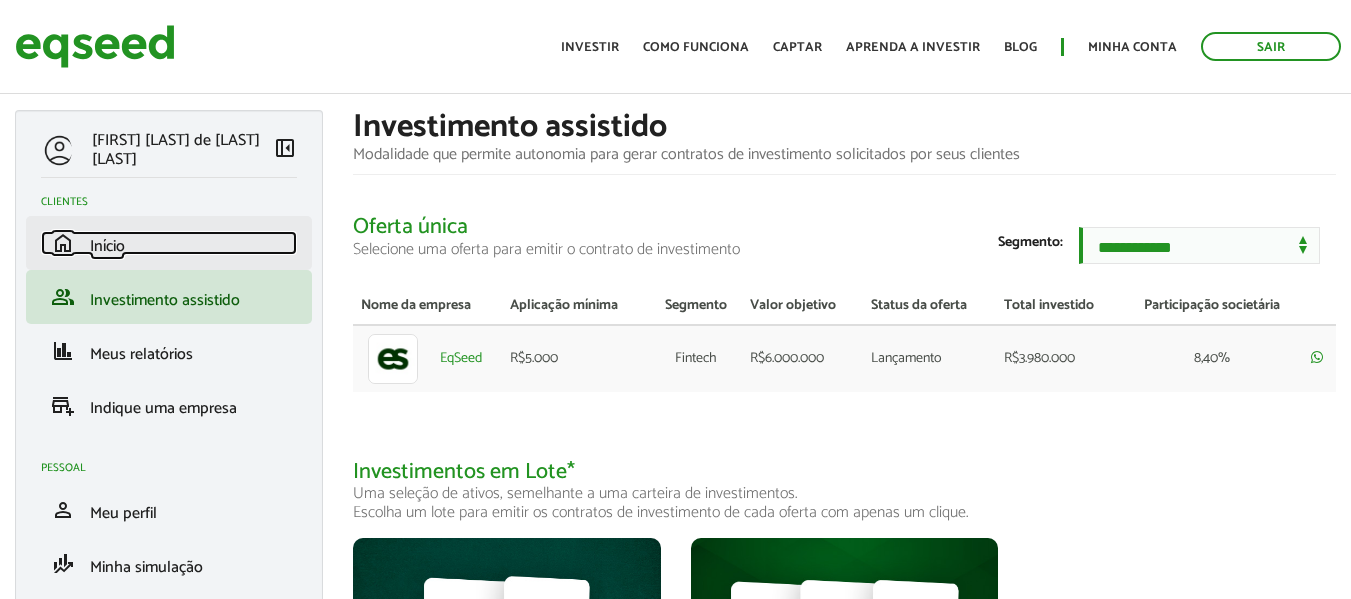 click on "home Início" at bounding box center (169, 243) 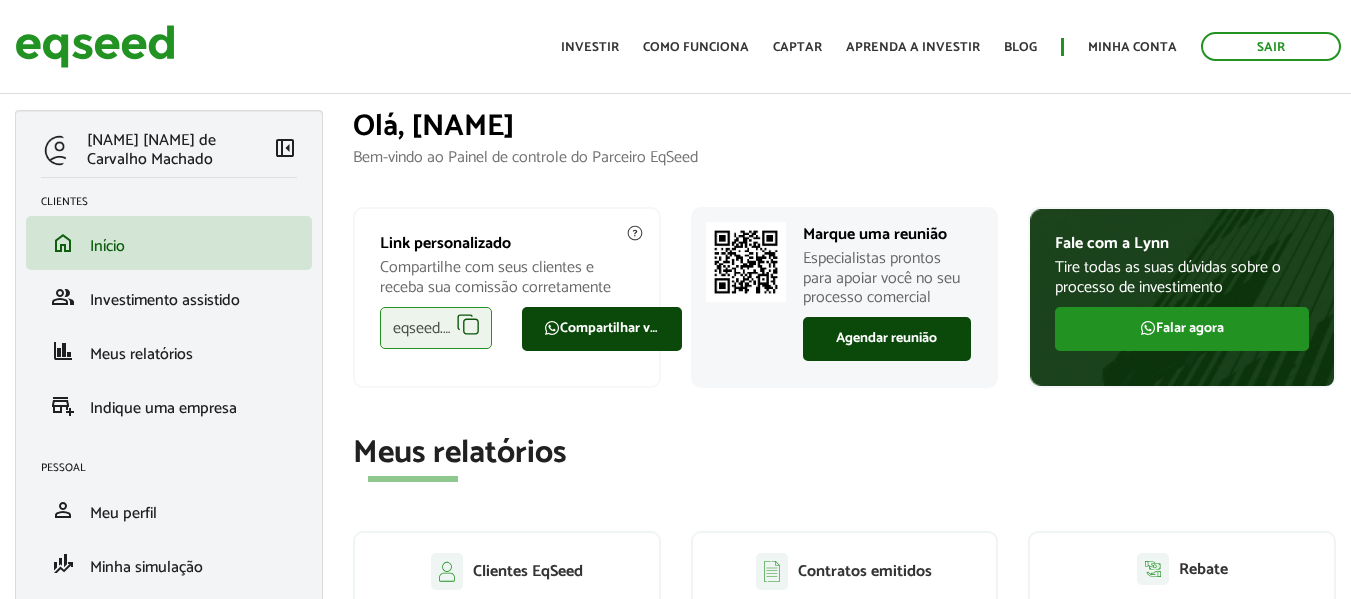 scroll, scrollTop: 0, scrollLeft: 0, axis: both 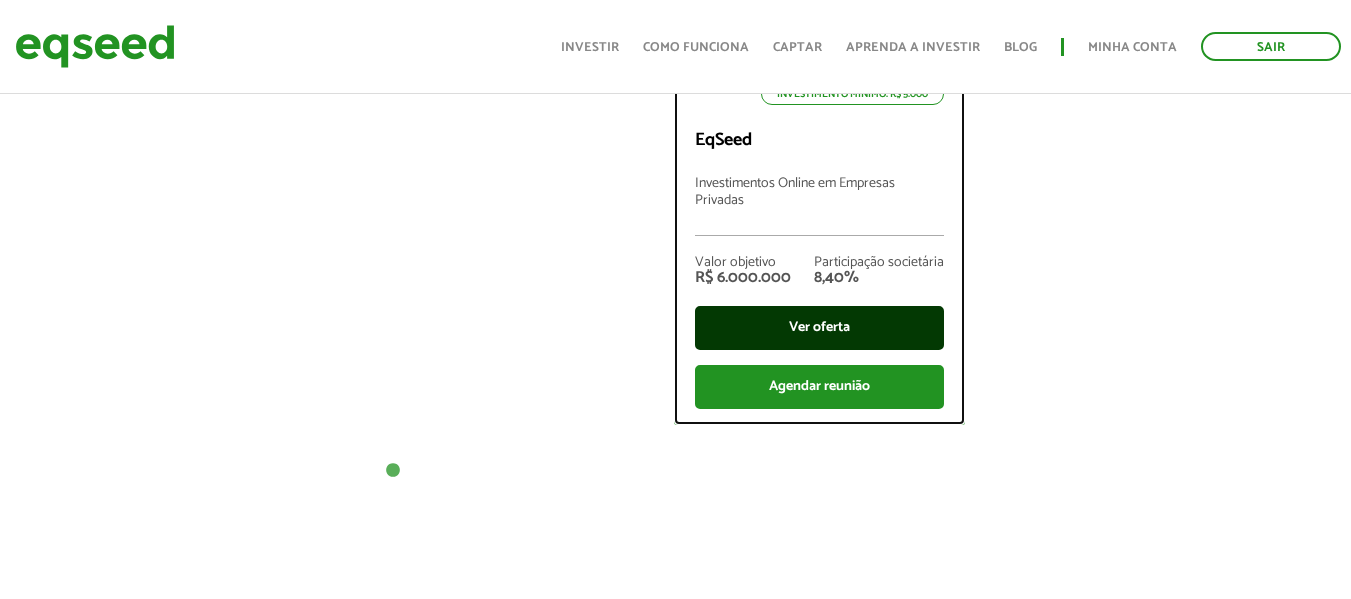 click on "Ver oferta" at bounding box center [819, 328] 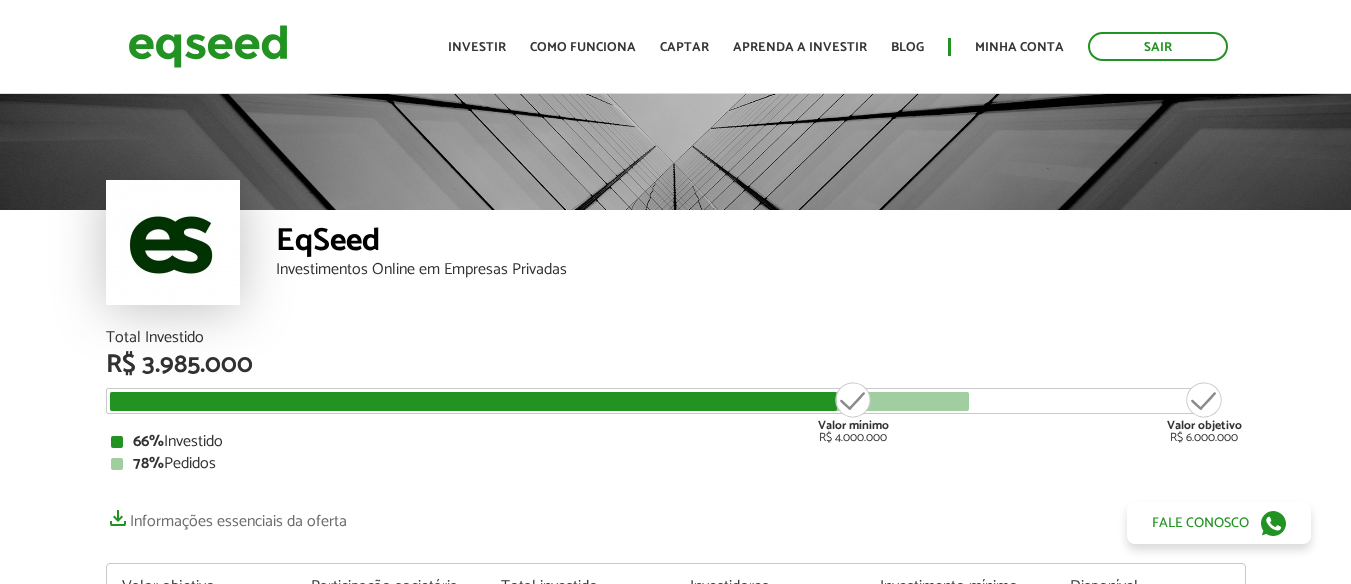 scroll, scrollTop: 0, scrollLeft: 0, axis: both 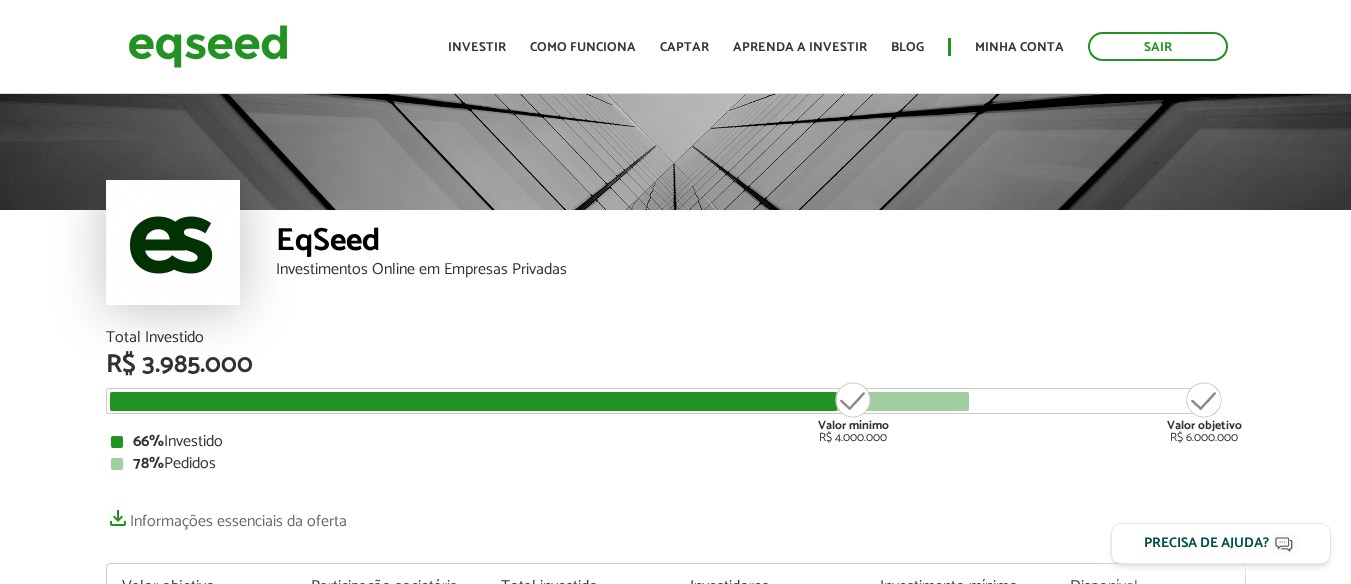 click on "Investimentos Online em Empresas Privadas" at bounding box center (761, 270) 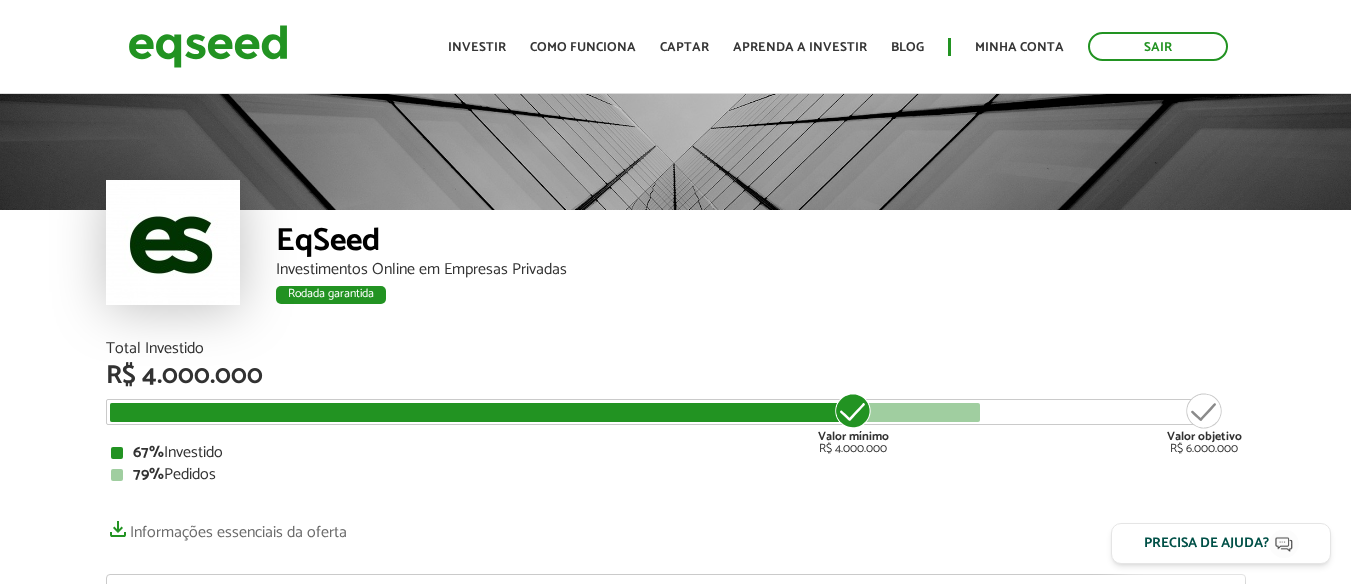 scroll, scrollTop: 0, scrollLeft: 0, axis: both 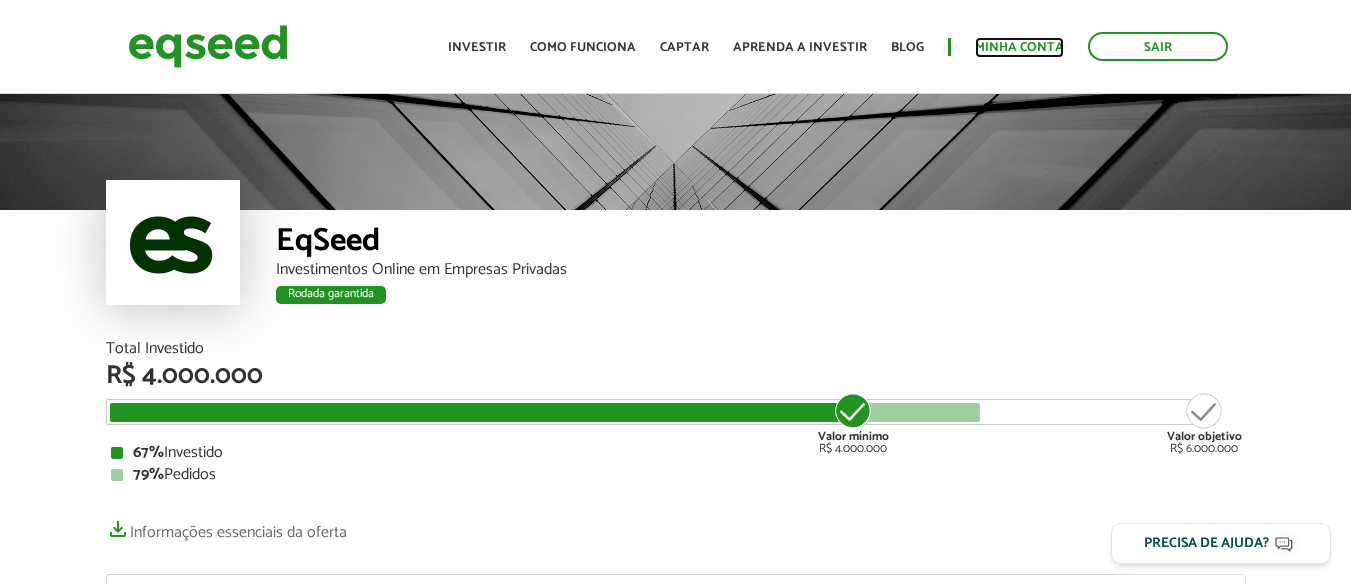 click on "Minha conta" at bounding box center (1019, 47) 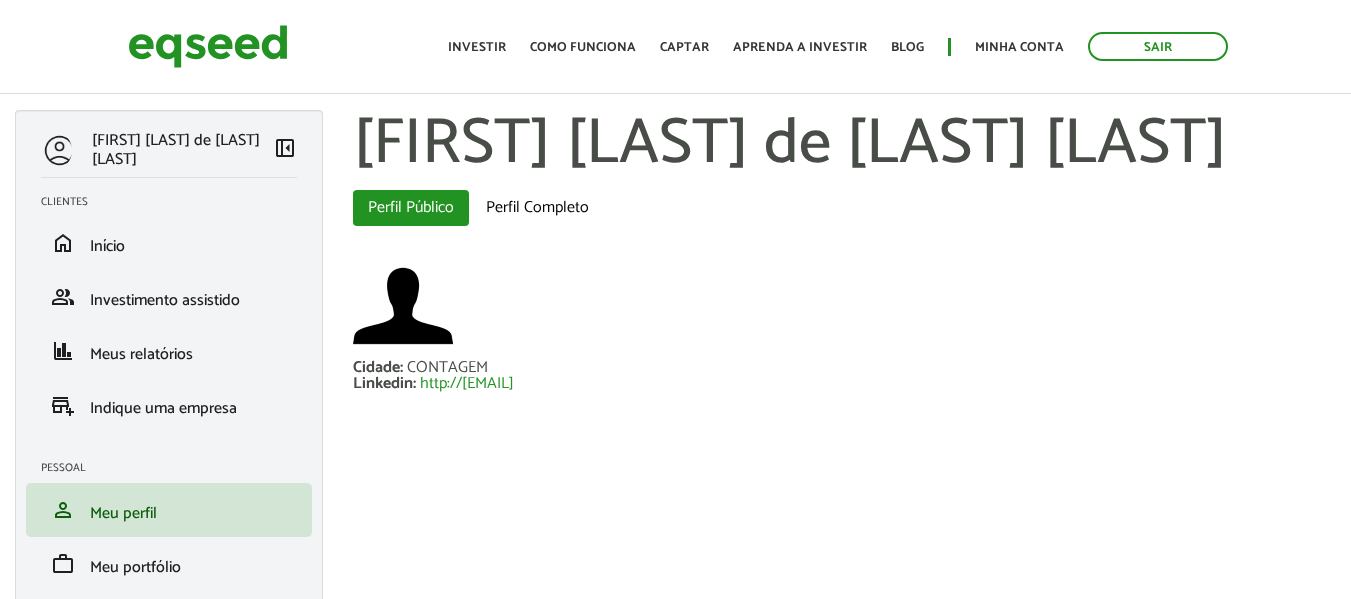 scroll, scrollTop: 0, scrollLeft: 0, axis: both 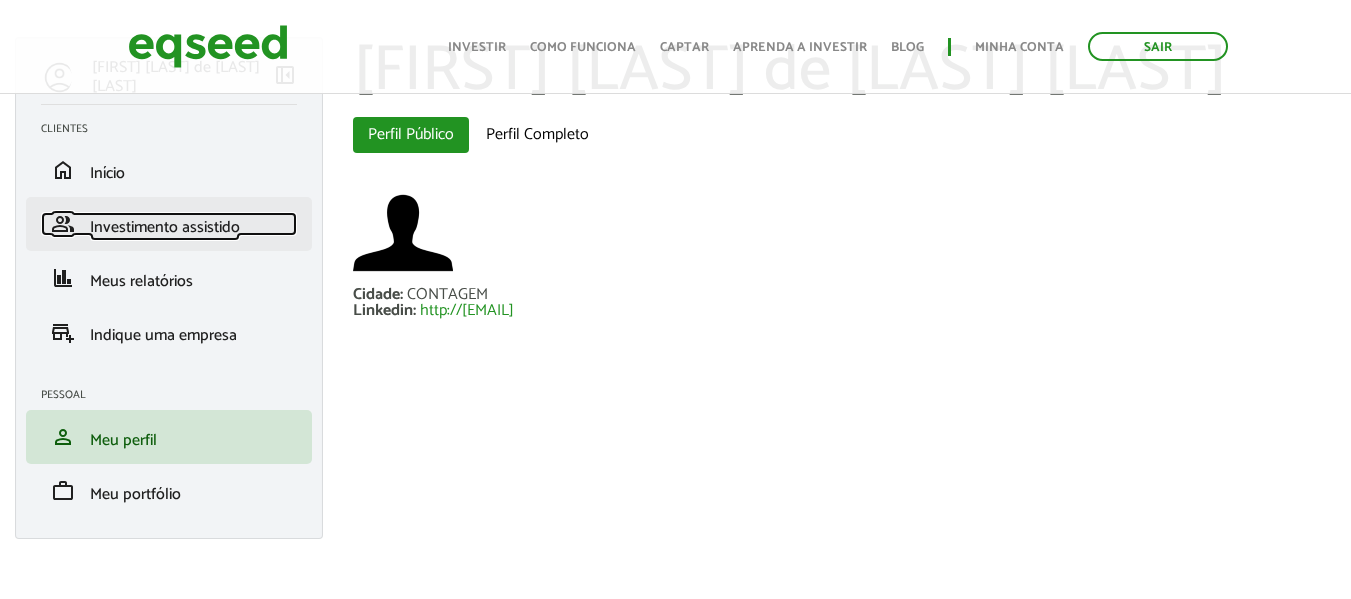 click on "Investimento assistido" at bounding box center [165, 227] 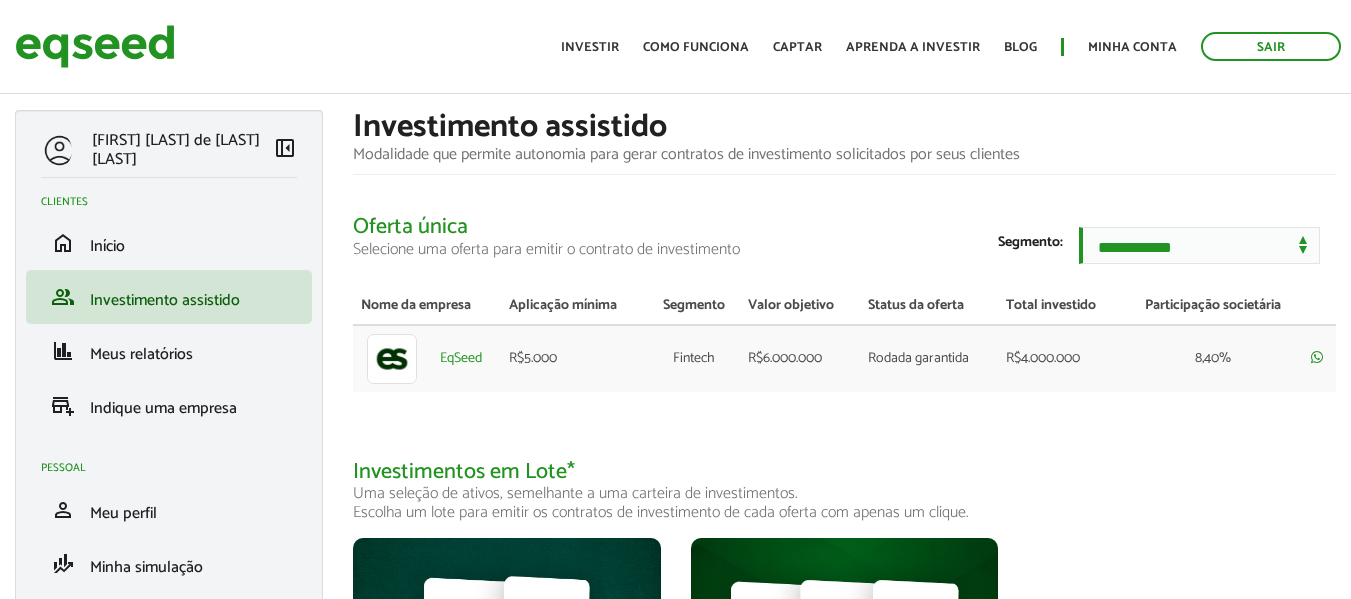 scroll, scrollTop: 0, scrollLeft: 0, axis: both 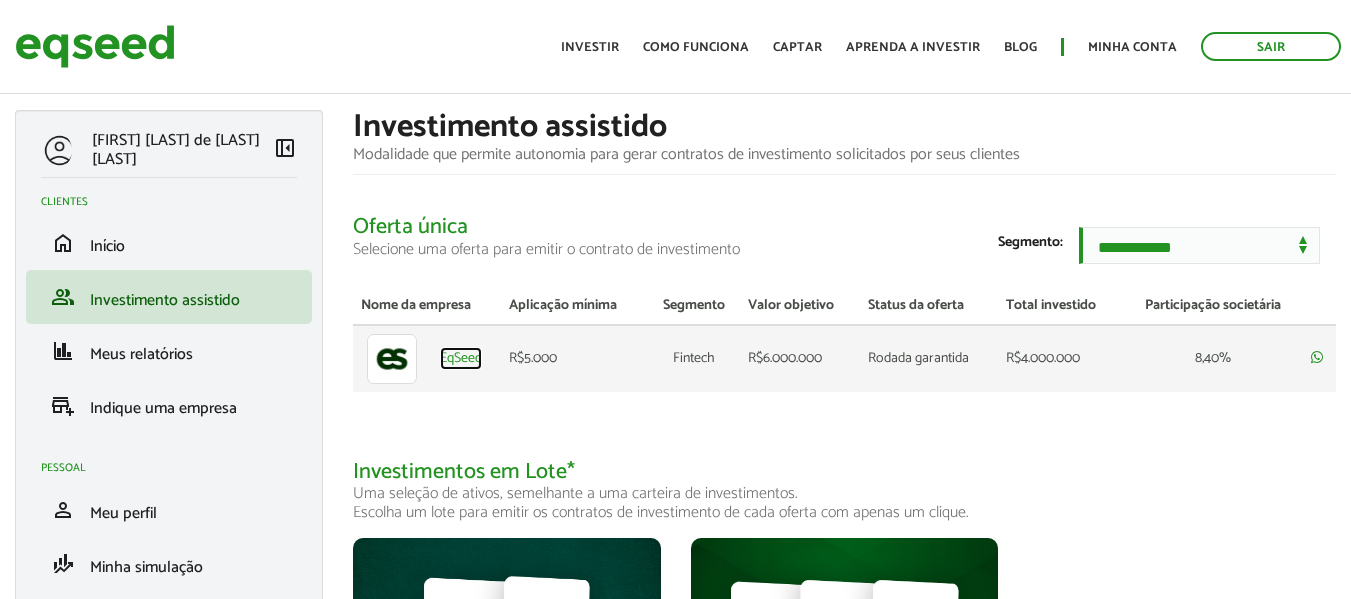 click on "EqSeed" at bounding box center (461, 359) 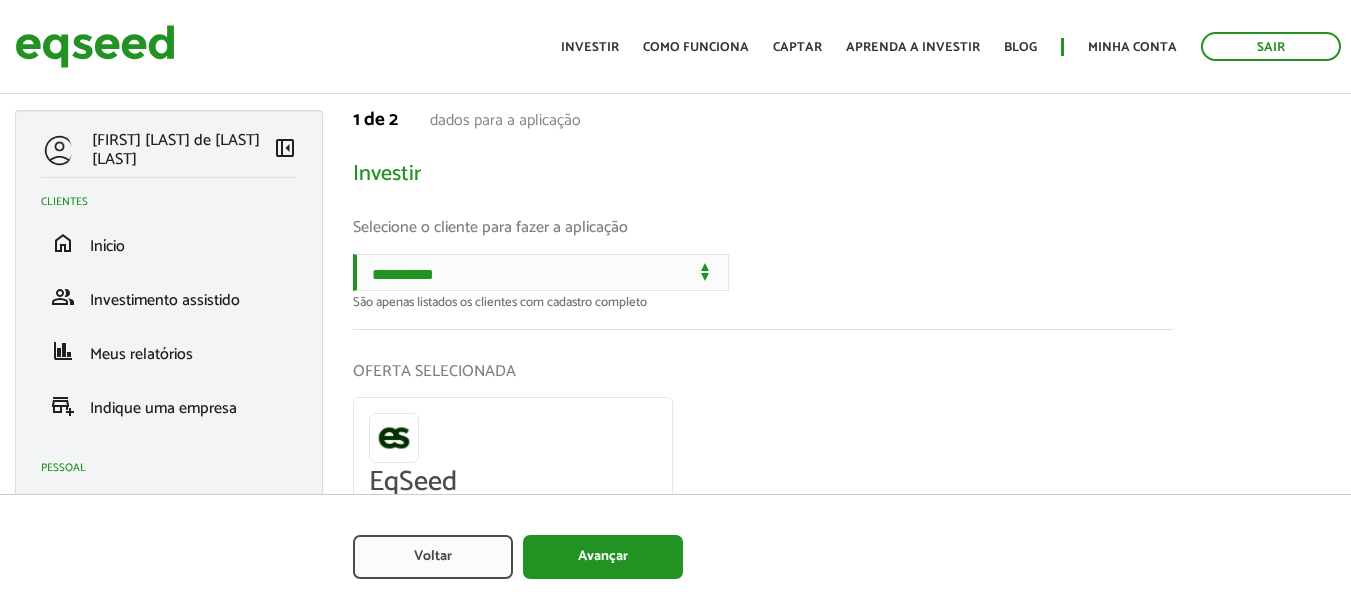scroll, scrollTop: 0, scrollLeft: 0, axis: both 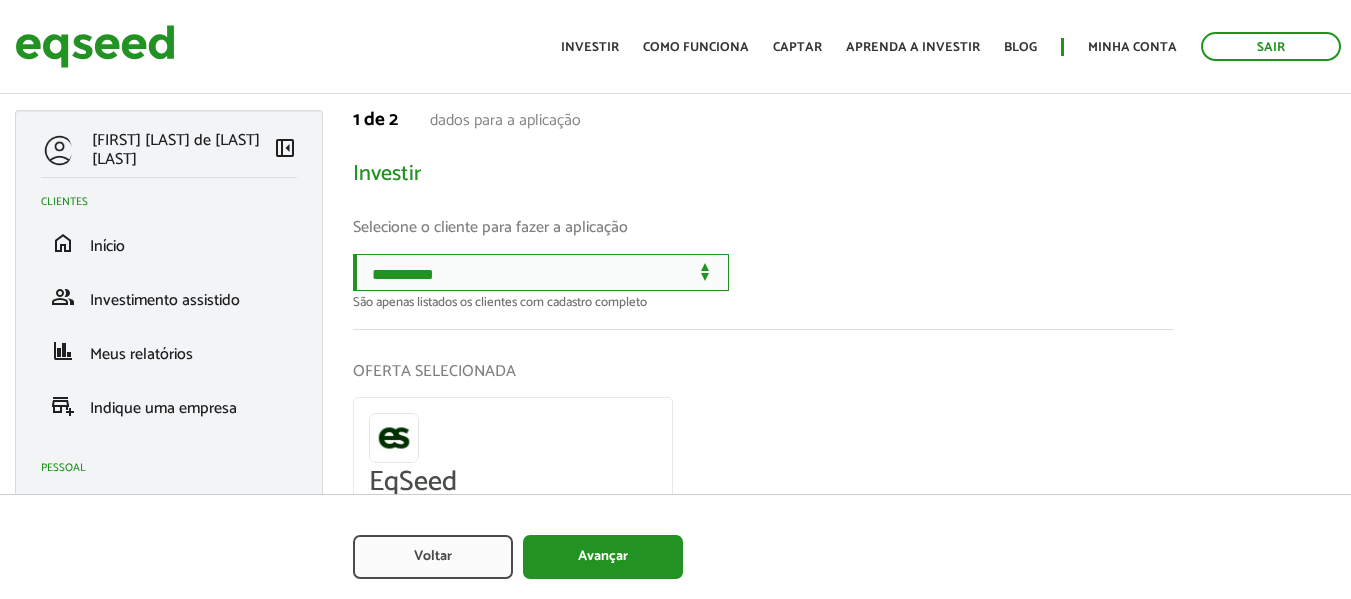 click on "**********" at bounding box center (541, 272) 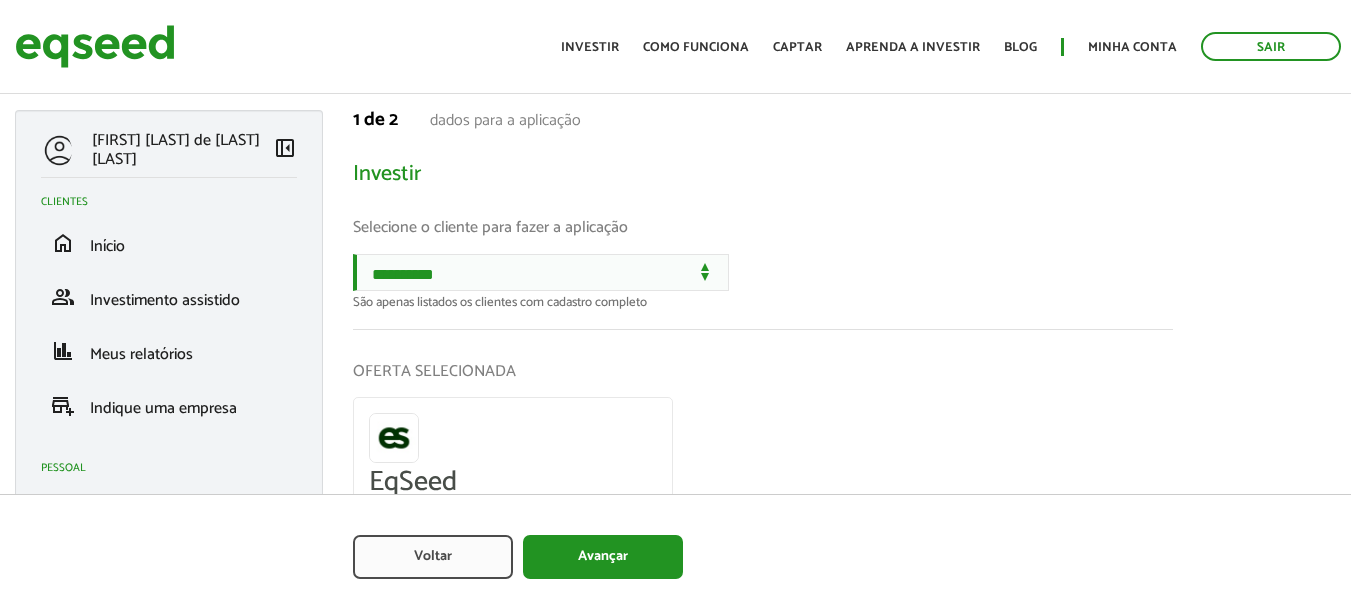 drag, startPoint x: 1032, startPoint y: 265, endPoint x: 1040, endPoint y: 292, distance: 28.160255 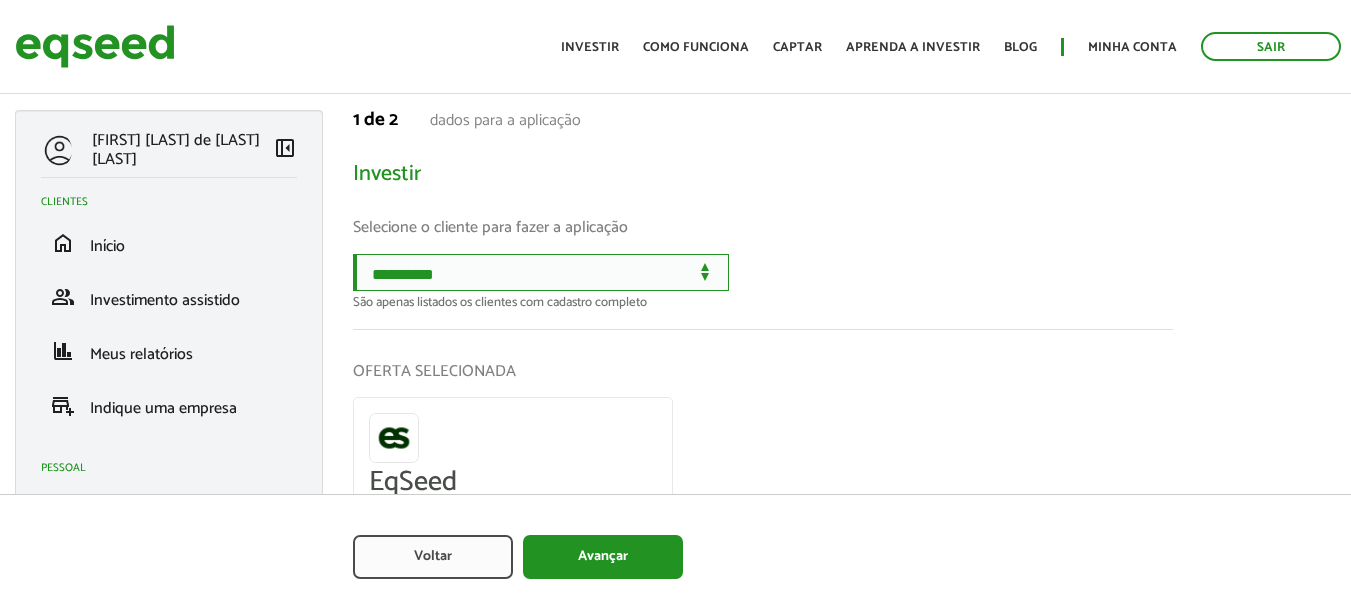 click on "**********" at bounding box center (541, 272) 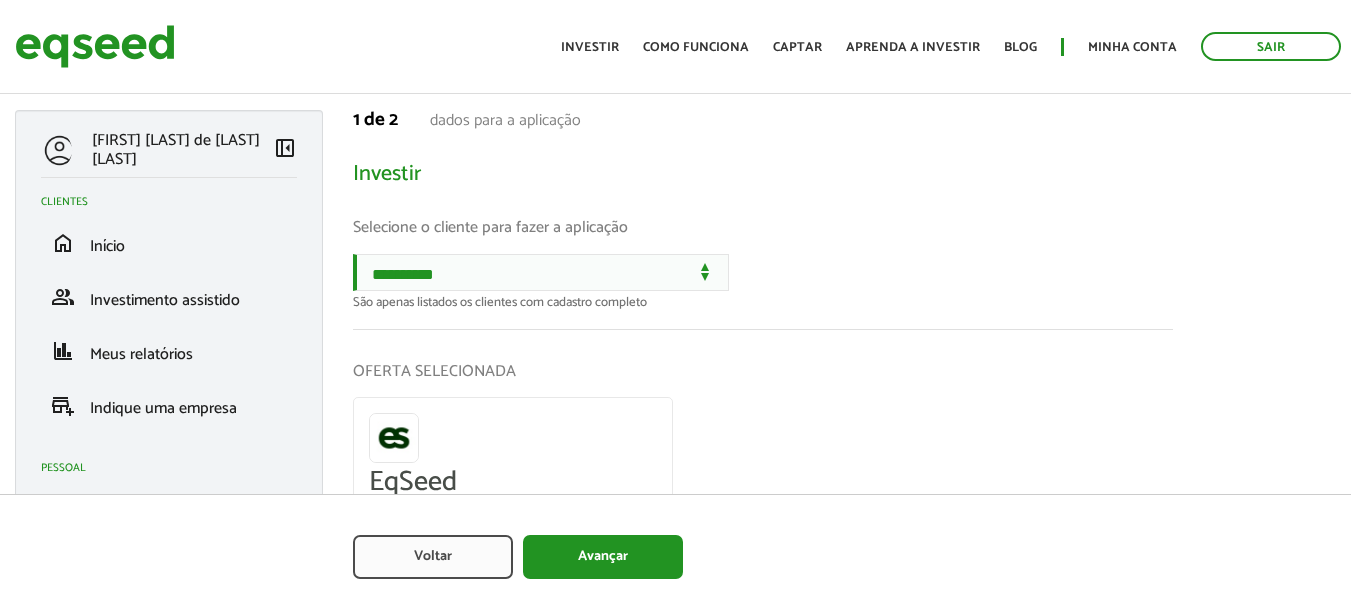 click on "Selecione o cliente para fazer a aplicação" at bounding box center [763, 227] 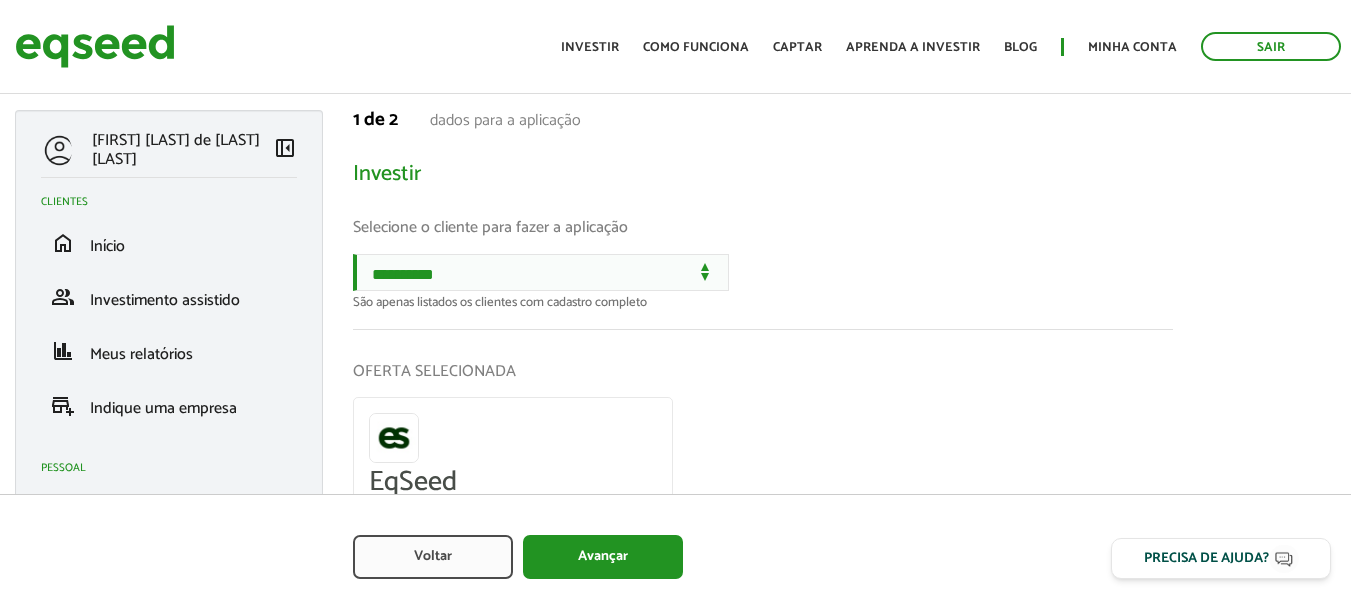 scroll, scrollTop: 0, scrollLeft: 0, axis: both 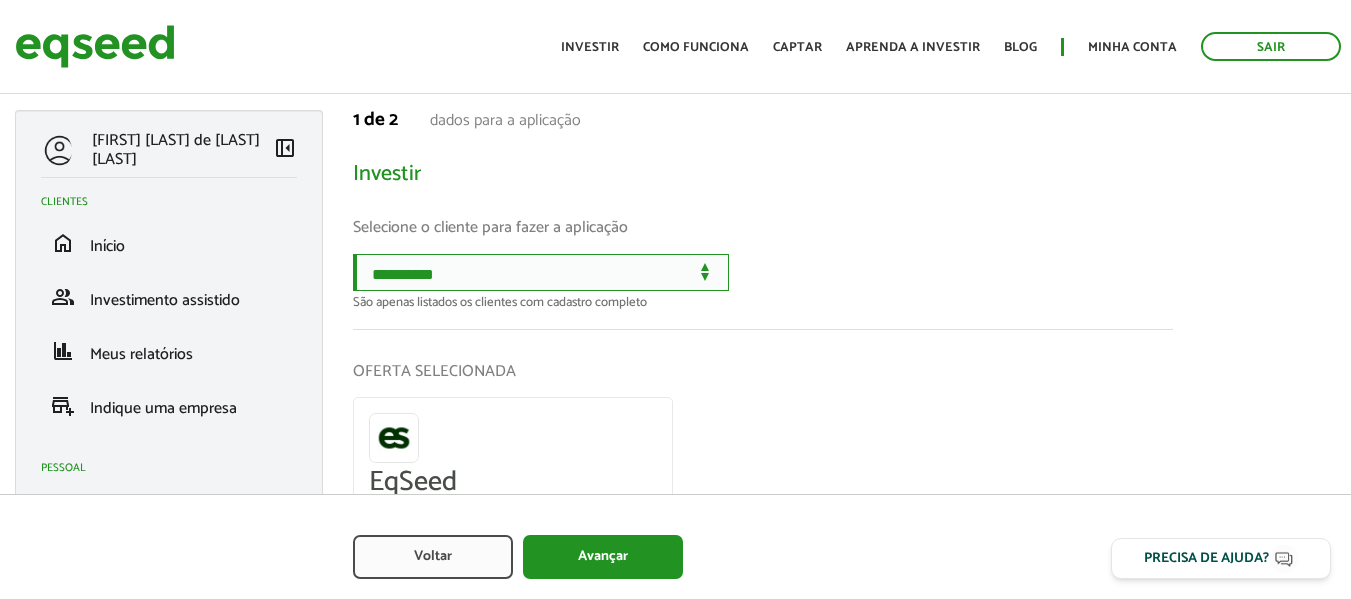 click on "**********" at bounding box center (541, 272) 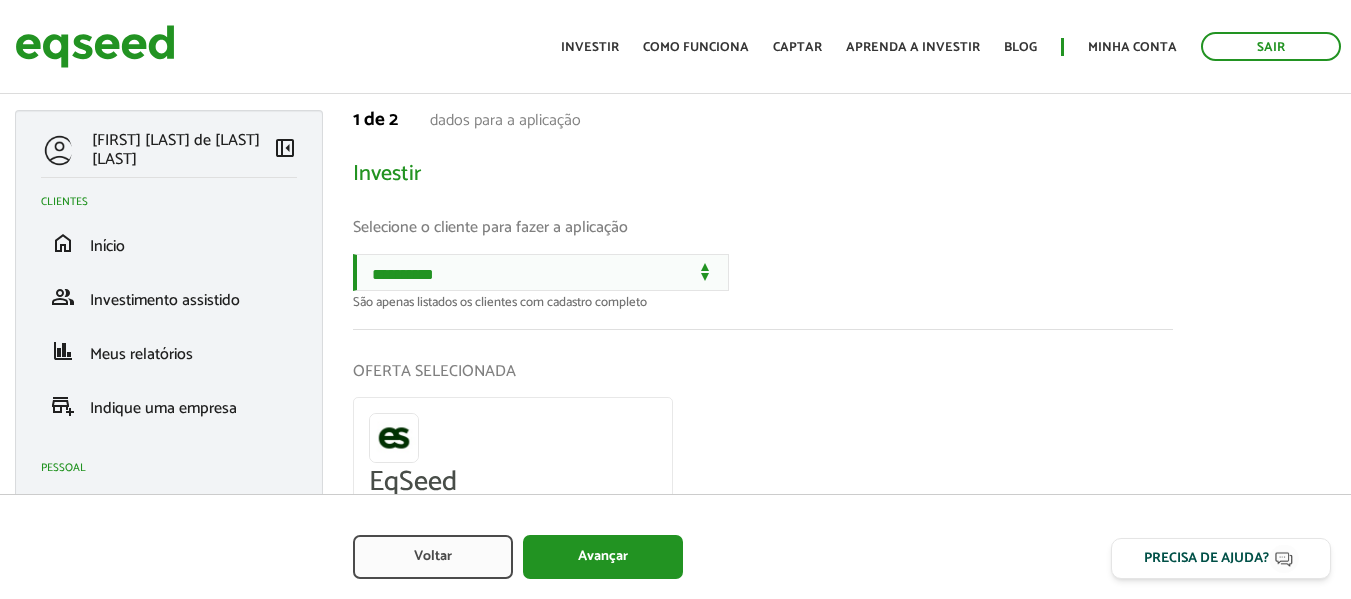 click on "**********" at bounding box center (763, 281) 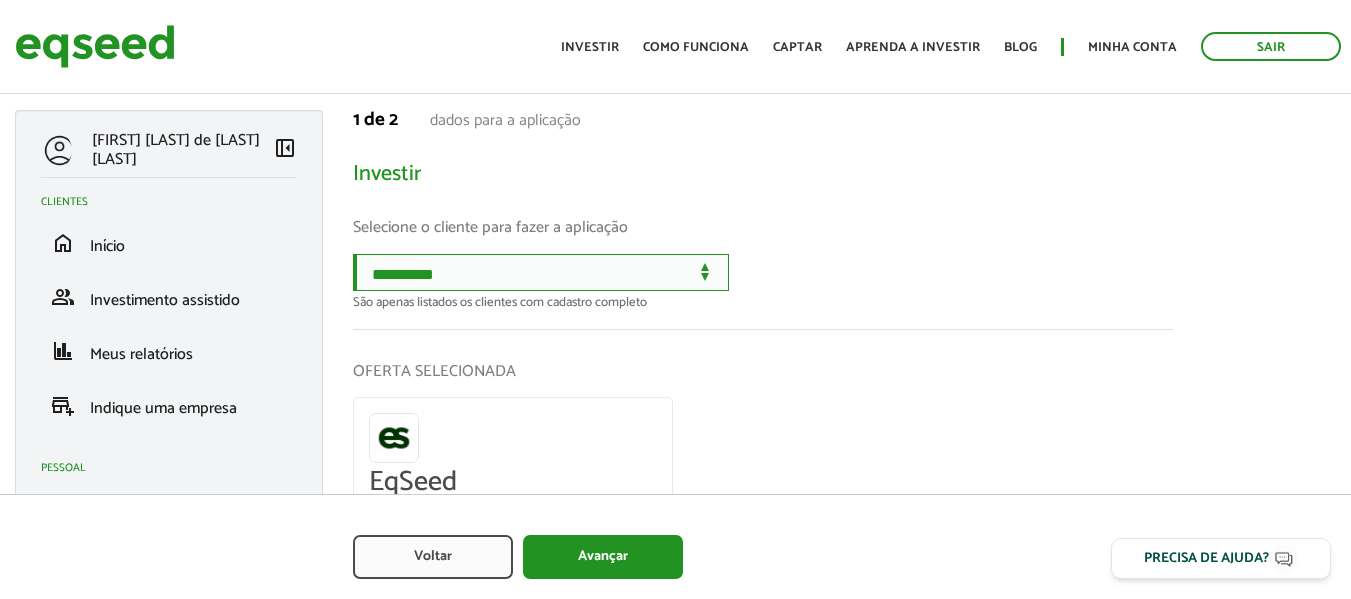 click on "**********" at bounding box center [541, 272] 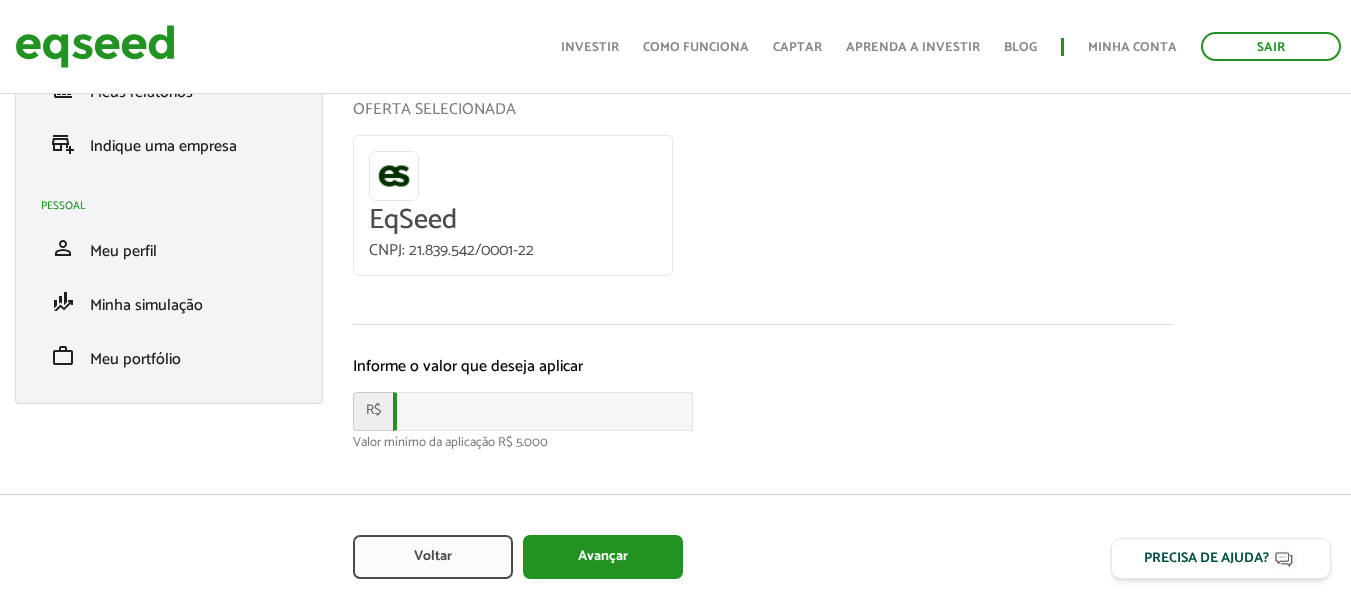scroll, scrollTop: 0, scrollLeft: 0, axis: both 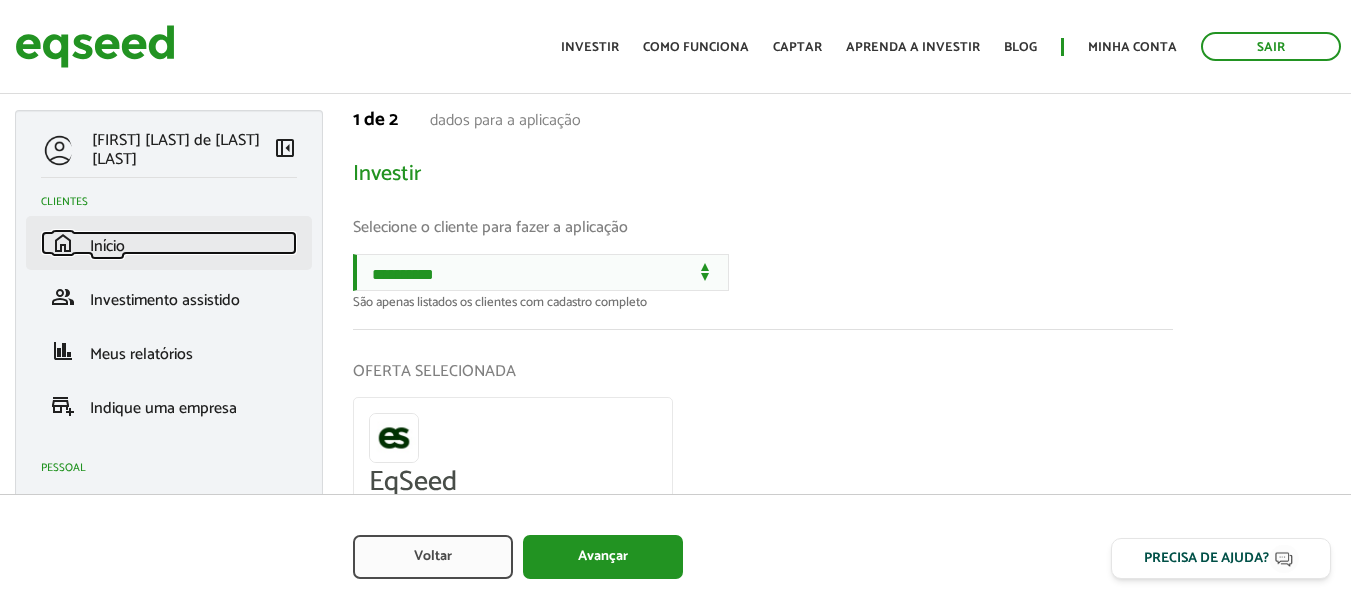 click on "home Início" at bounding box center (169, 243) 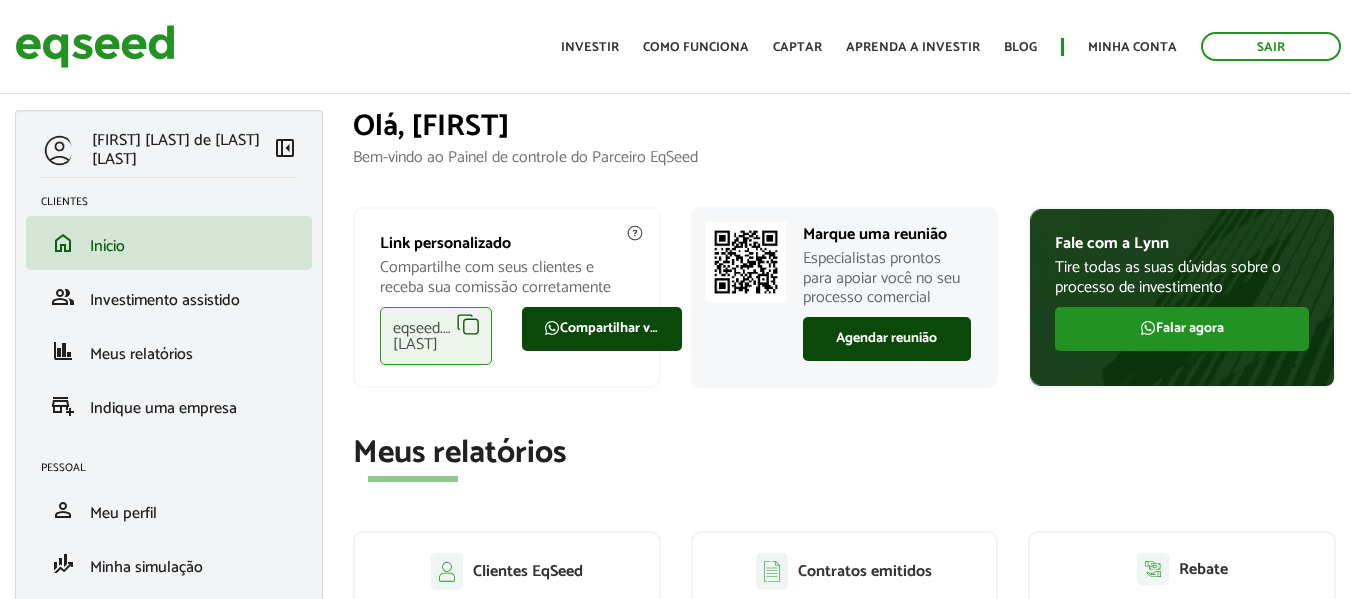scroll, scrollTop: 0, scrollLeft: 0, axis: both 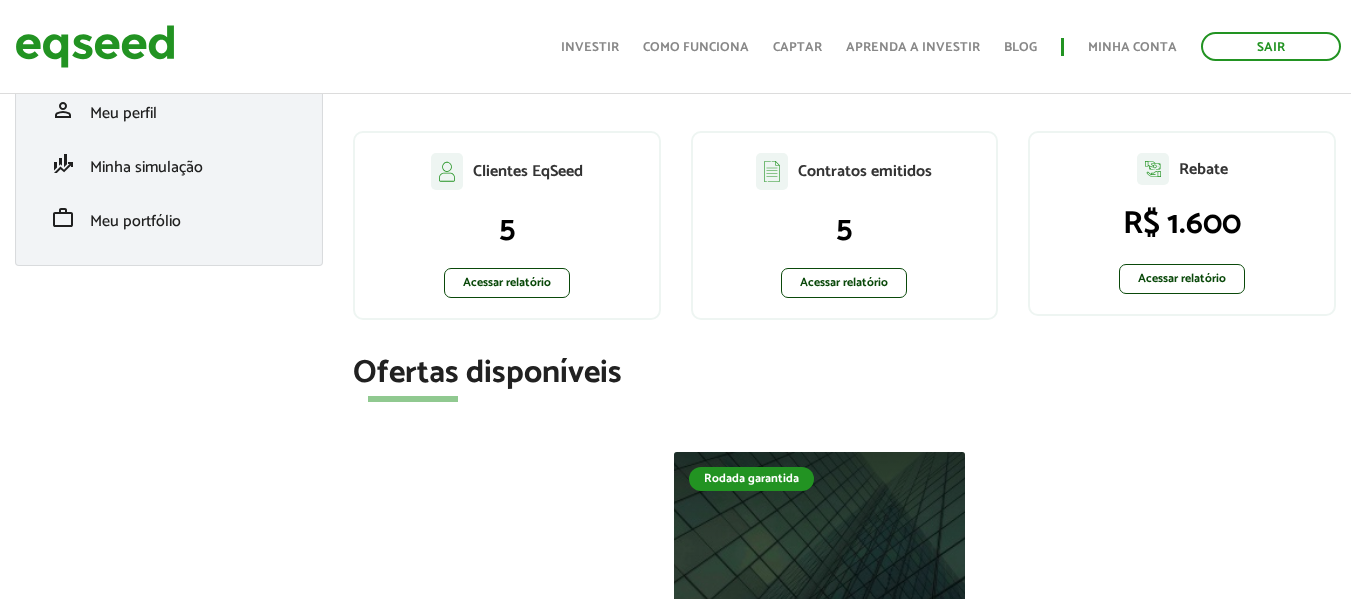 click on "Rodada garantida
Fintech
Investimento mínimo: R$ 5.000
EqSeed
Investimentos Online em Empresas Privadas
Valor objetivo
R$ 6.000.000
Participação societária
8,40%
Ver oferta
Agendar reunião" at bounding box center [844, 790] 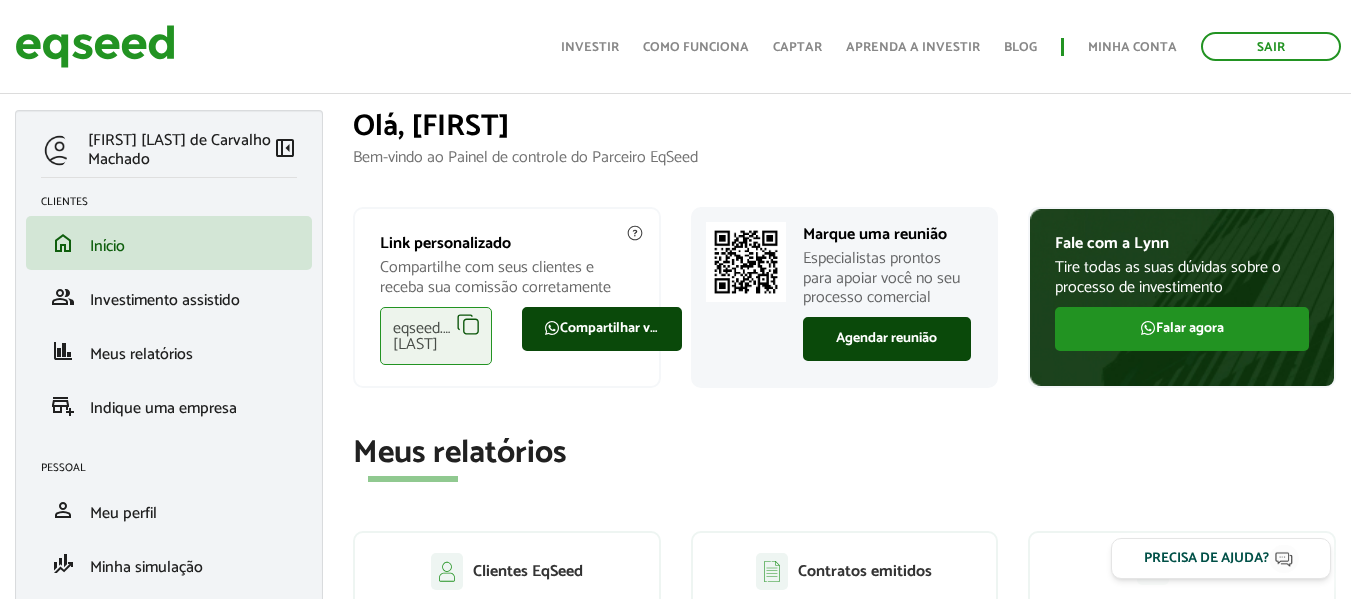 scroll, scrollTop: 402, scrollLeft: 0, axis: vertical 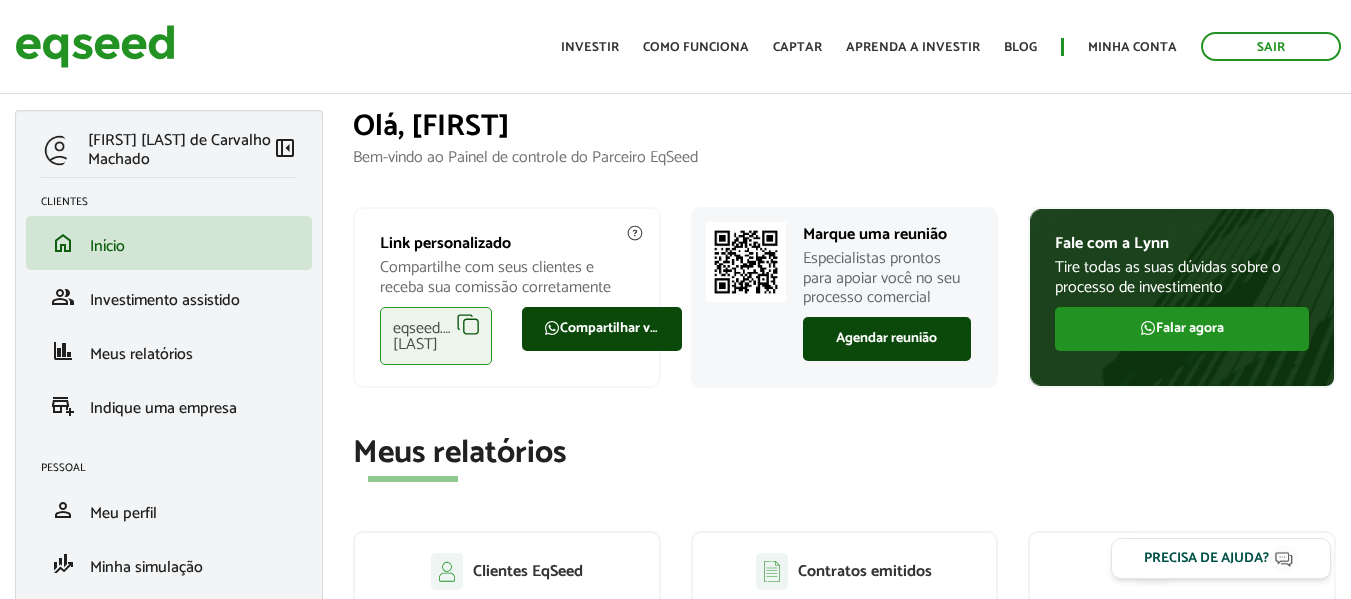 click on "Olá, [FIRST]" at bounding box center [844, 126] 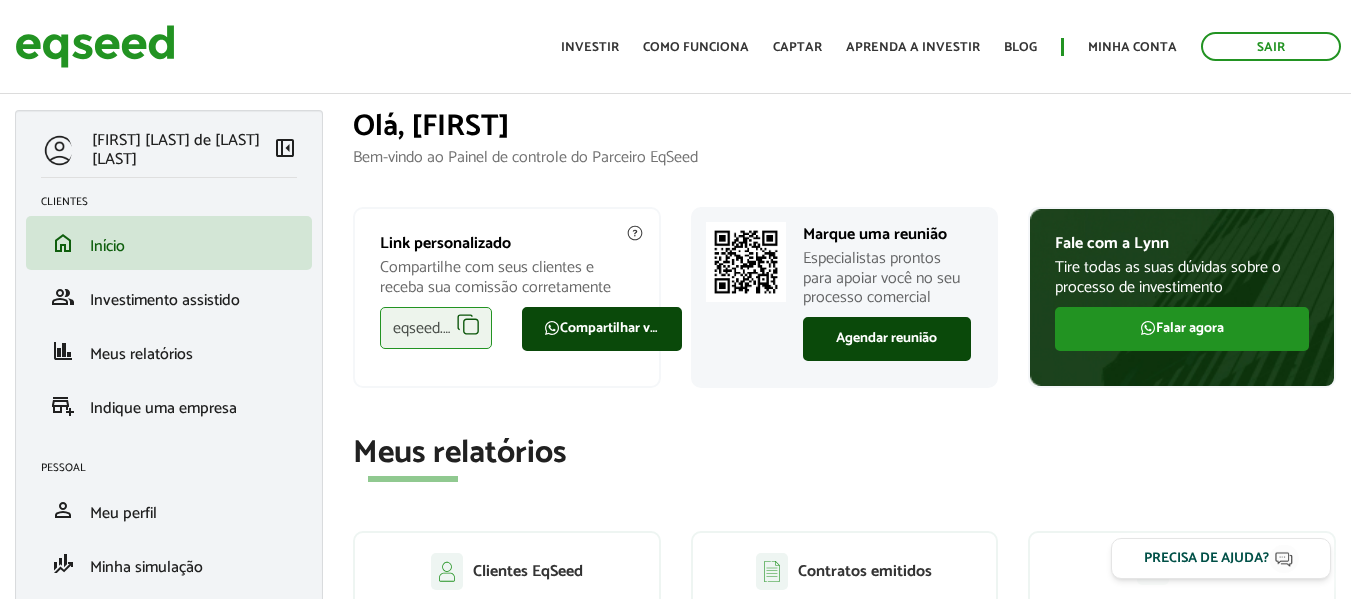 scroll, scrollTop: 0, scrollLeft: 0, axis: both 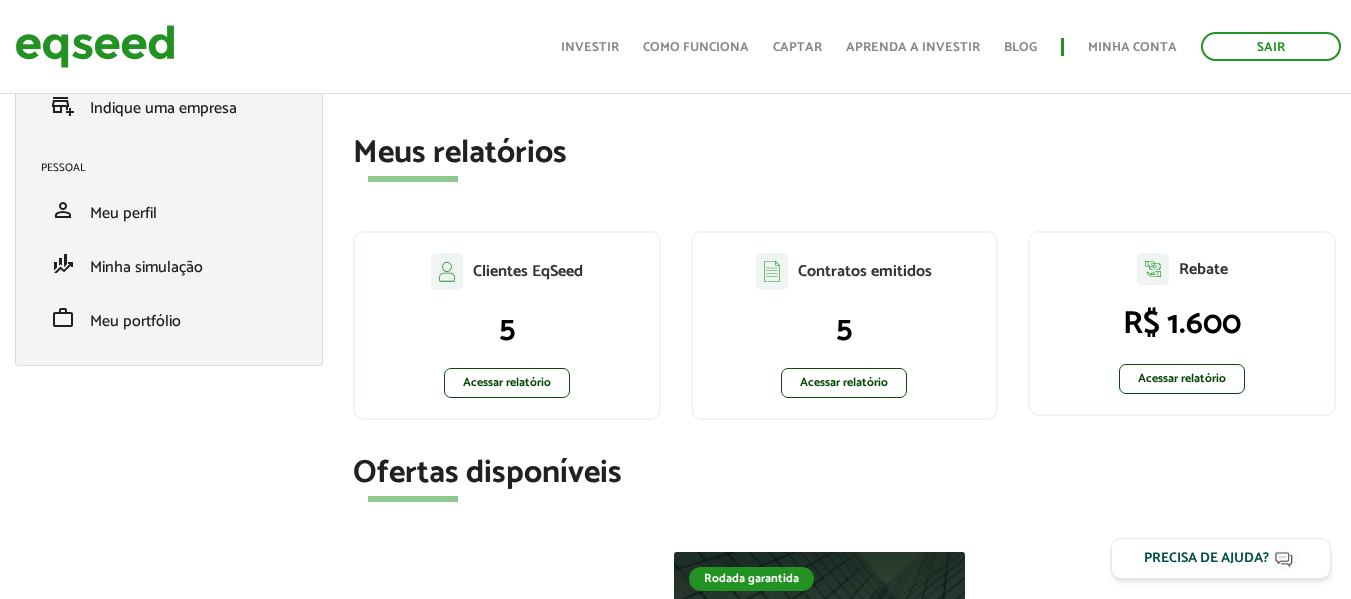 click on "Meus relatórios" at bounding box center (844, 153) 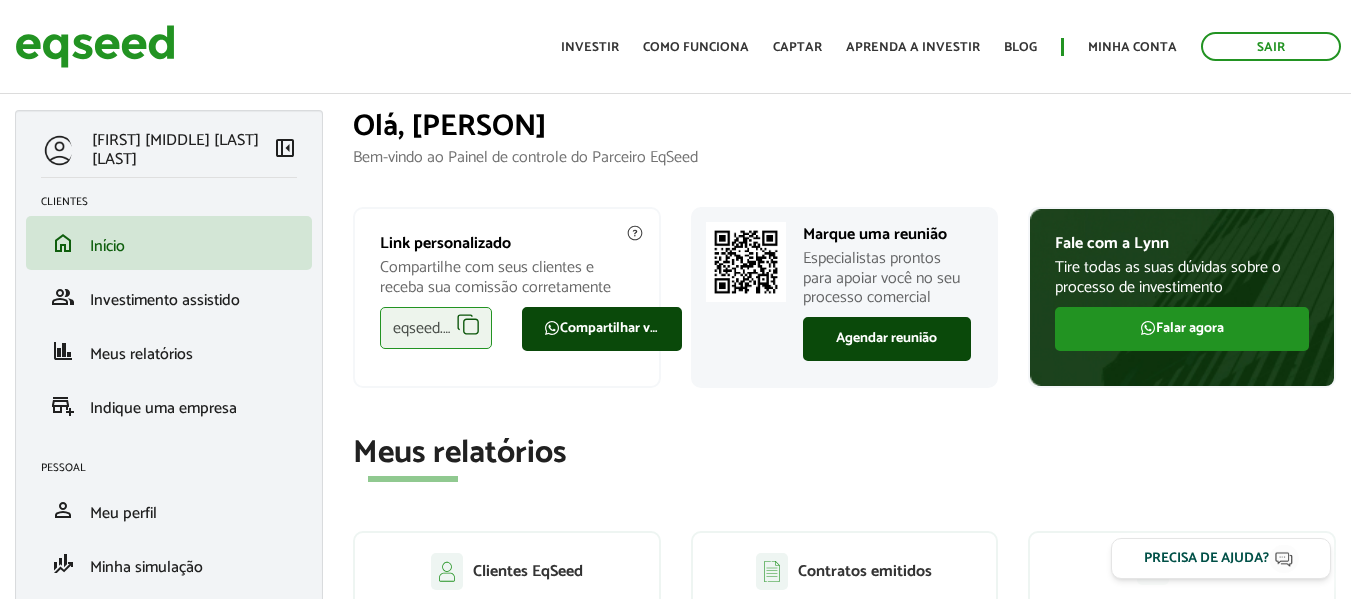 scroll, scrollTop: 0, scrollLeft: 0, axis: both 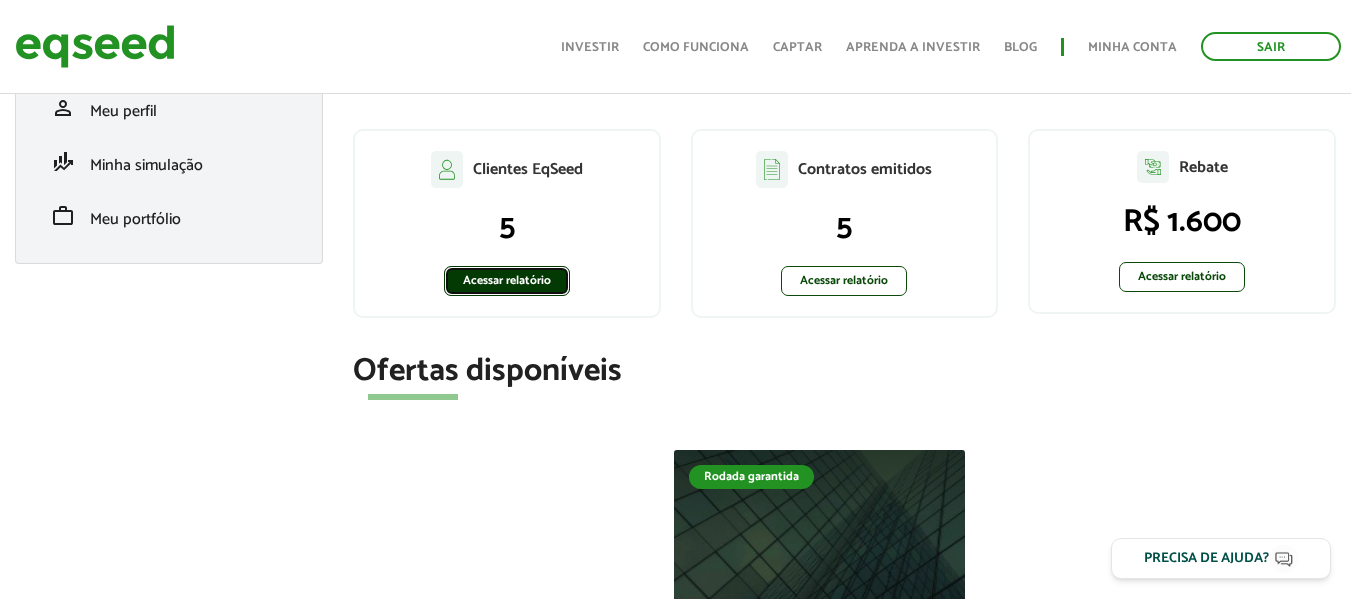 click on "Acessar relatório" at bounding box center (507, 281) 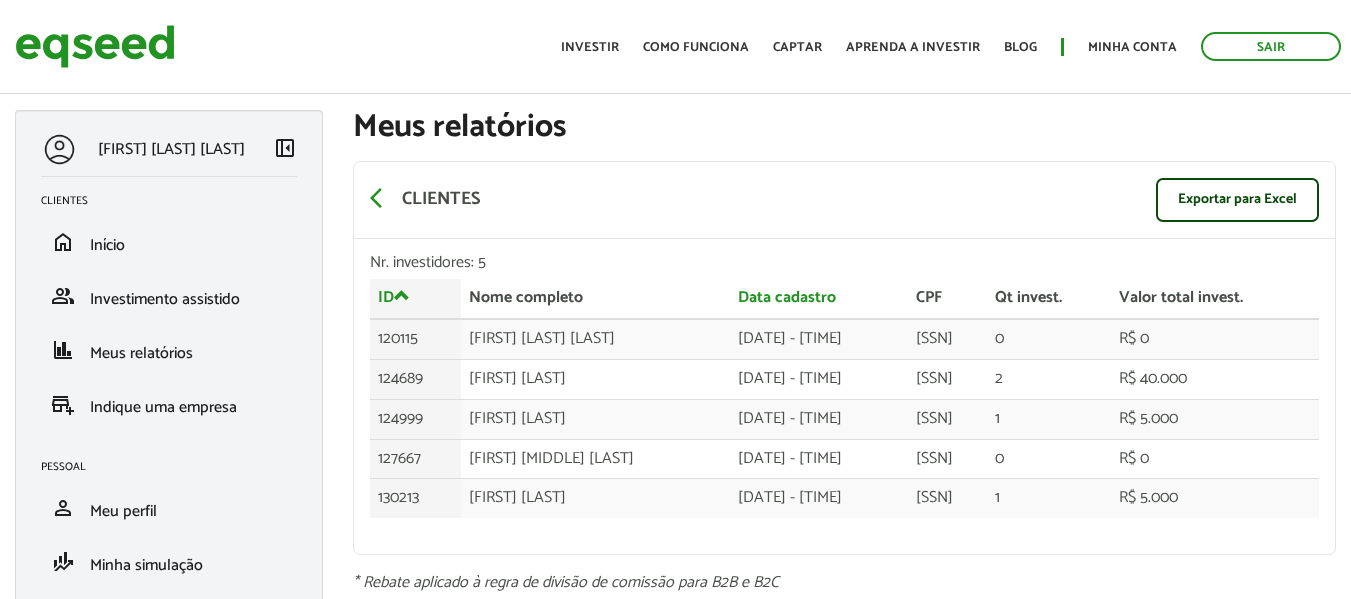 scroll, scrollTop: 0, scrollLeft: 0, axis: both 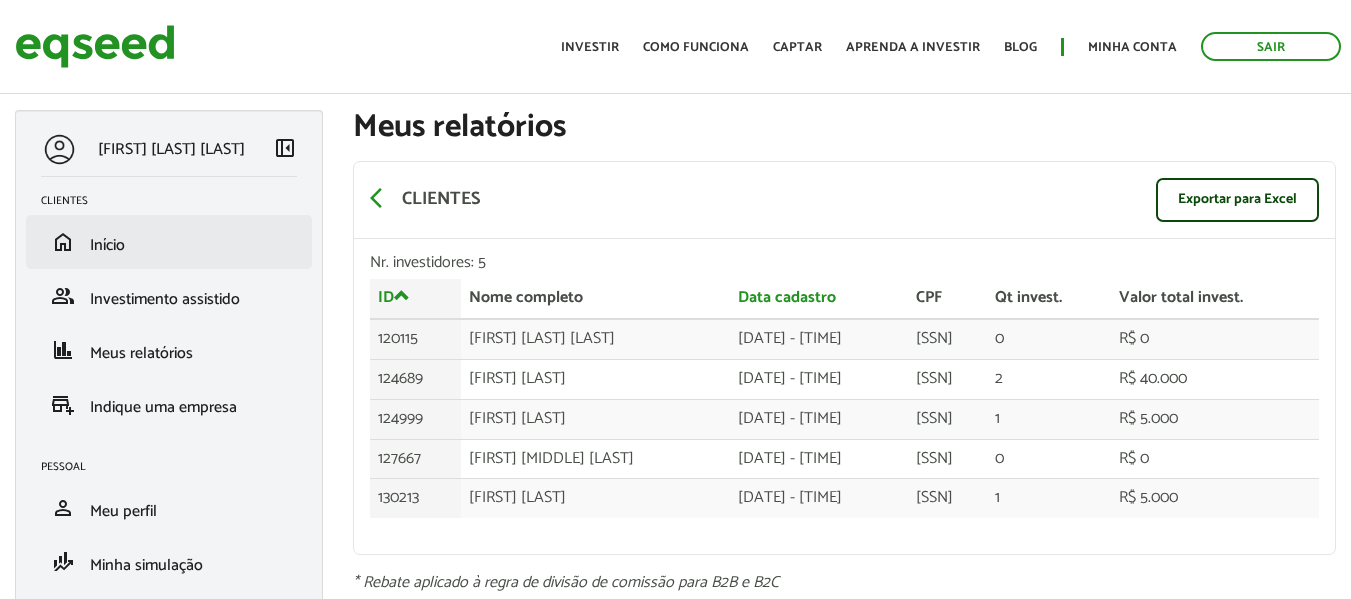click on "home Início" at bounding box center (169, 242) 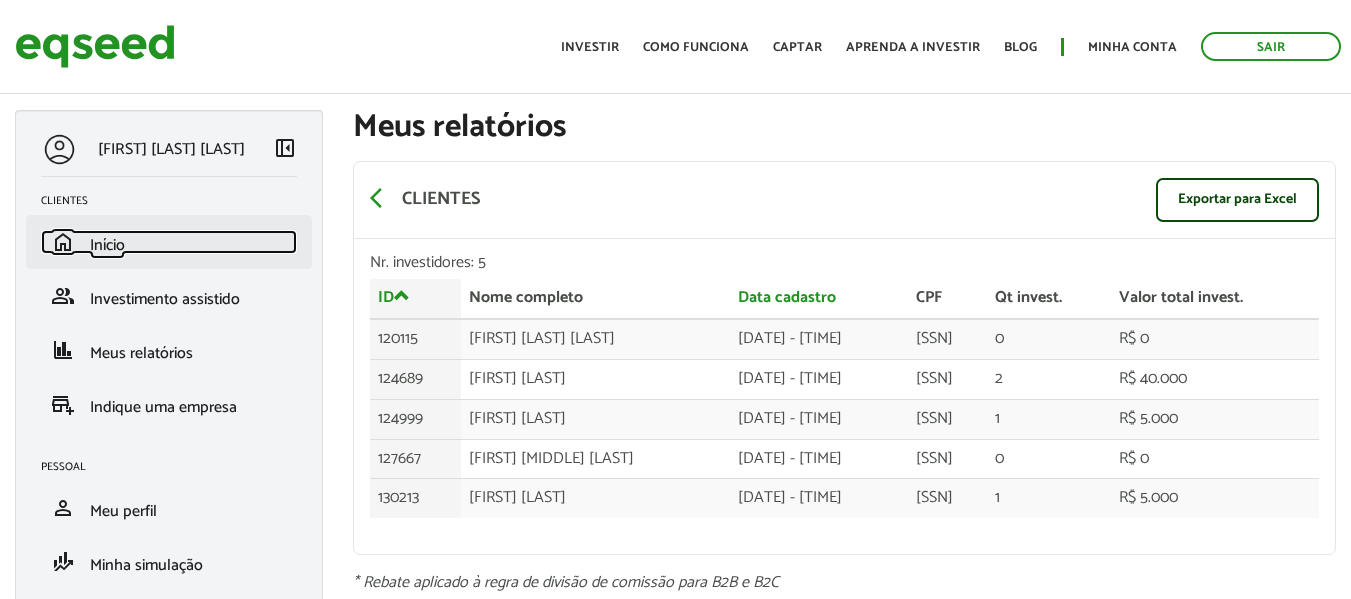 click on "home Início" at bounding box center (169, 242) 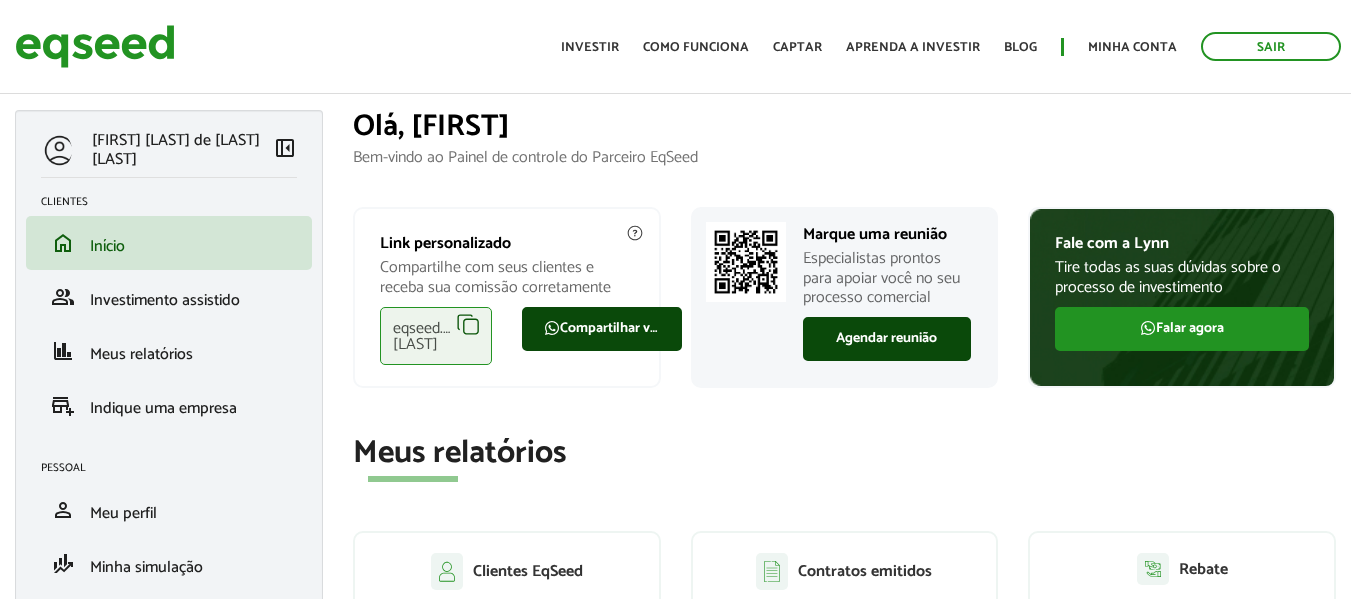 scroll, scrollTop: 0, scrollLeft: 0, axis: both 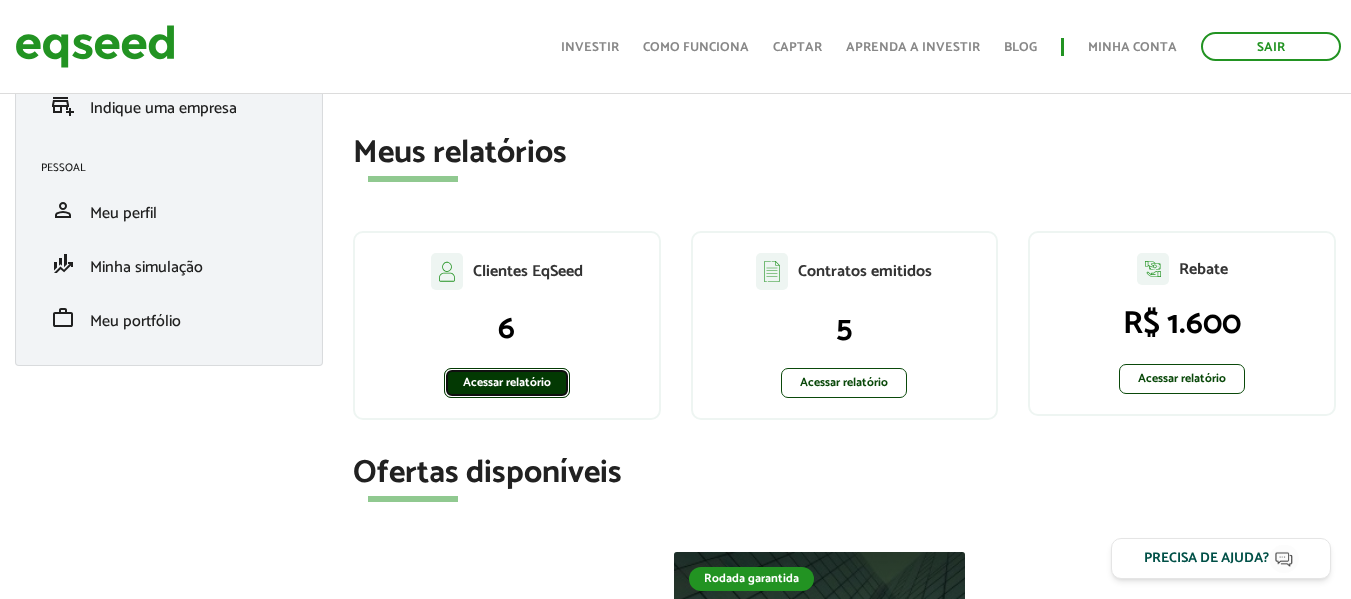 click on "Acessar relatório" at bounding box center [507, 383] 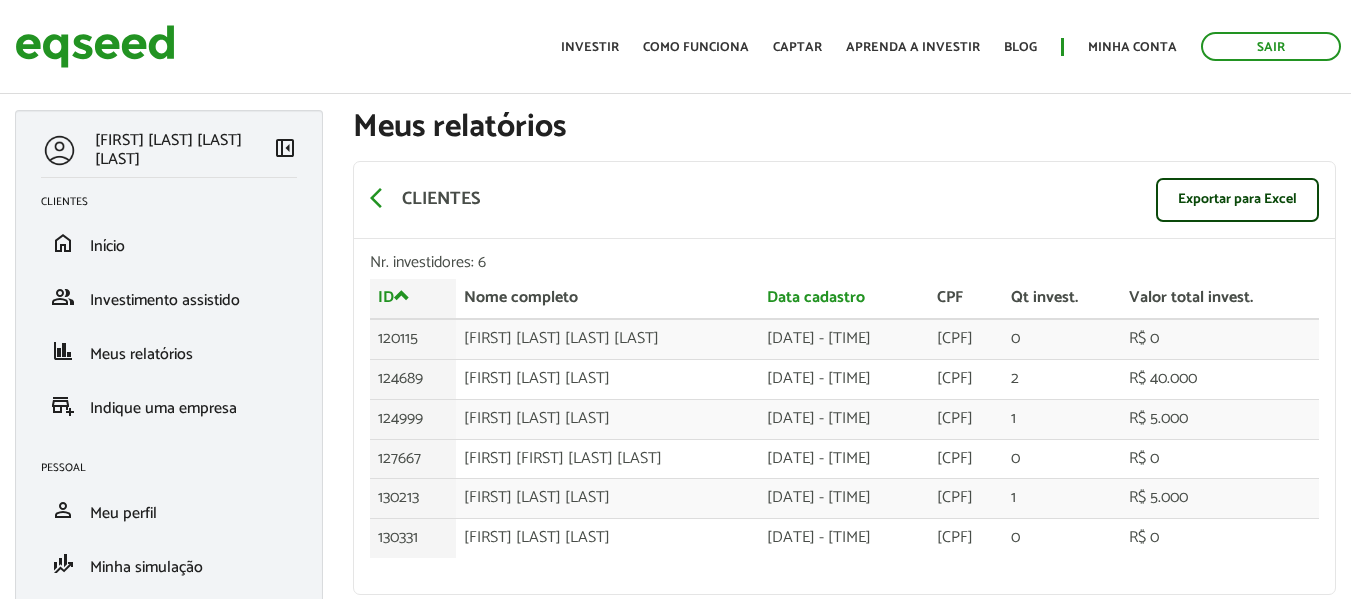 scroll, scrollTop: 0, scrollLeft: 0, axis: both 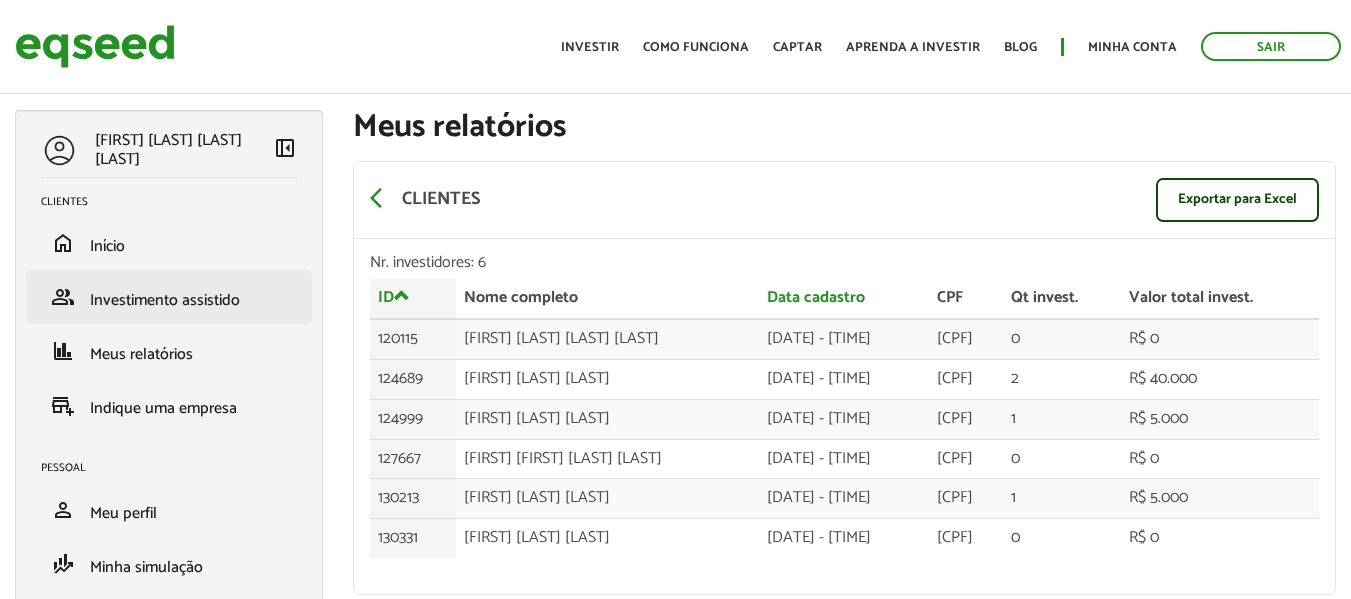 click on "group Investimento assistido" at bounding box center (169, 297) 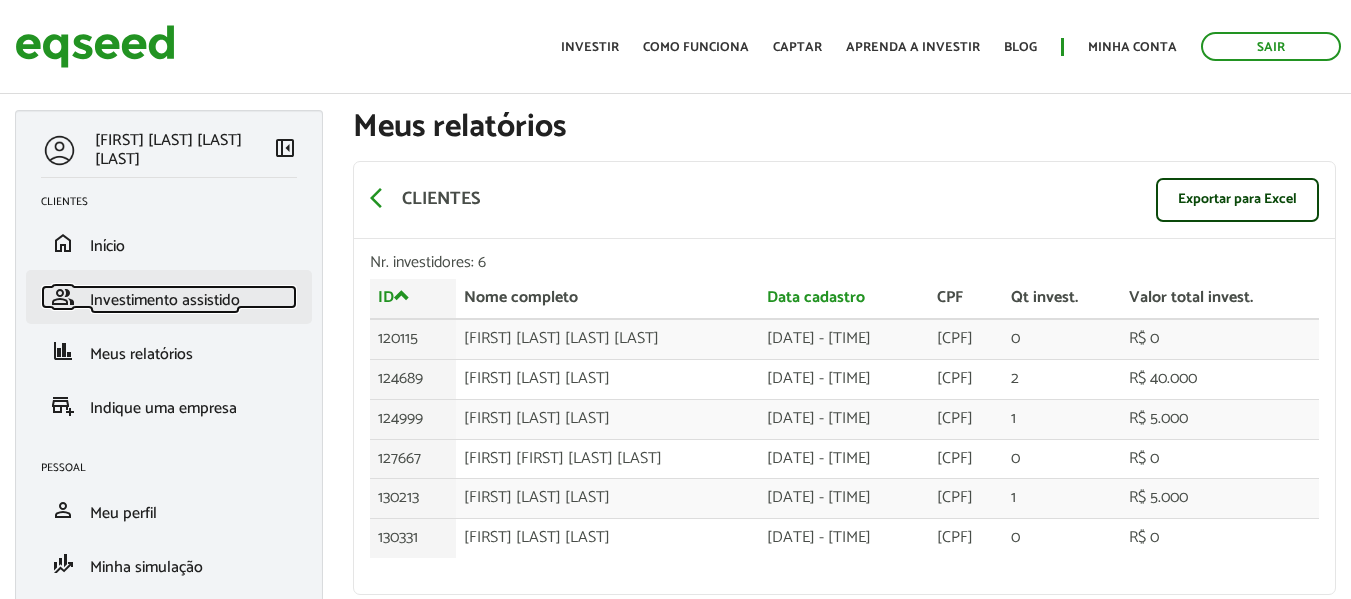 click on "Investimento assistido" at bounding box center [165, 300] 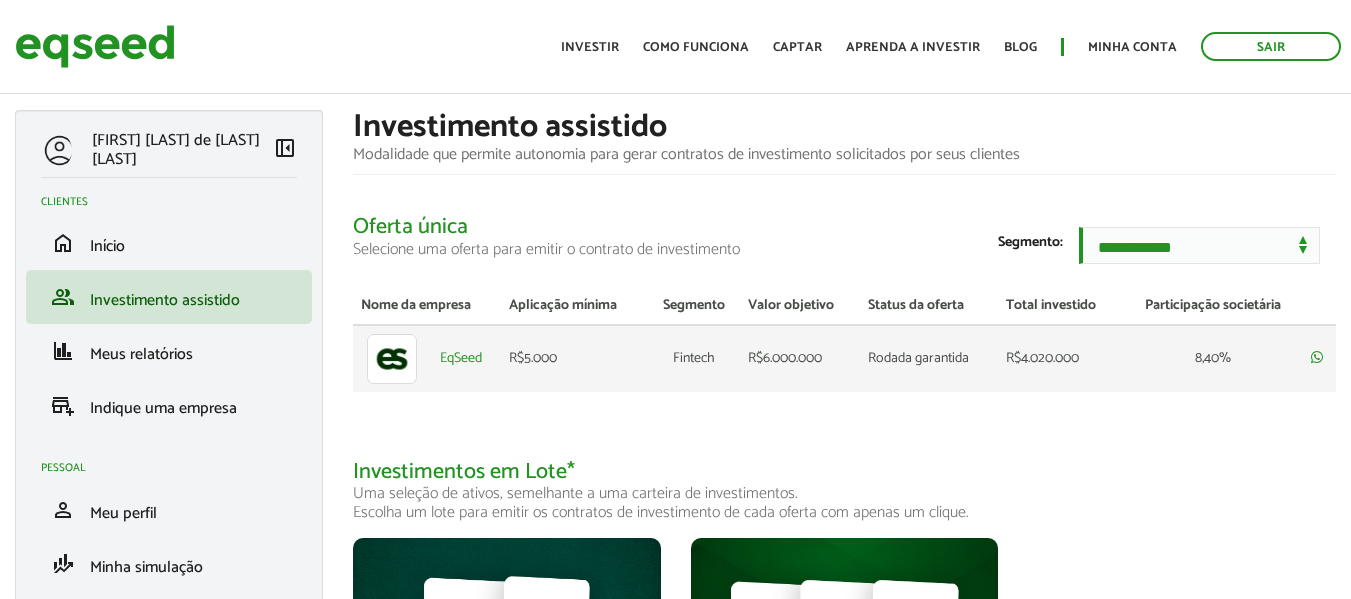 scroll, scrollTop: 0, scrollLeft: 0, axis: both 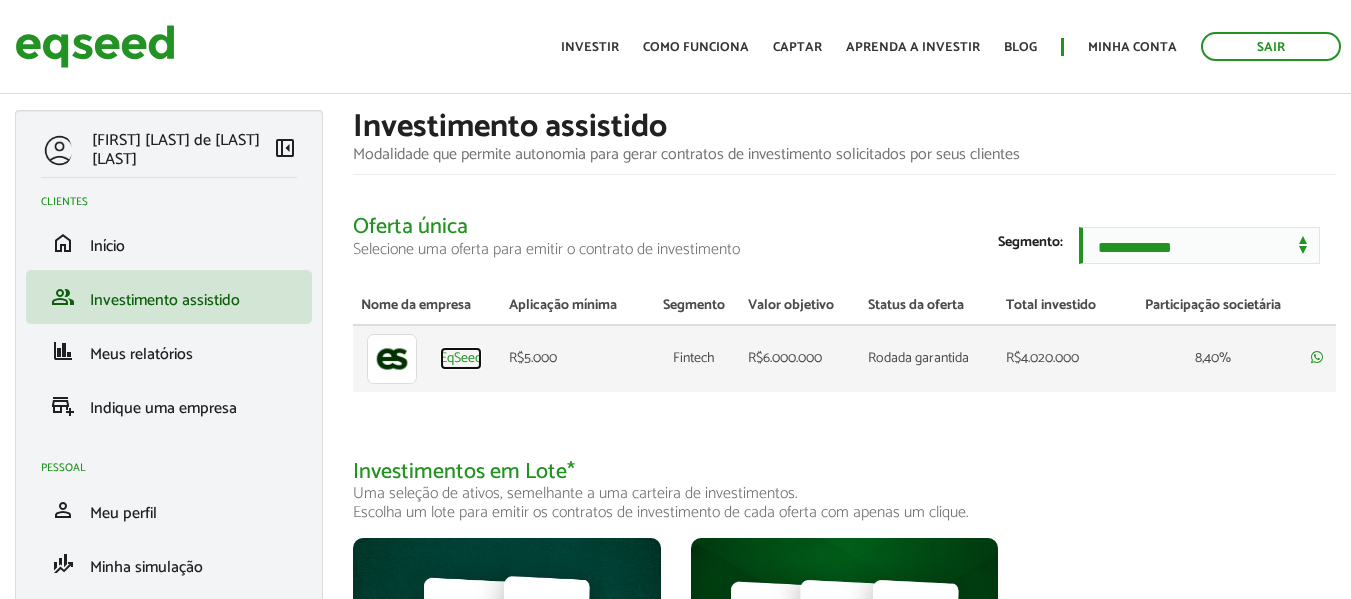 click on "EqSeed" at bounding box center (461, 359) 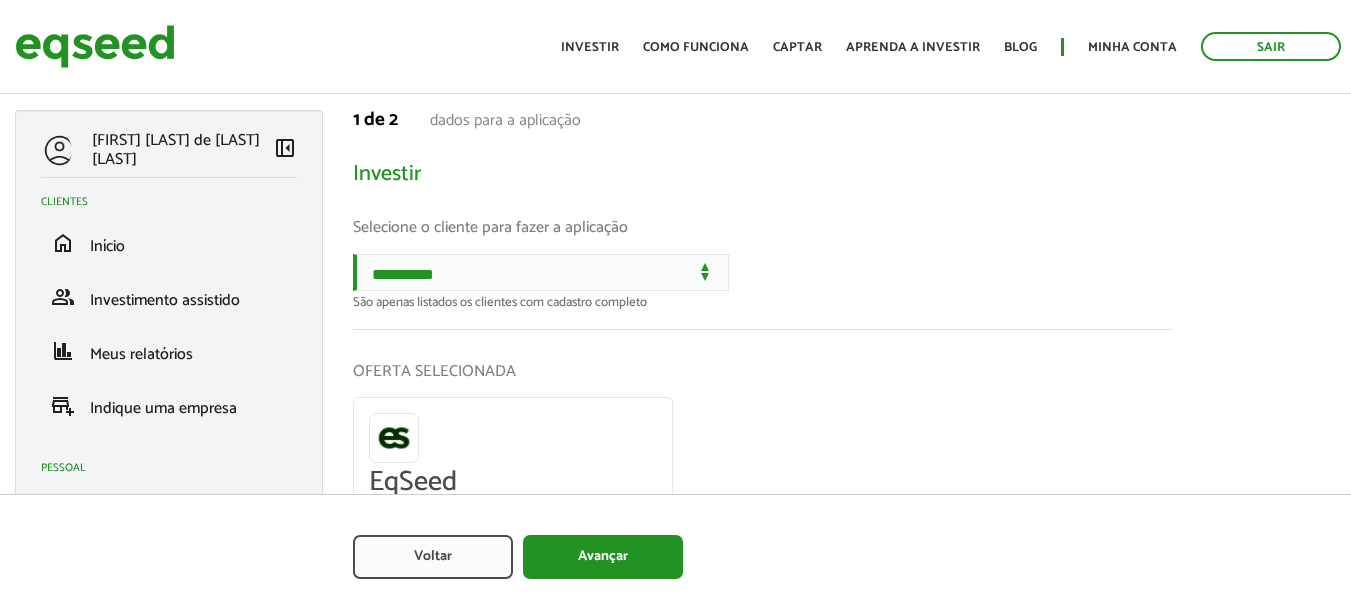 scroll, scrollTop: 0, scrollLeft: 0, axis: both 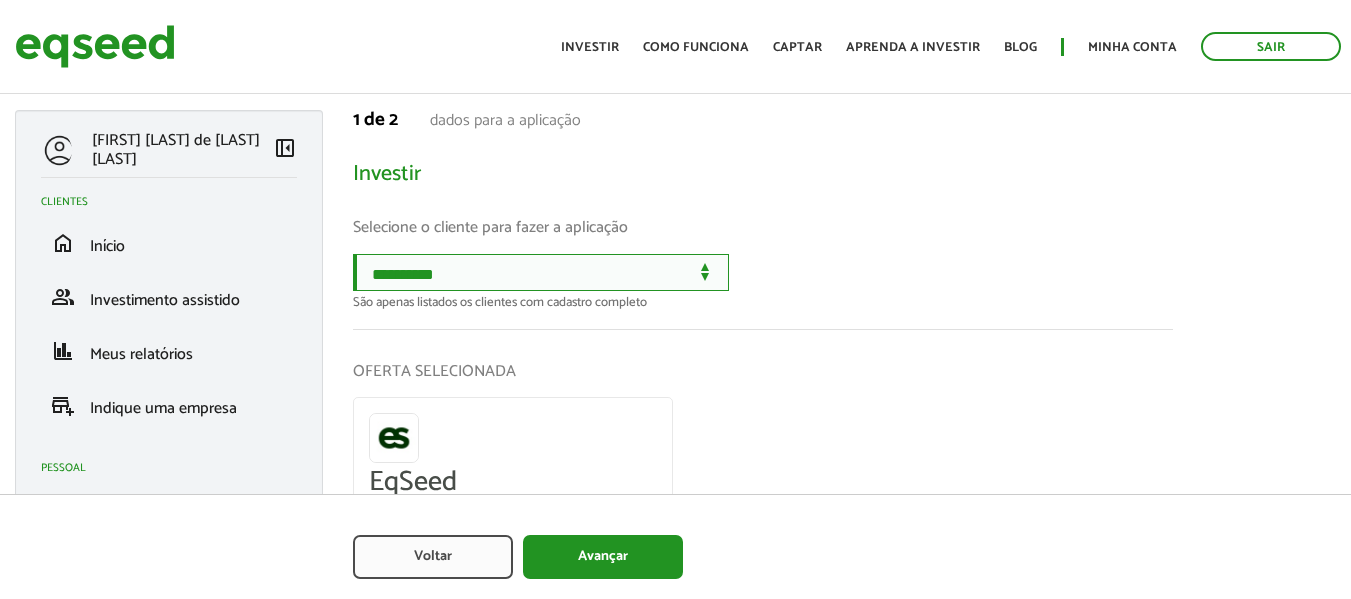 click on "**********" at bounding box center (541, 272) 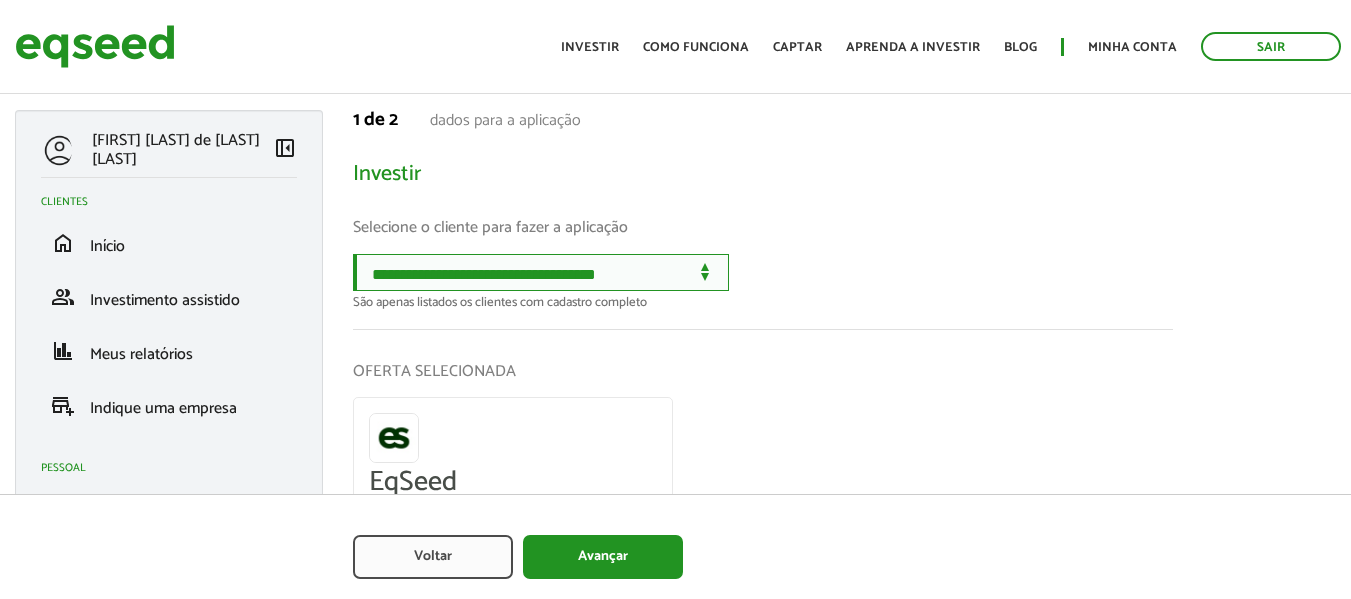 click on "**********" at bounding box center [541, 272] 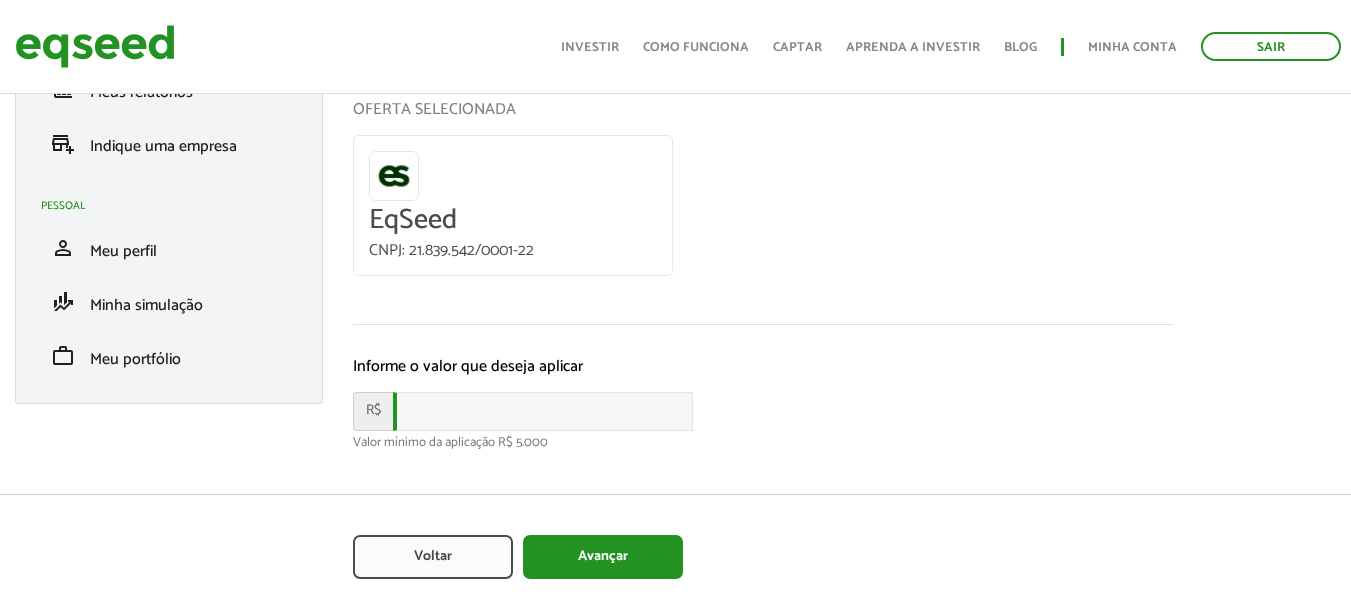 scroll, scrollTop: 284, scrollLeft: 0, axis: vertical 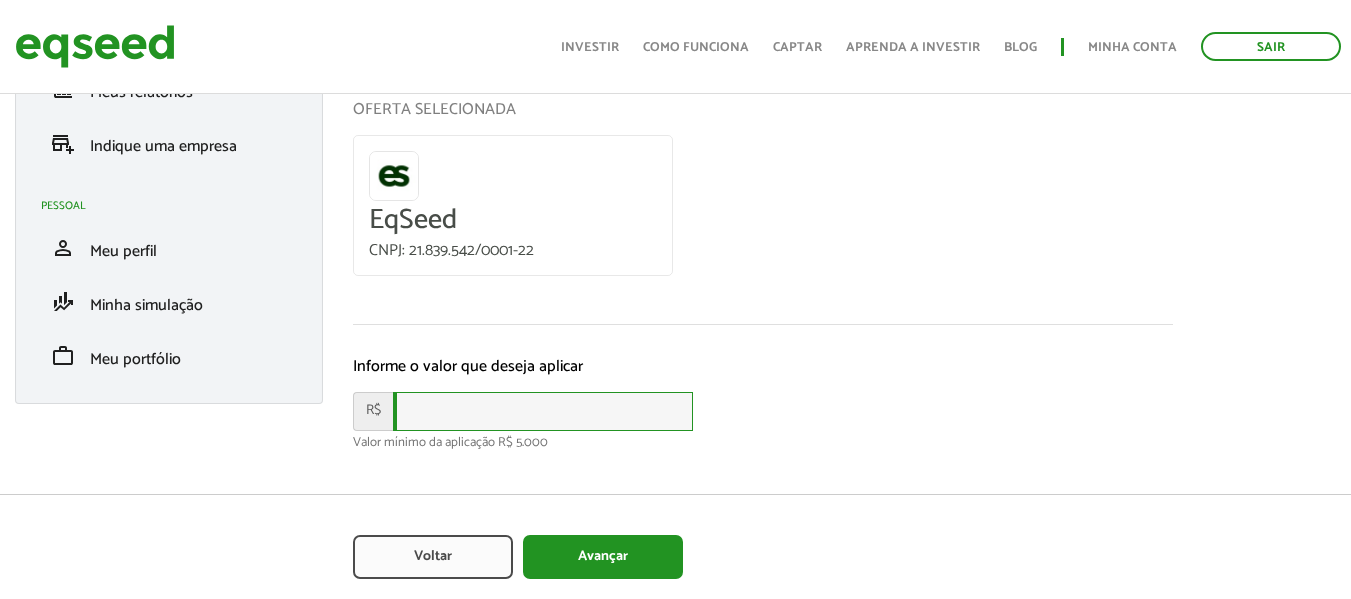 click at bounding box center (543, 411) 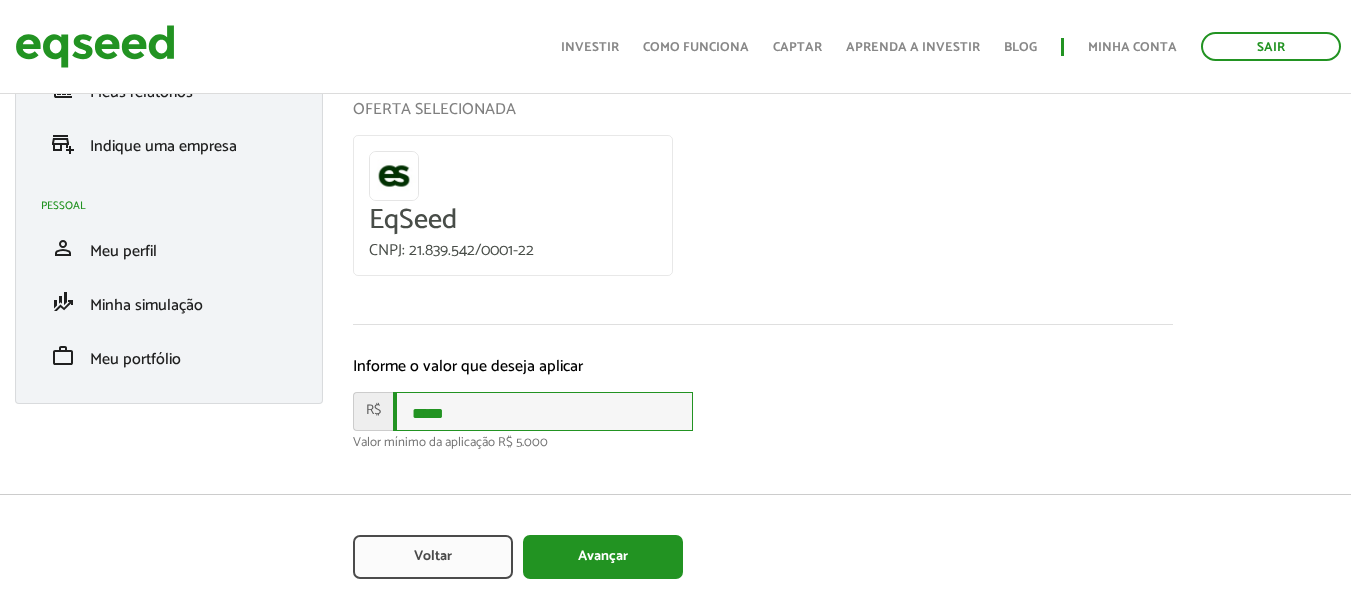 type on "*****" 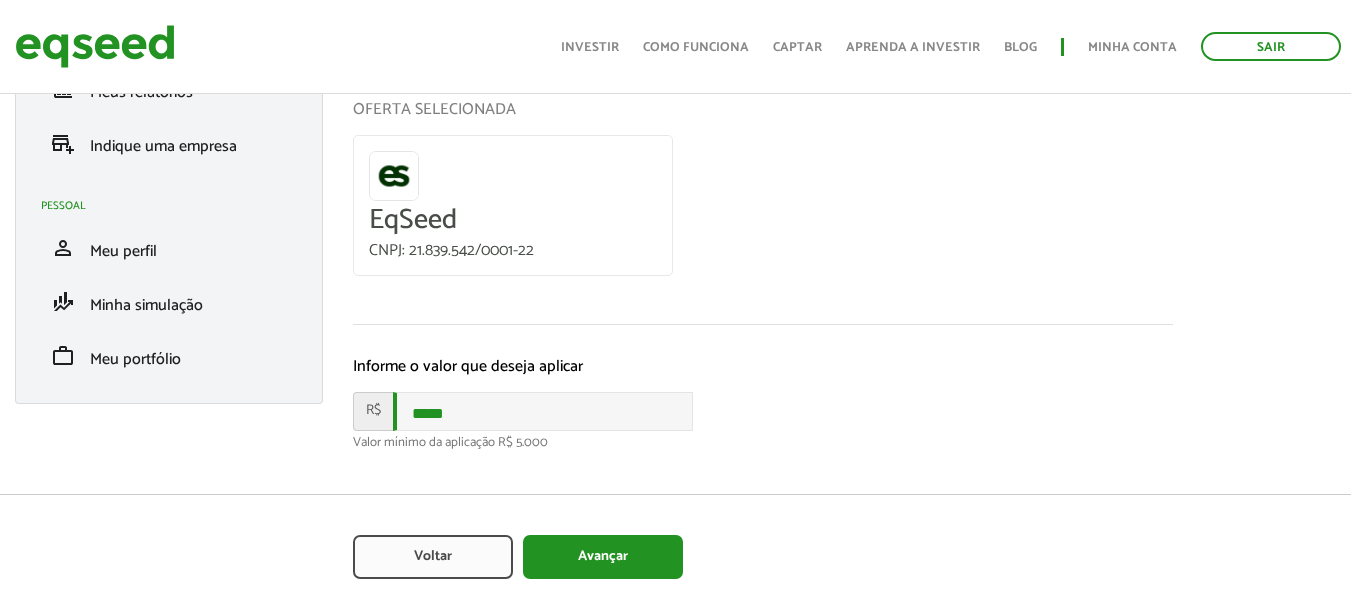 click on "Informe o valor que deseja aplicar" at bounding box center [763, 366] 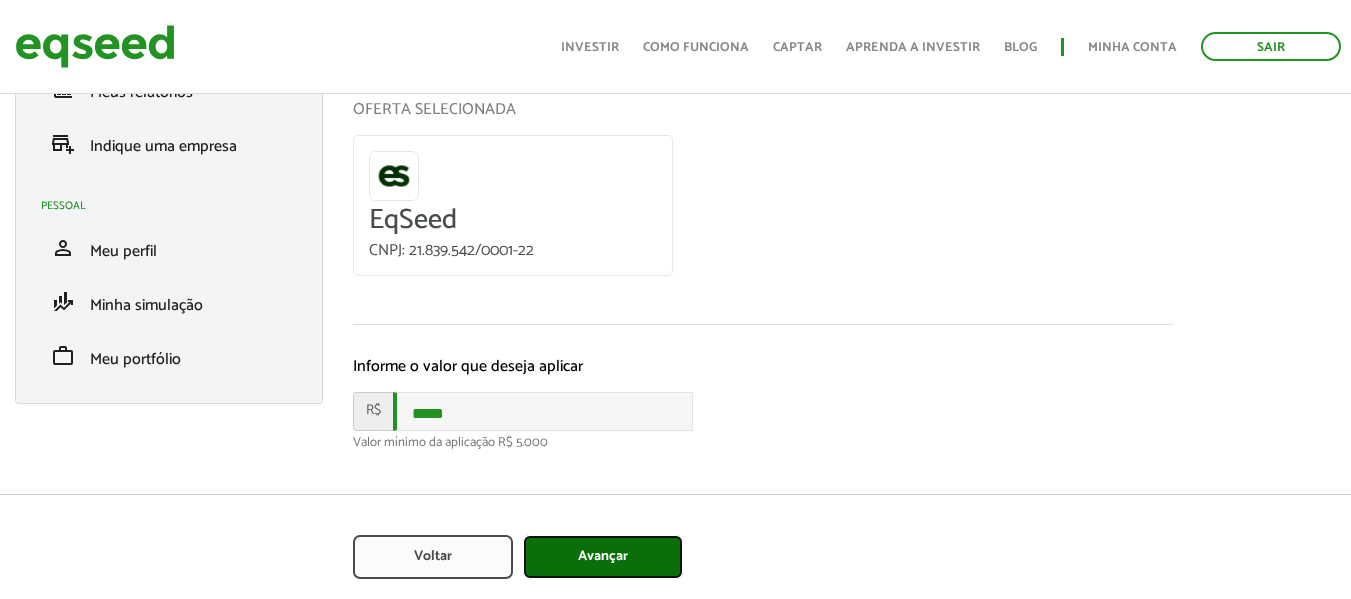 click on "Avançar" at bounding box center [603, 557] 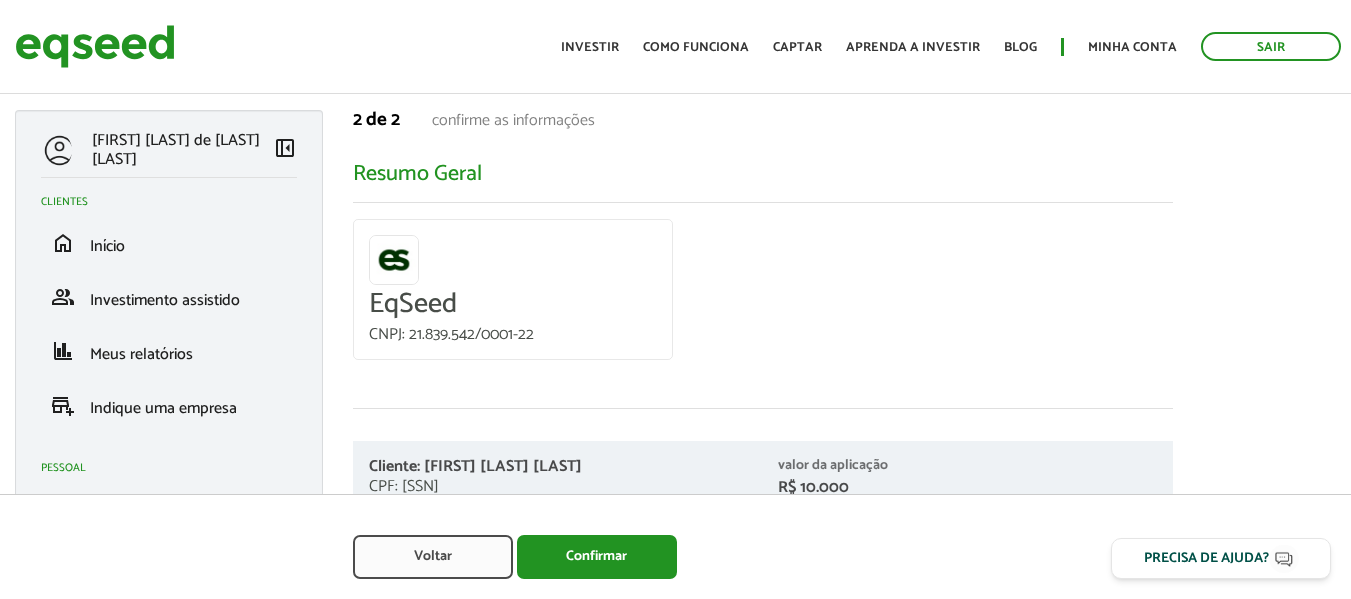 scroll, scrollTop: 0, scrollLeft: 0, axis: both 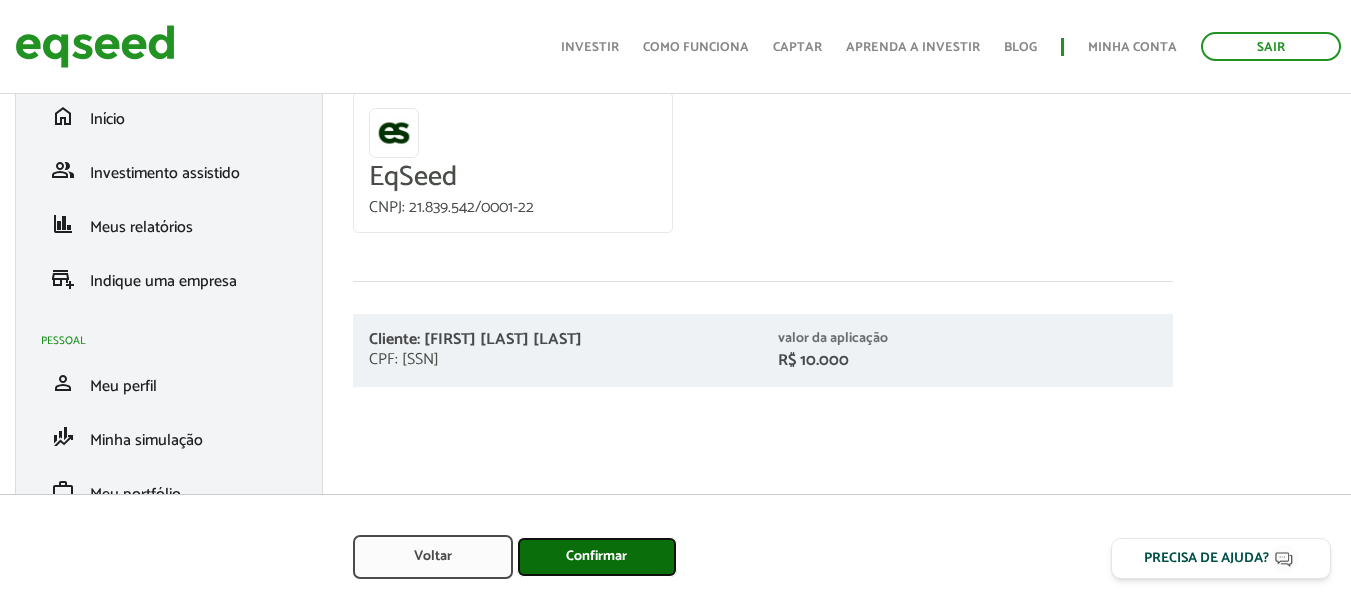 click on "Confirmar" at bounding box center (597, 557) 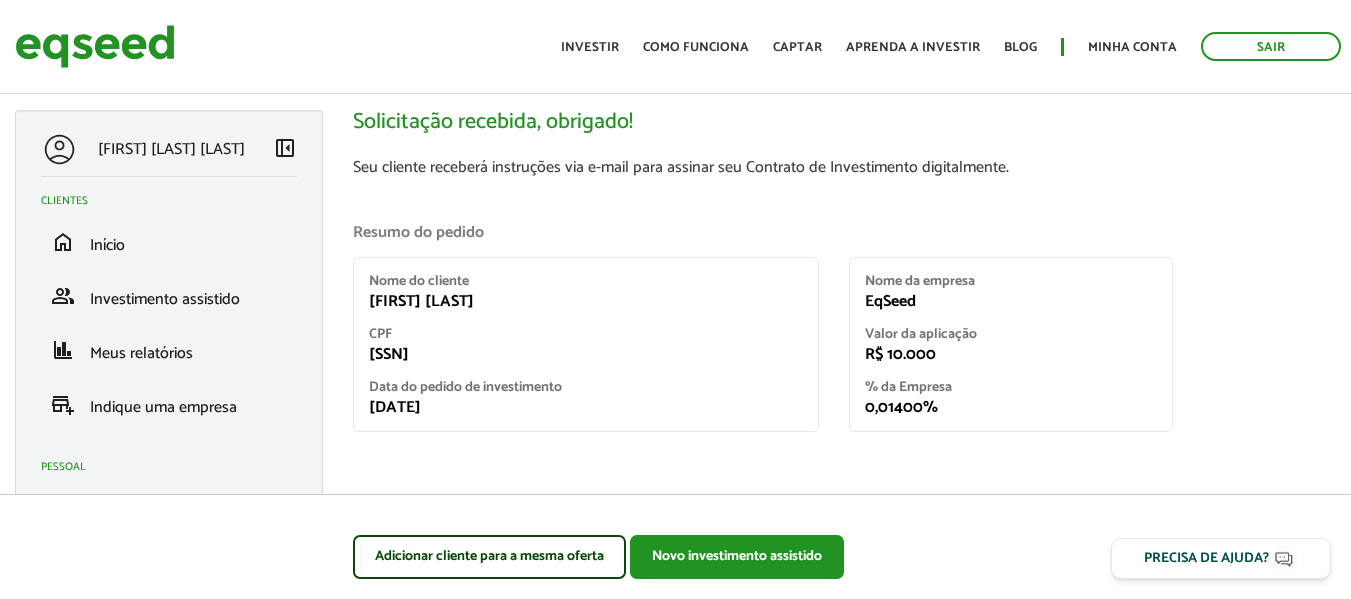 scroll, scrollTop: 0, scrollLeft: 0, axis: both 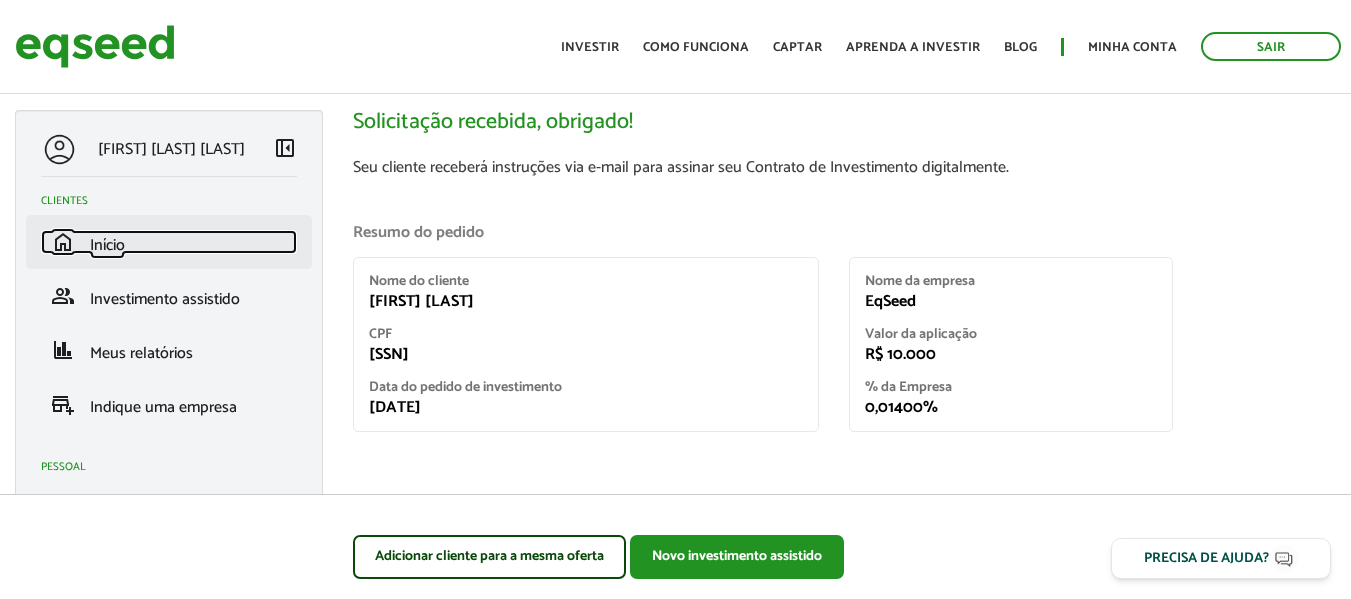 click on "home Início" at bounding box center (169, 242) 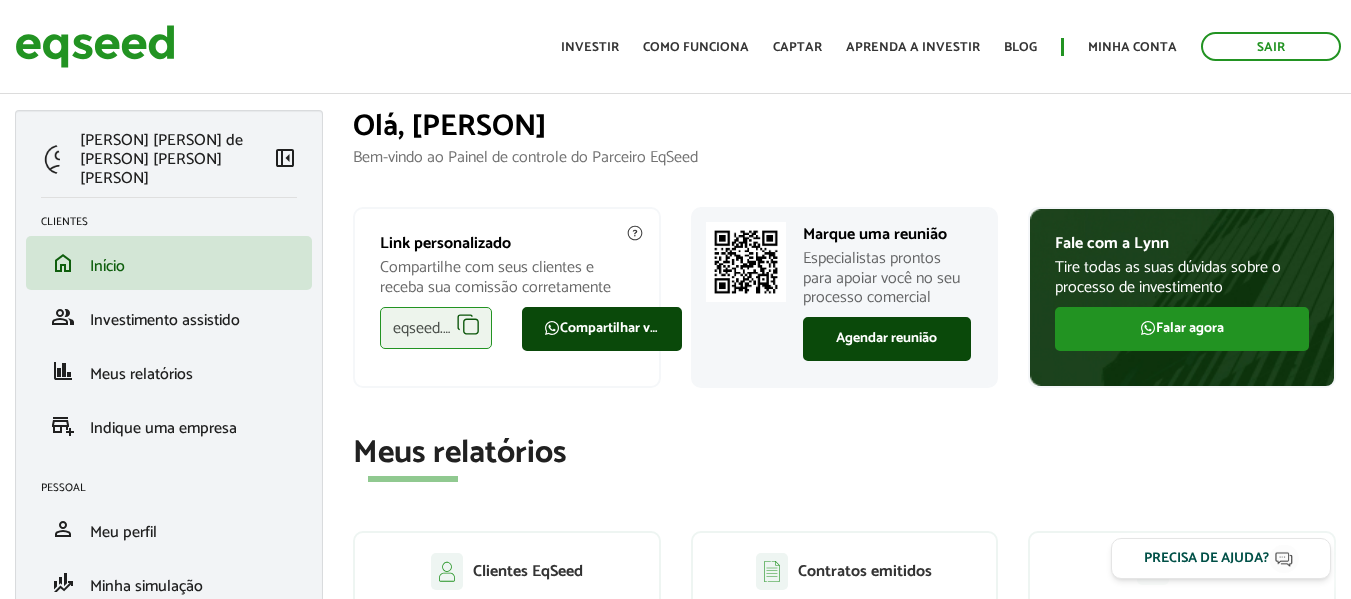 scroll, scrollTop: 0, scrollLeft: 0, axis: both 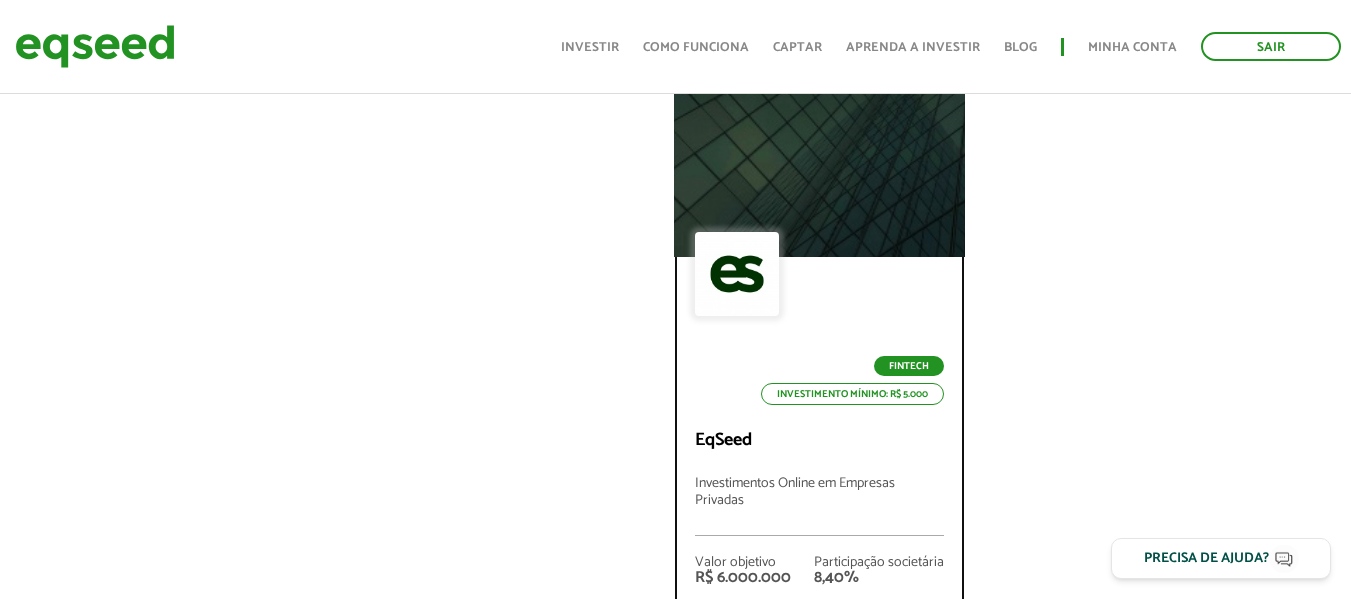 click on "Fintech
Investimento mínimo: R$ 5.000" at bounding box center [819, 318] 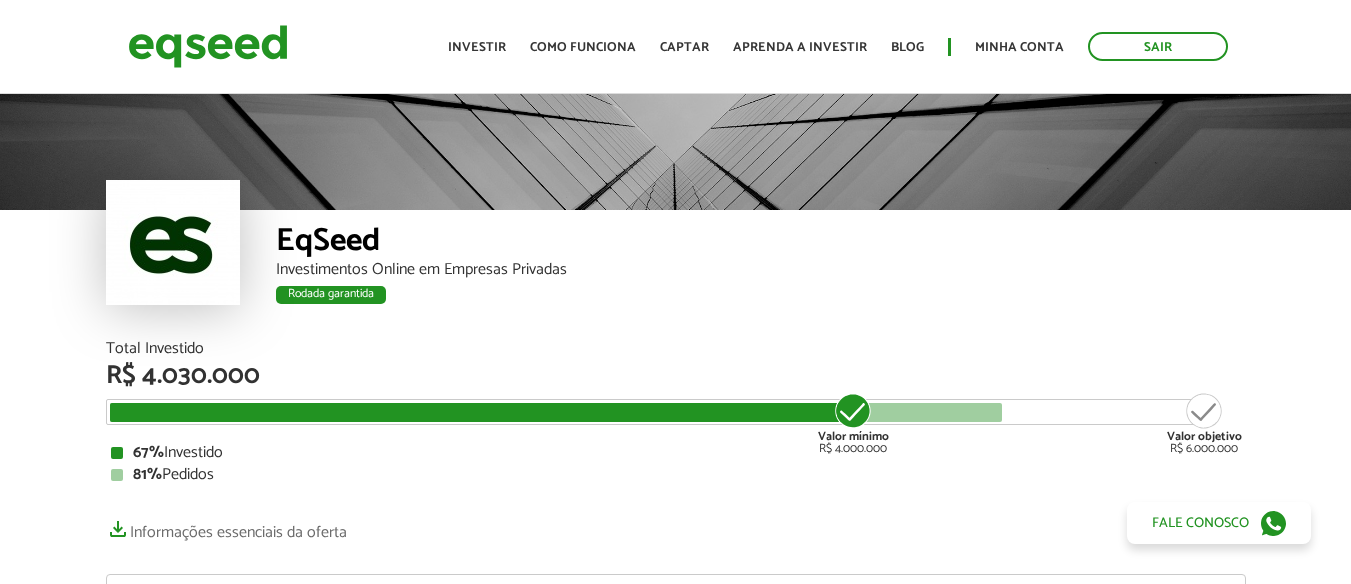 scroll, scrollTop: 0, scrollLeft: 0, axis: both 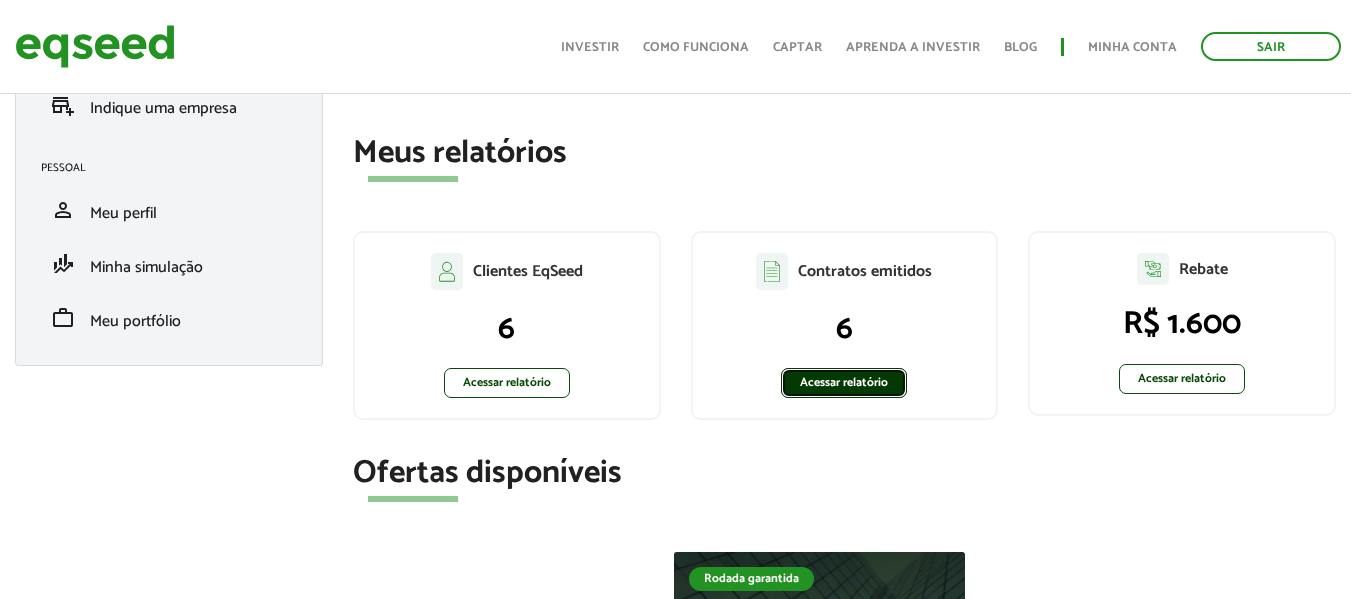 click on "Acessar relatório" at bounding box center [844, 383] 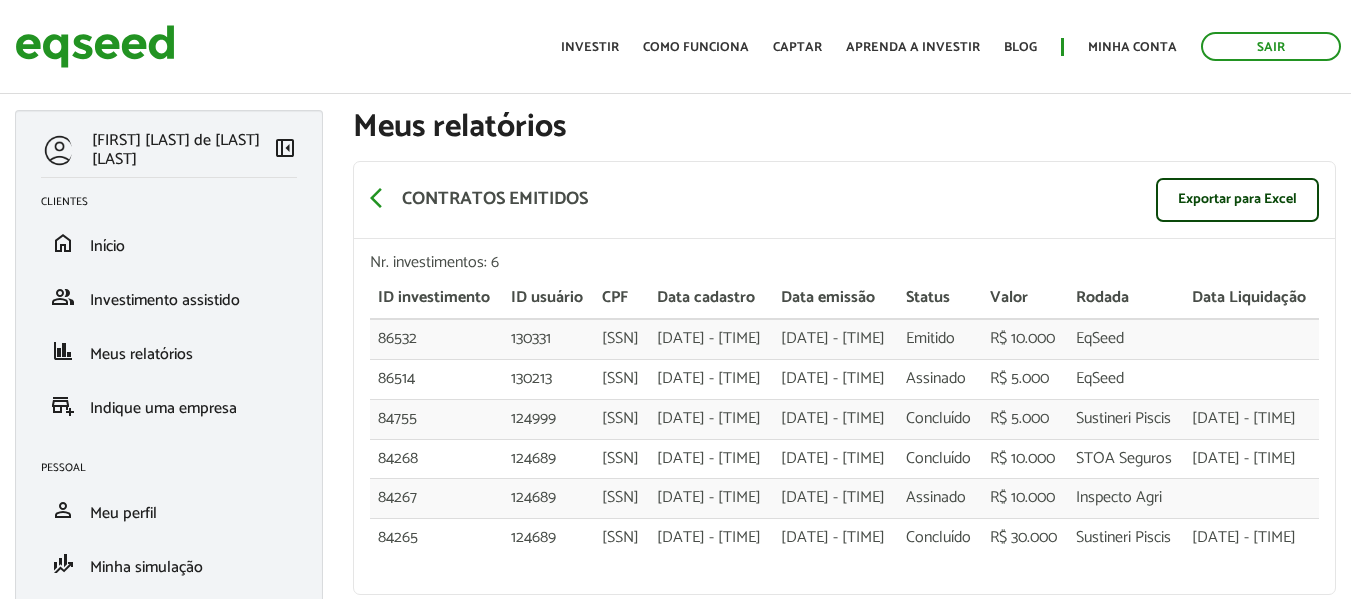 scroll, scrollTop: 0, scrollLeft: 0, axis: both 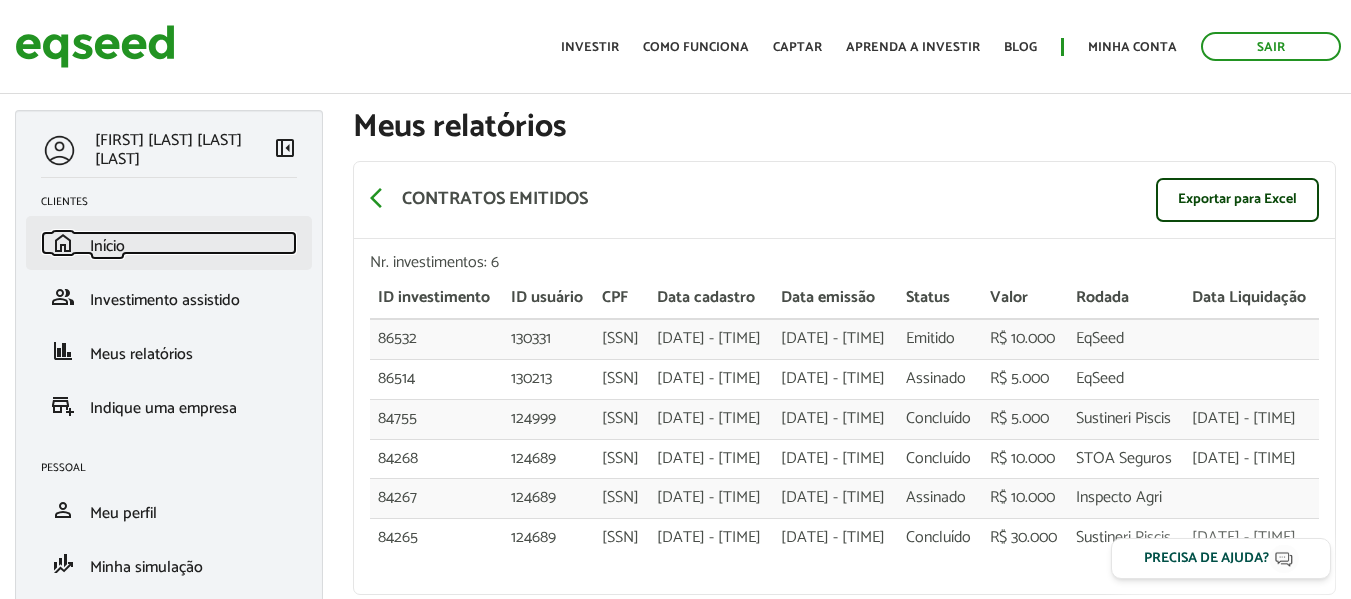 click on "Início" at bounding box center [107, 246] 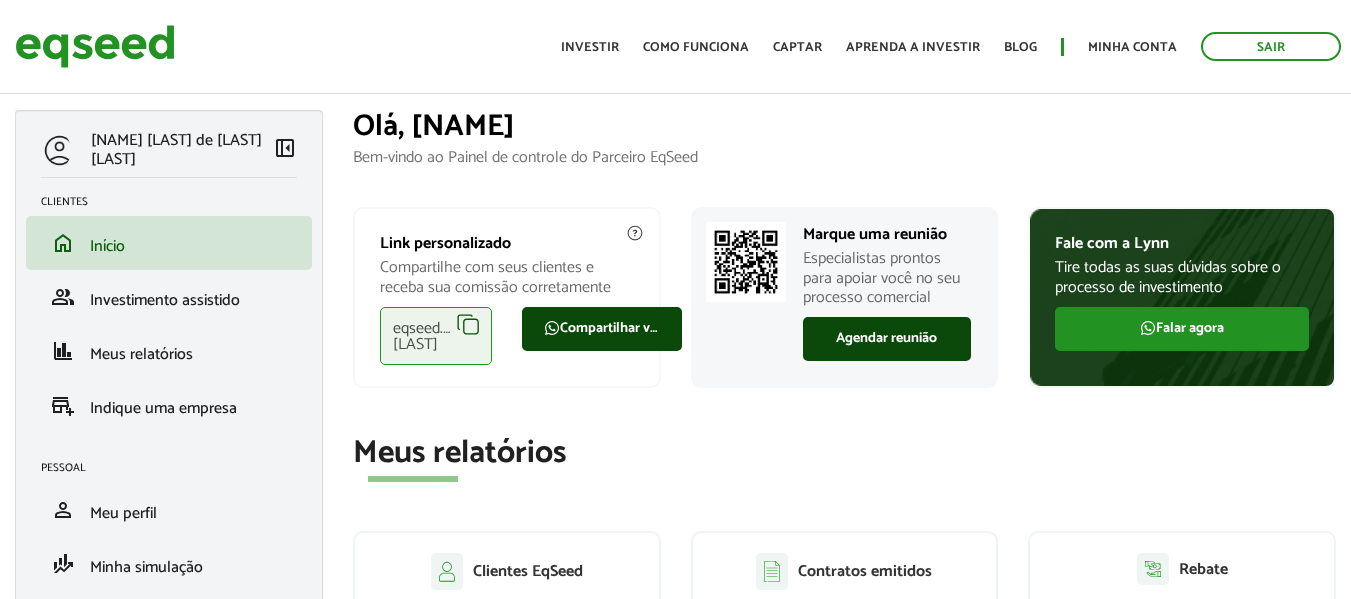 scroll, scrollTop: 0, scrollLeft: 0, axis: both 